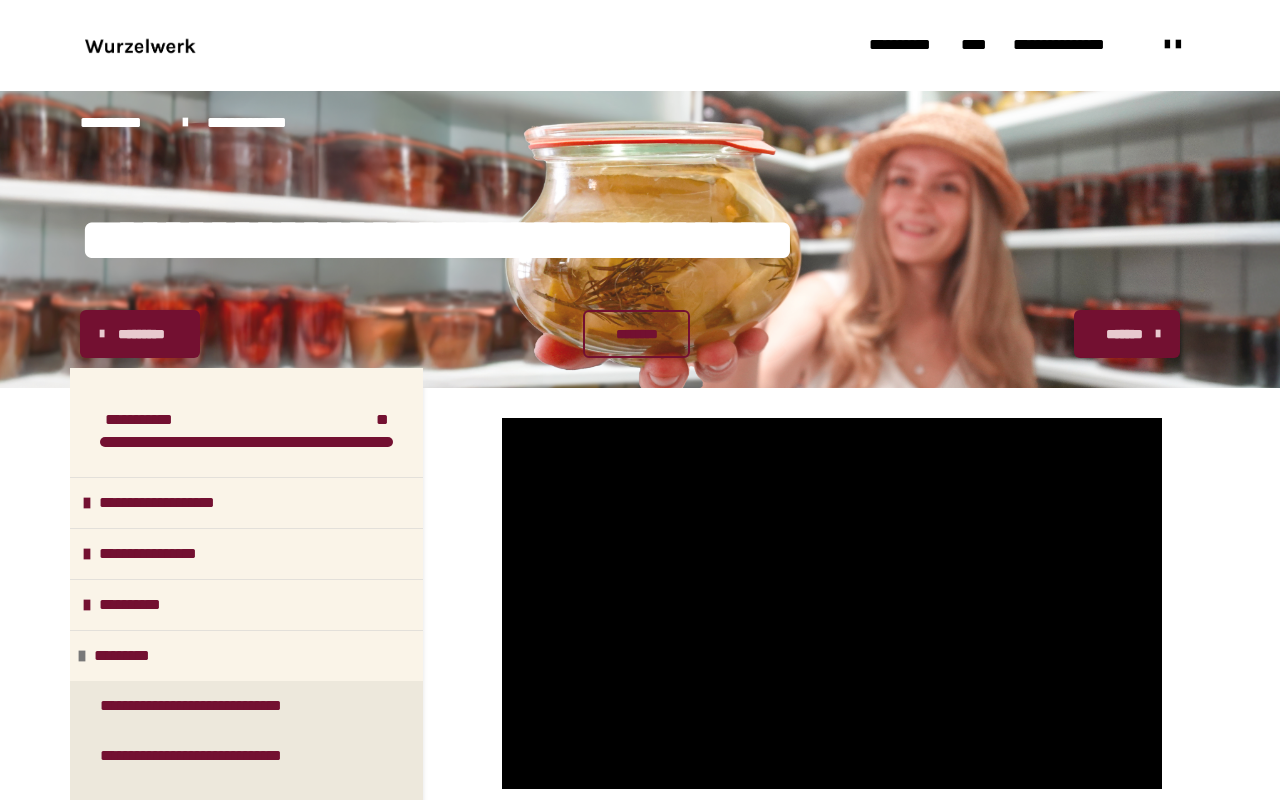 scroll, scrollTop: 0, scrollLeft: 0, axis: both 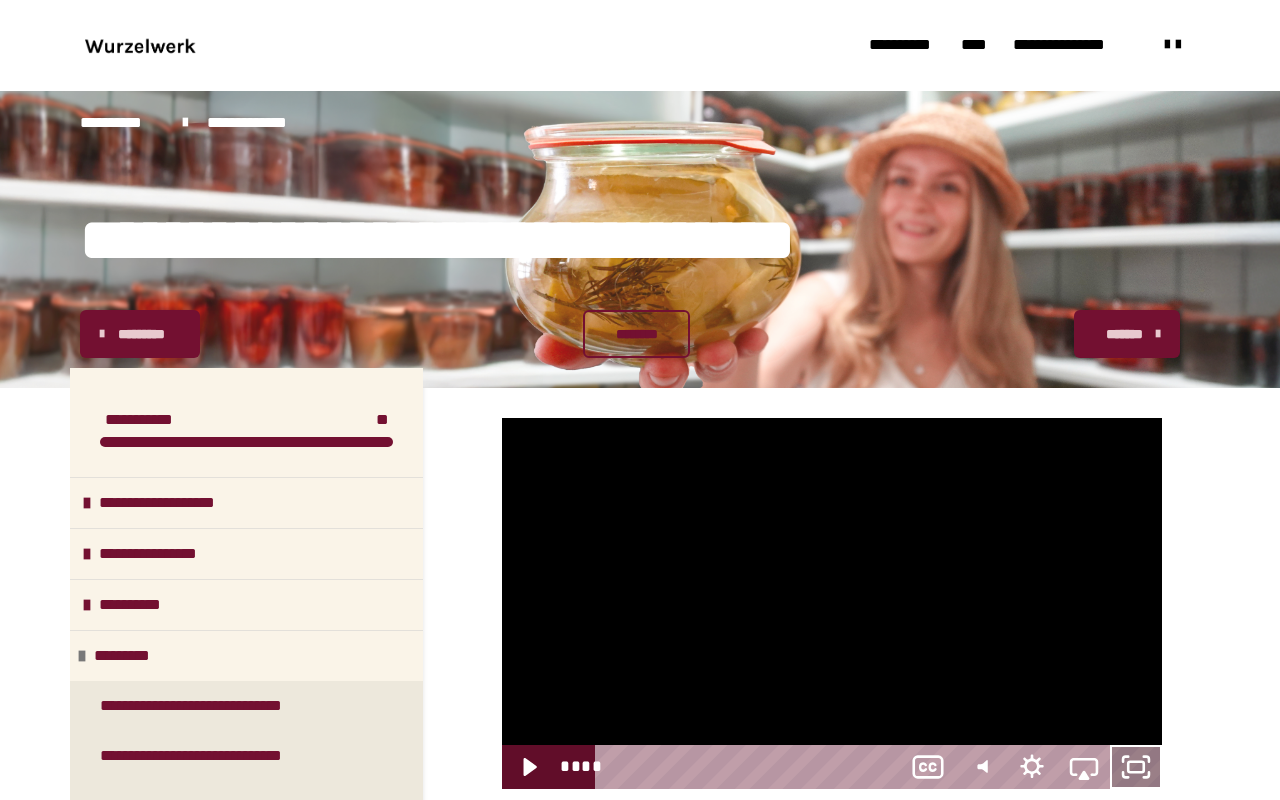 click 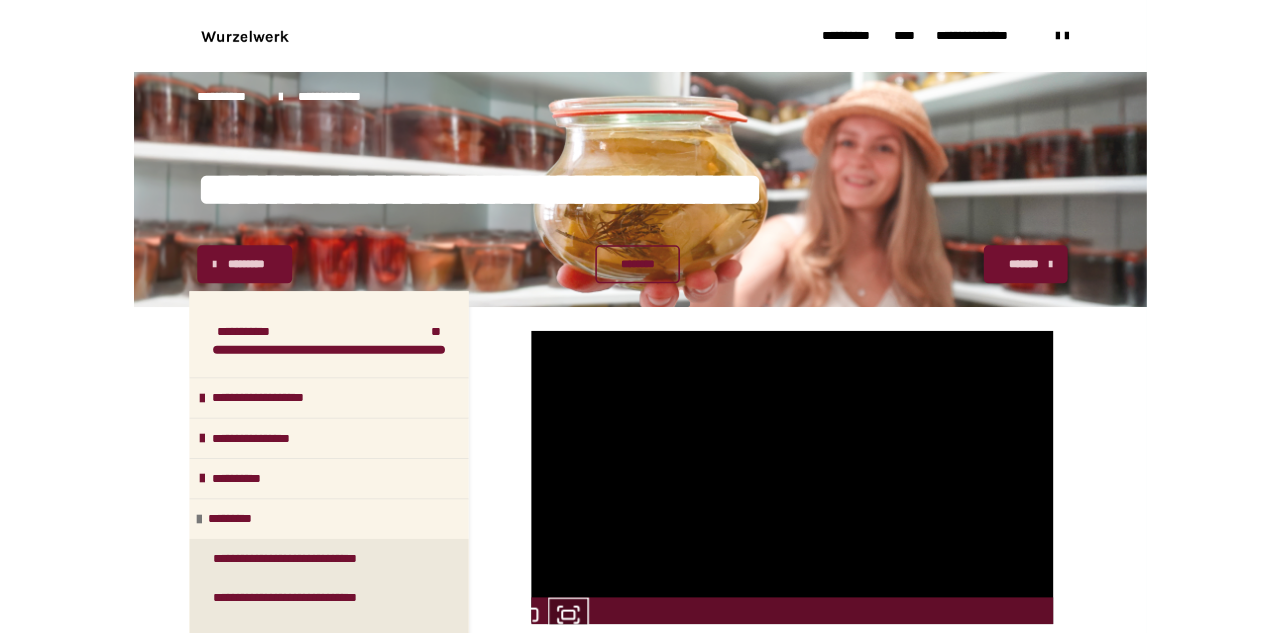 scroll, scrollTop: 220, scrollLeft: 0, axis: vertical 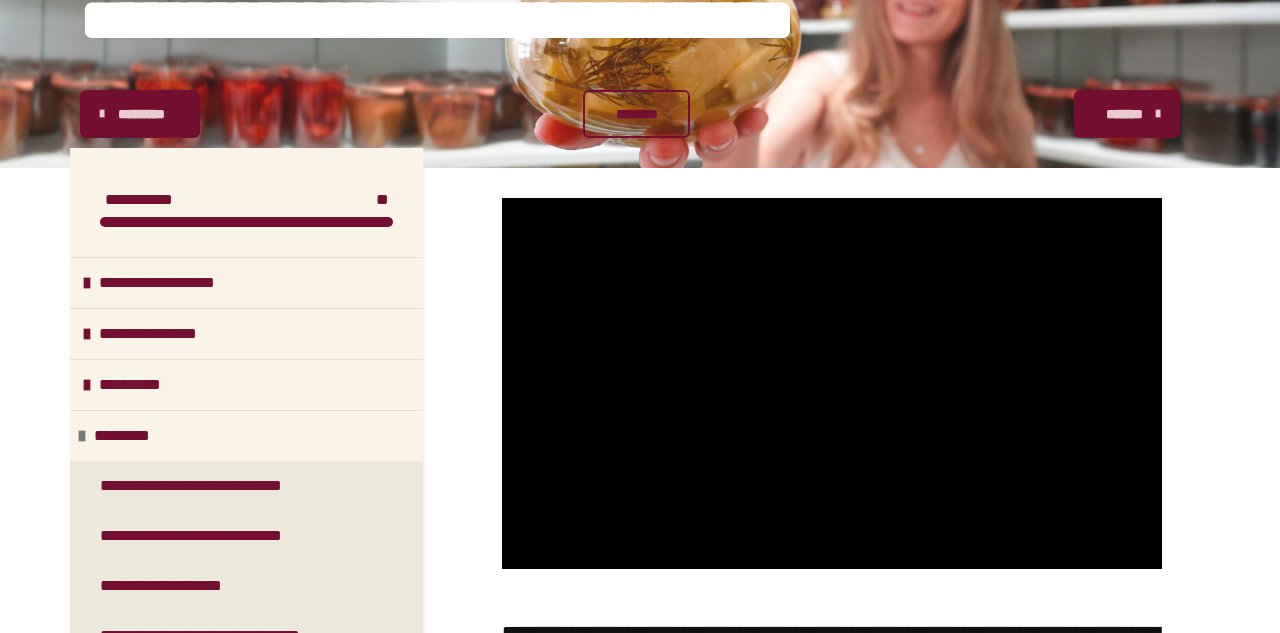 click on "*******" at bounding box center (1125, 114) 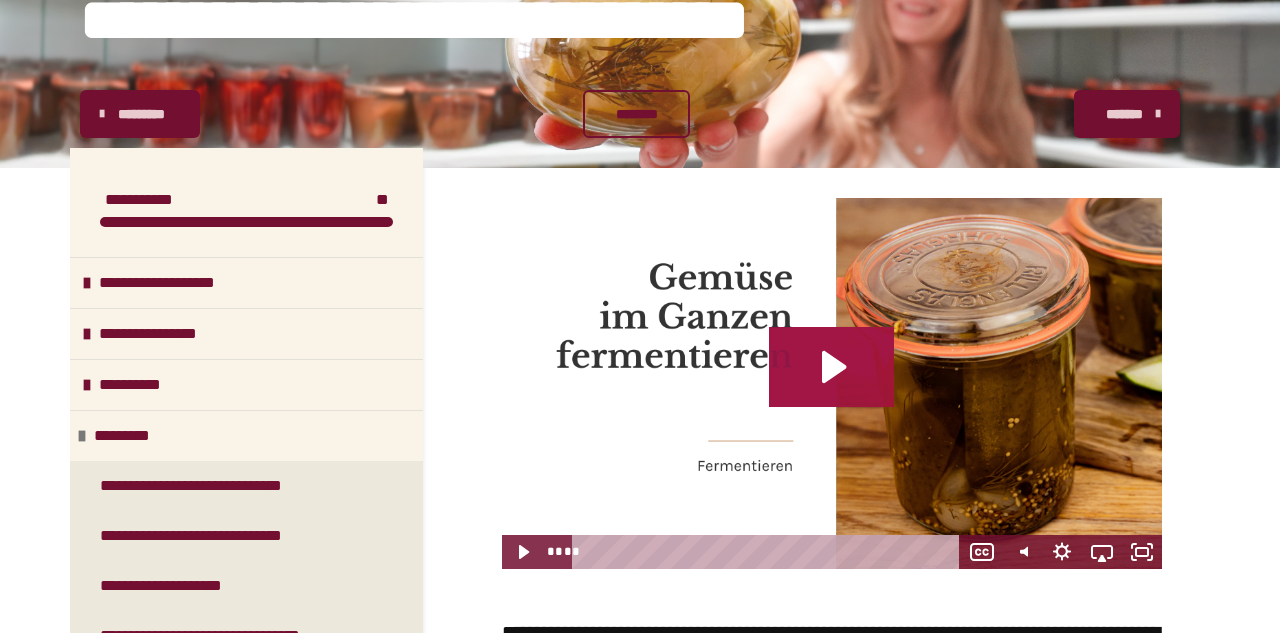 click 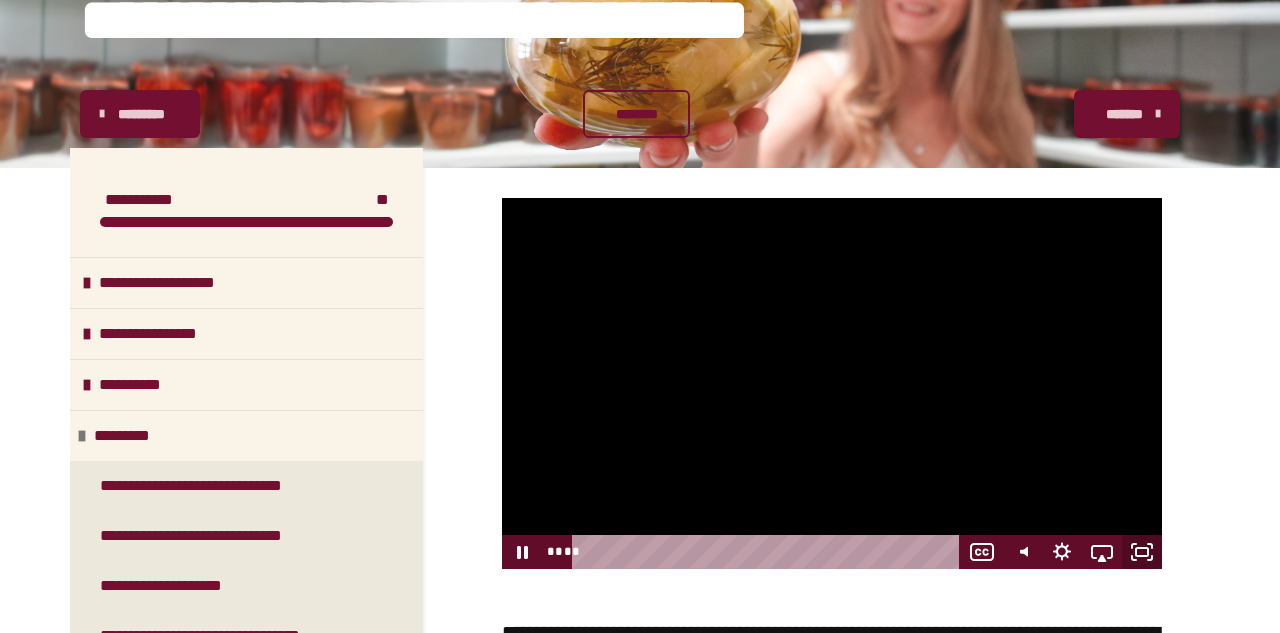 click 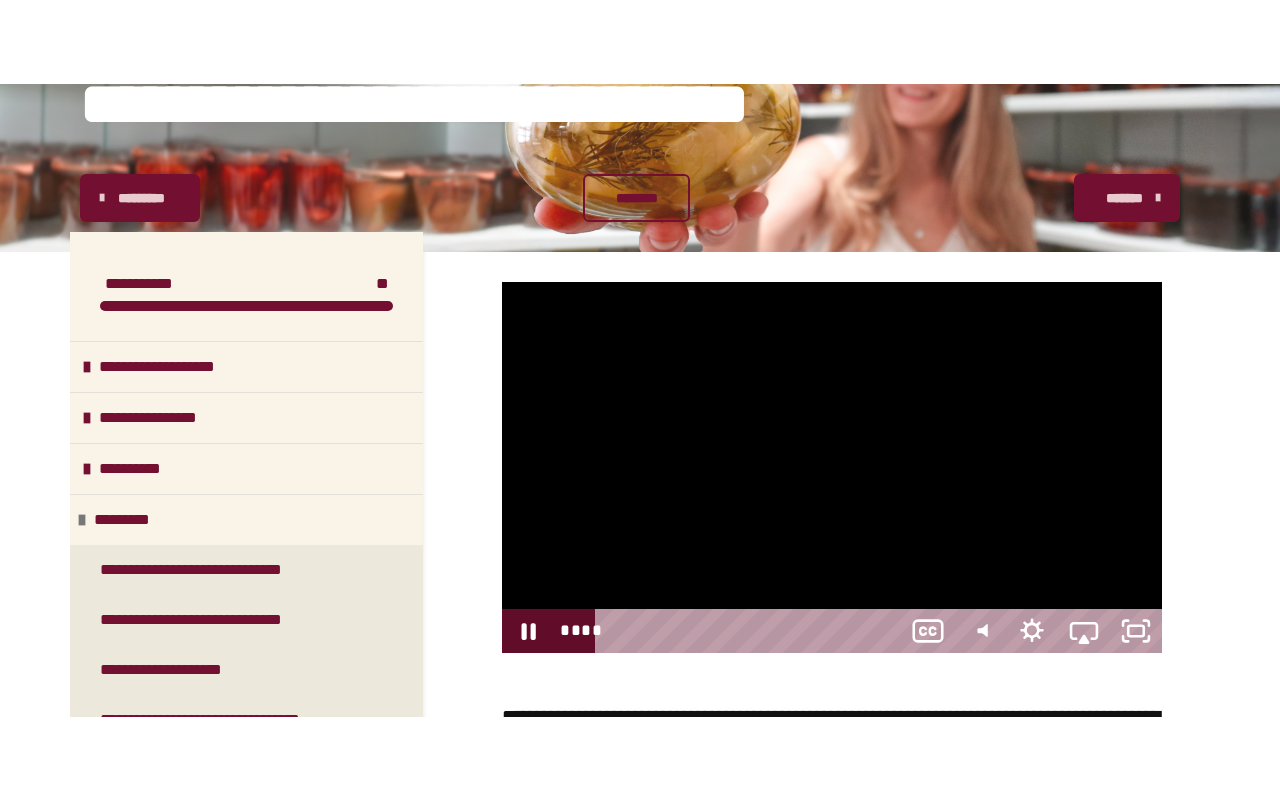 scroll, scrollTop: 0, scrollLeft: 0, axis: both 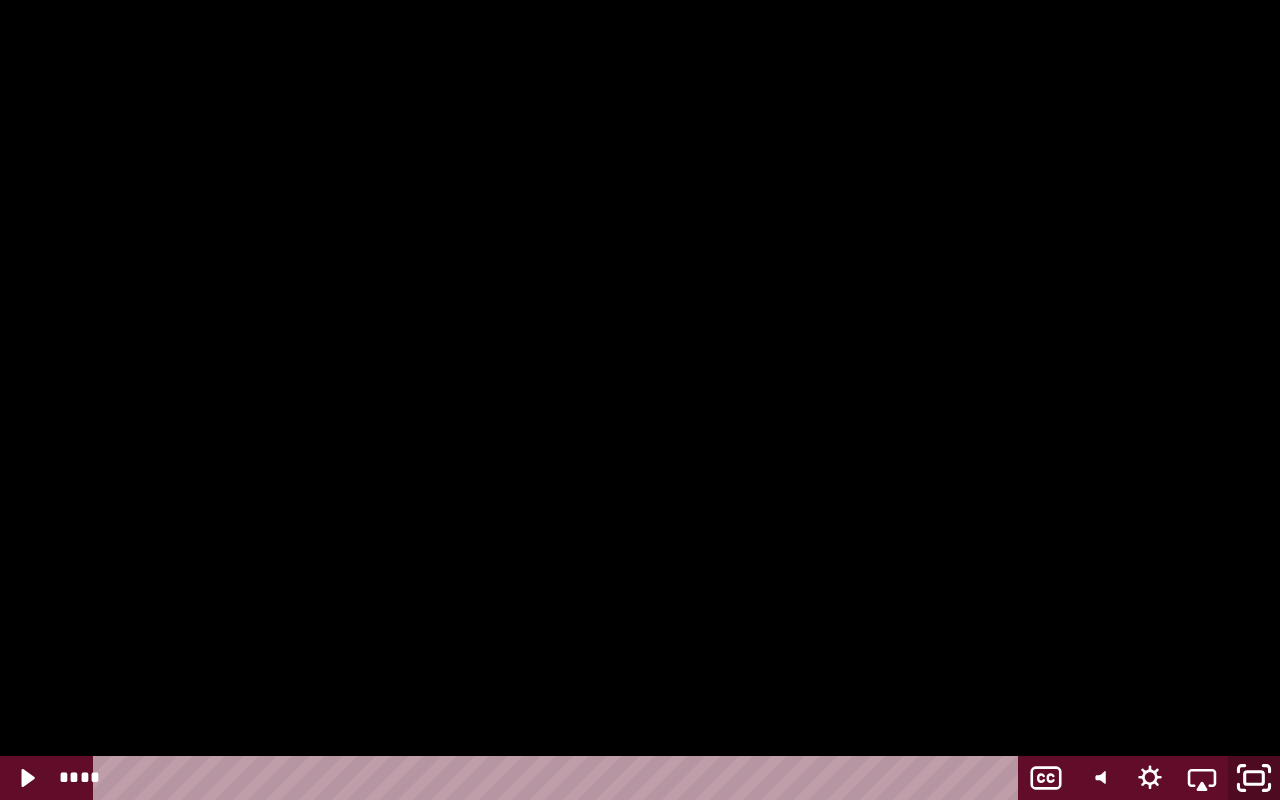 click 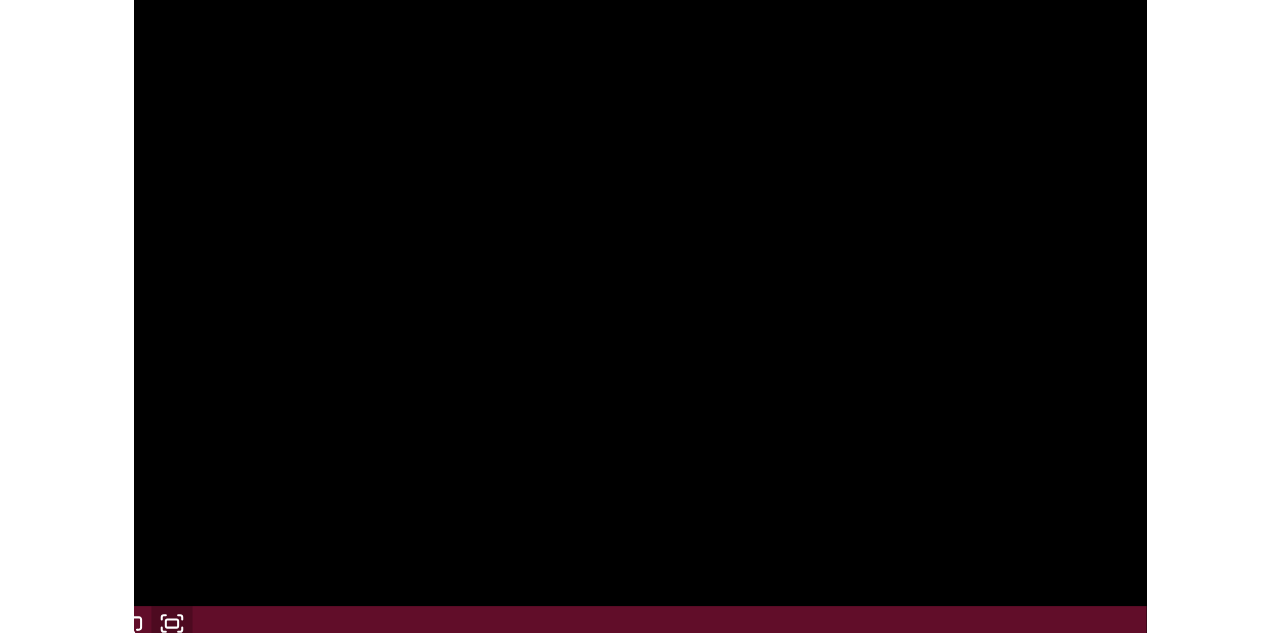 scroll, scrollTop: 220, scrollLeft: 0, axis: vertical 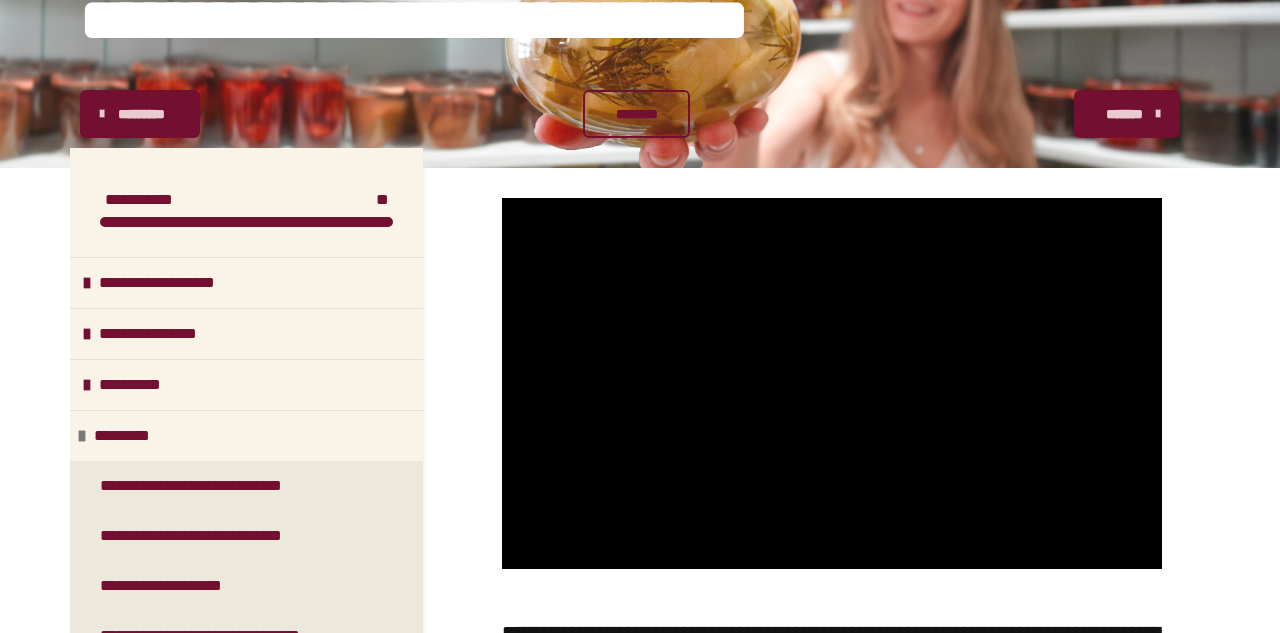 click on "*******" at bounding box center [1125, 114] 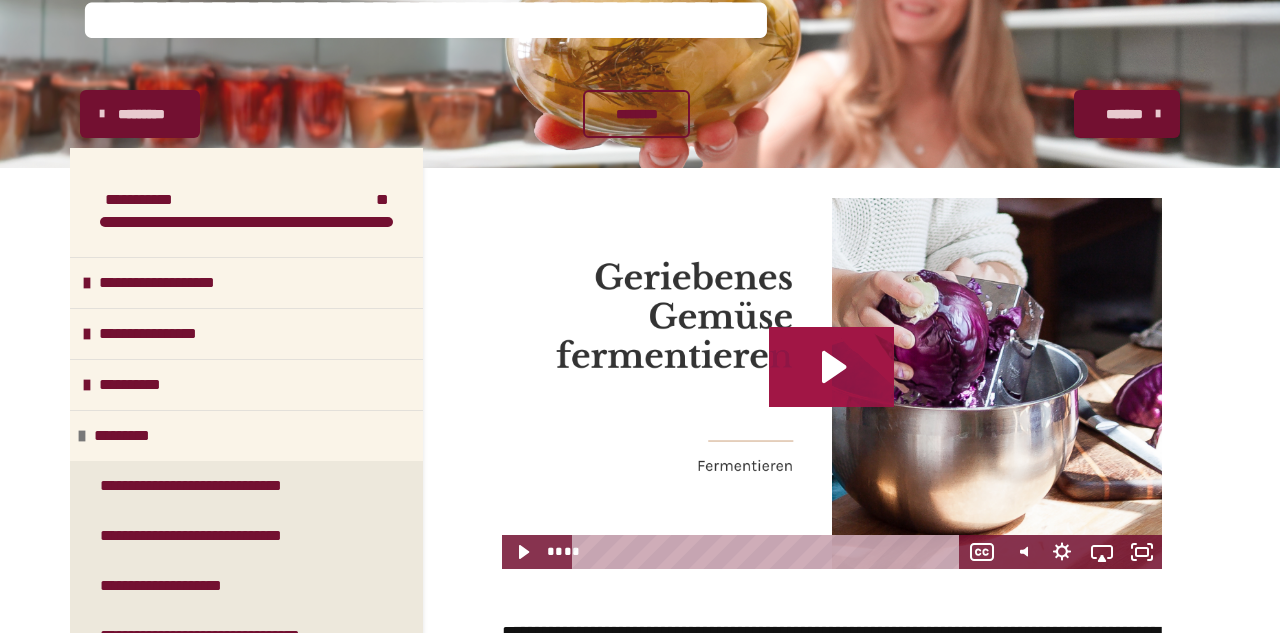 click 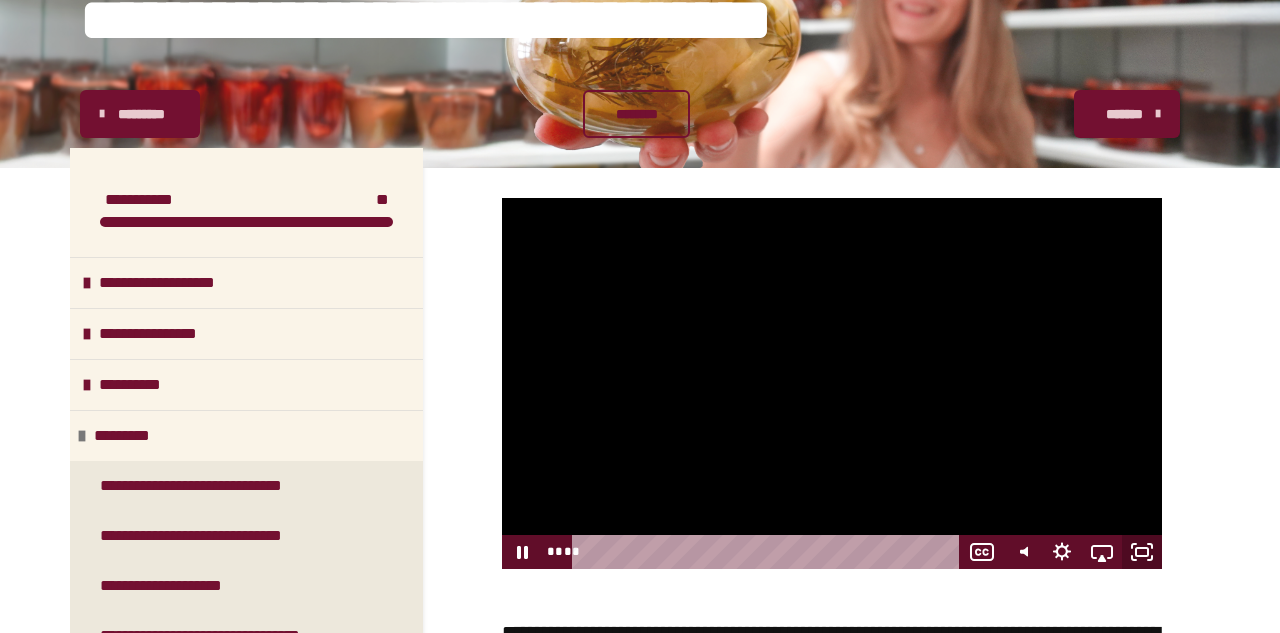 click 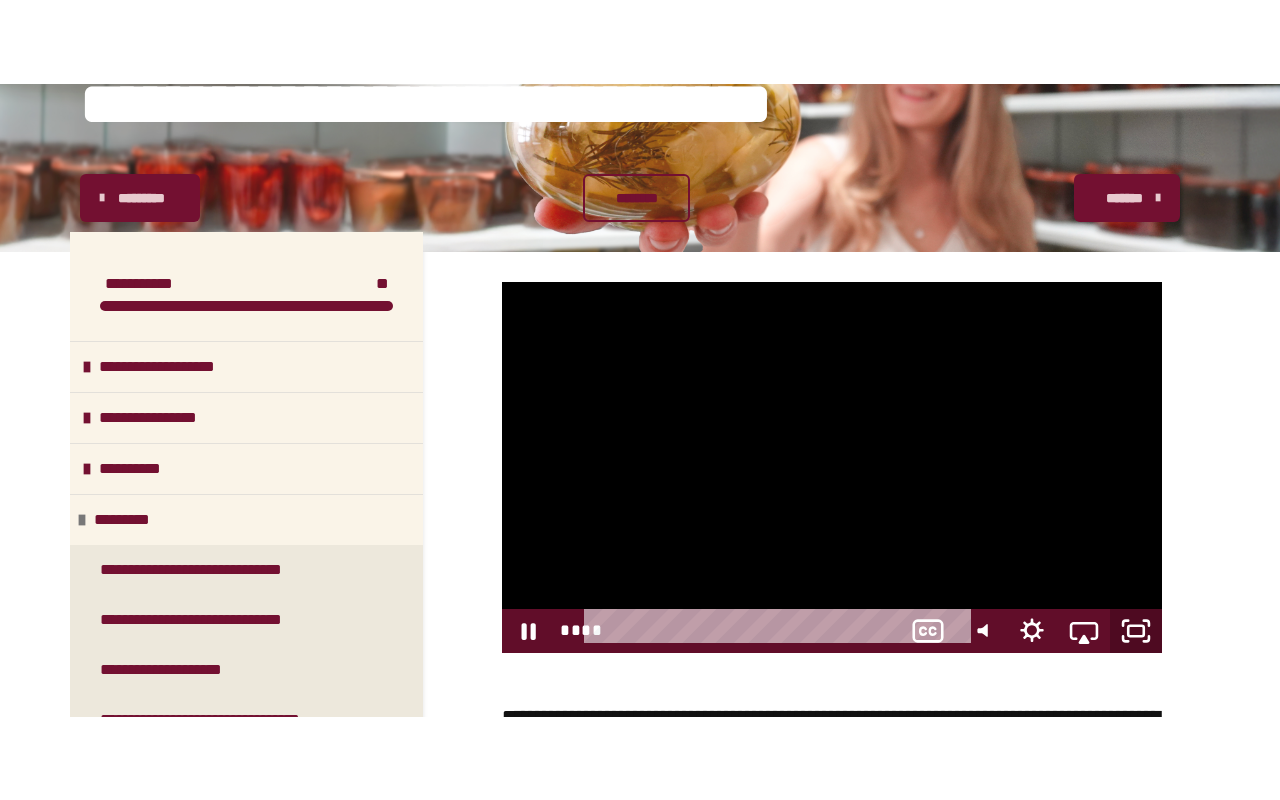 scroll, scrollTop: 0, scrollLeft: 0, axis: both 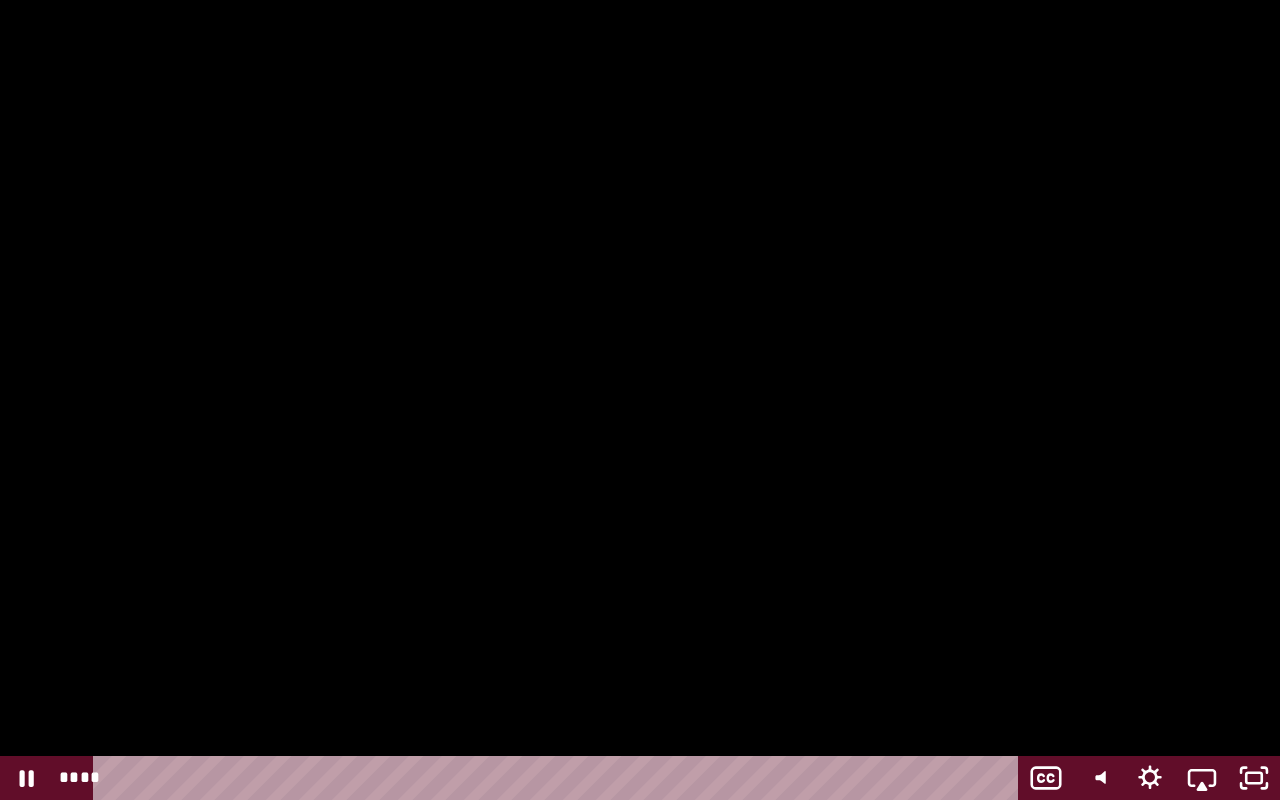 click at bounding box center [640, 400] 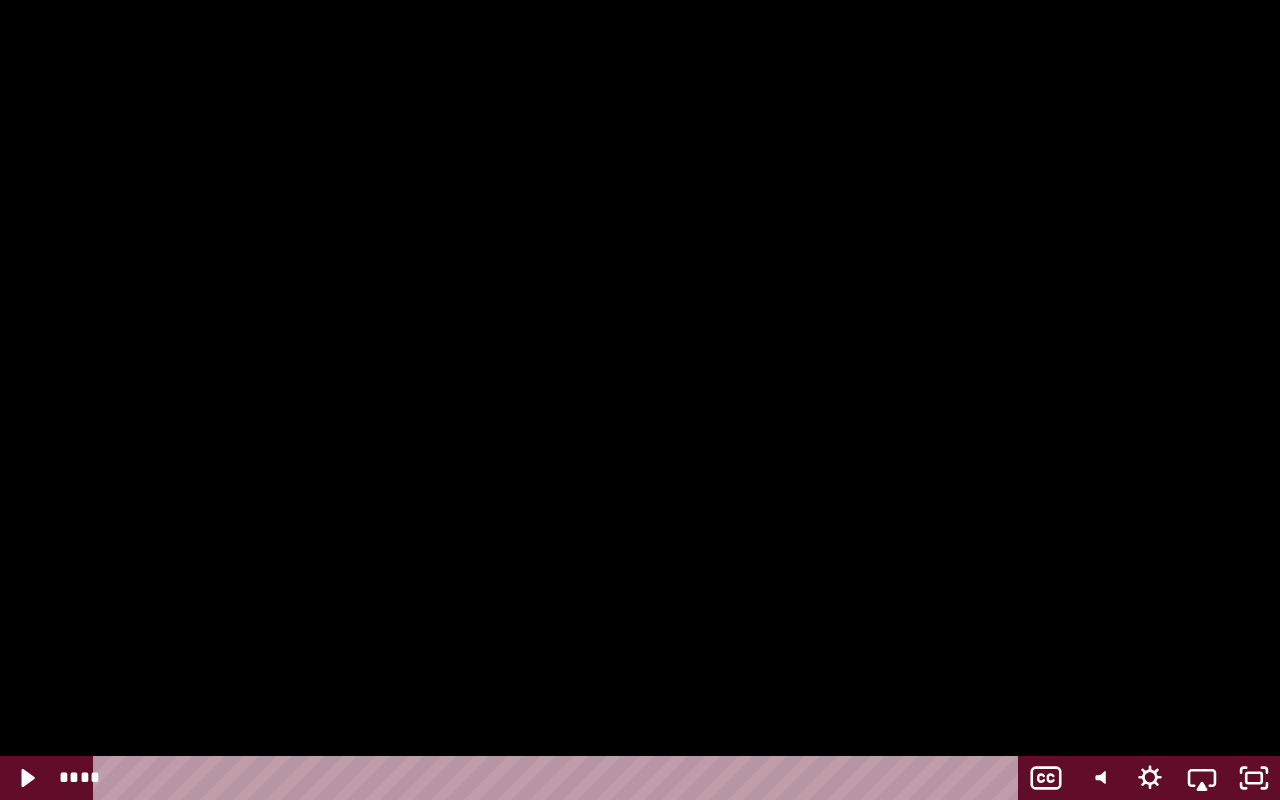 click at bounding box center (640, 400) 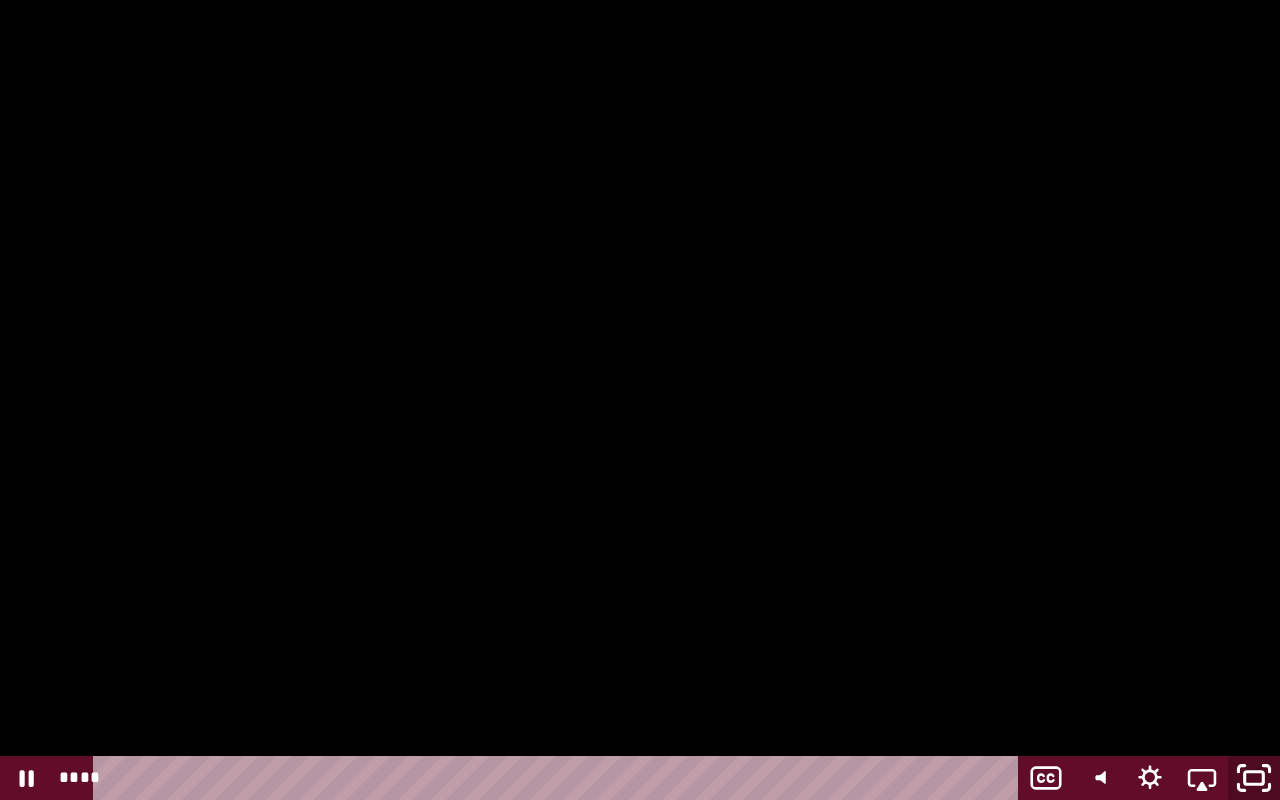 click 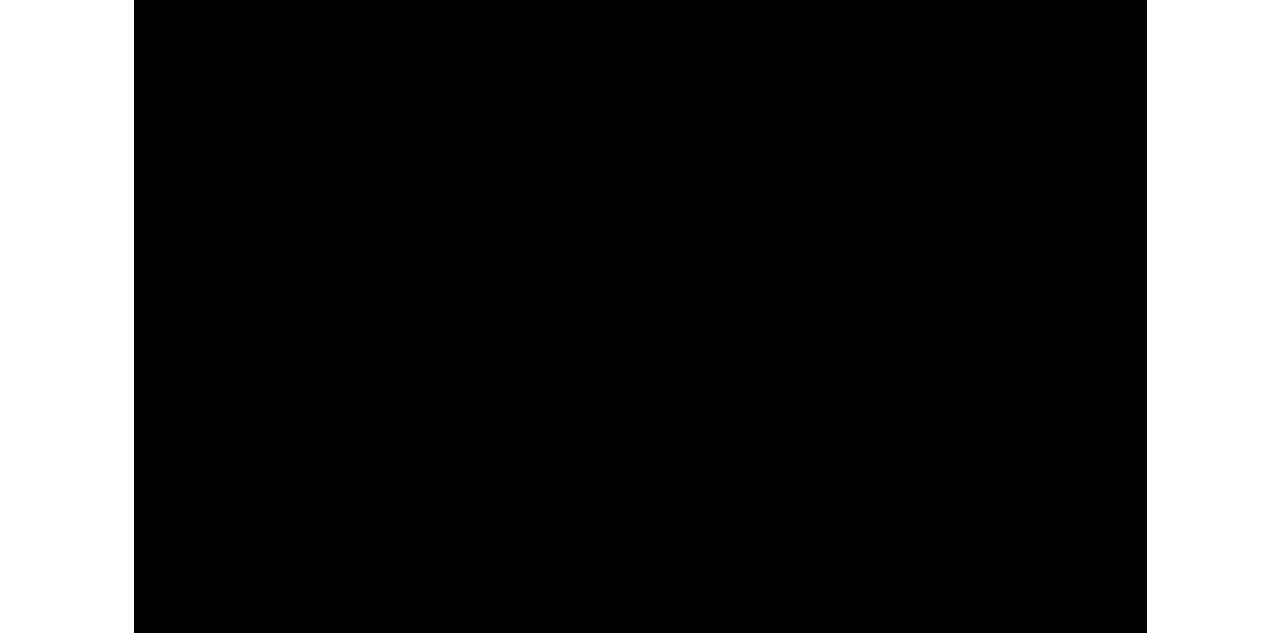 scroll, scrollTop: 220, scrollLeft: 0, axis: vertical 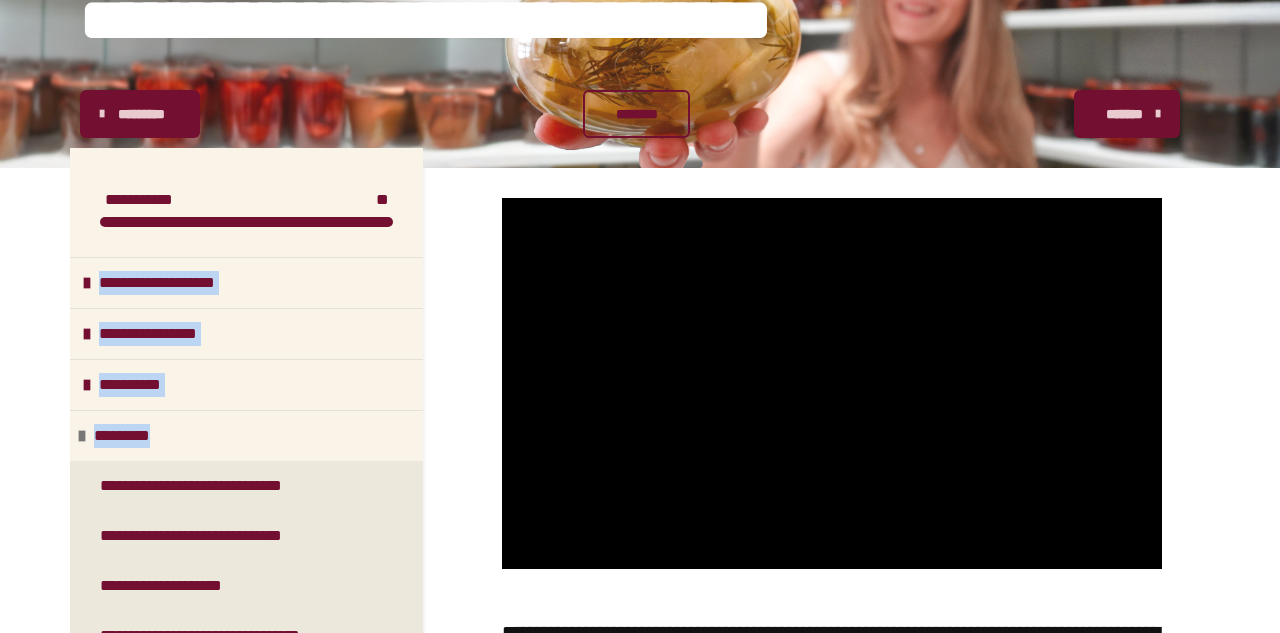 drag, startPoint x: 413, startPoint y: 426, endPoint x: 386, endPoint y: 239, distance: 188.93915 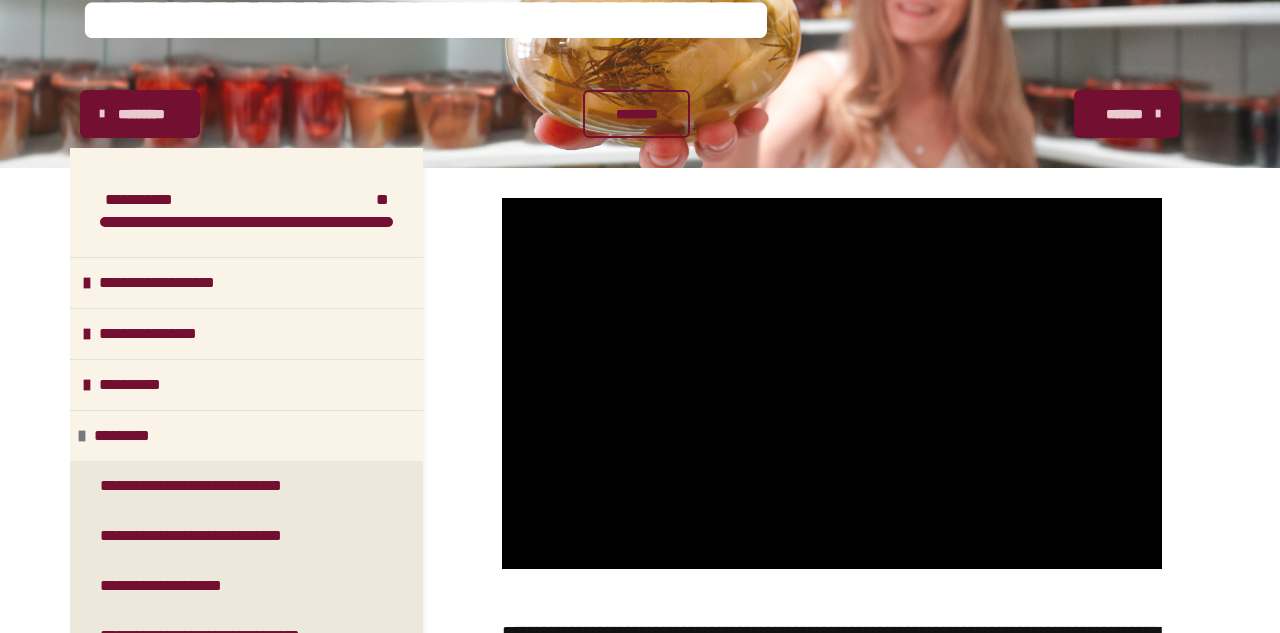 click on "**********" at bounding box center (640, 1143) 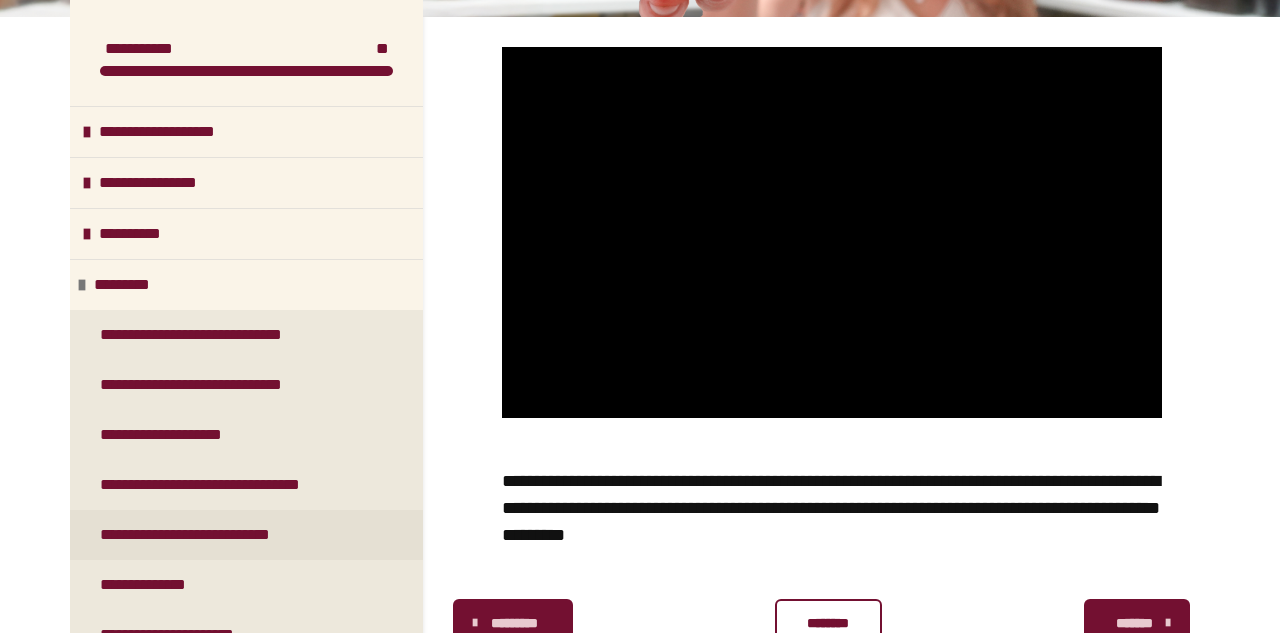 scroll, scrollTop: 354, scrollLeft: 0, axis: vertical 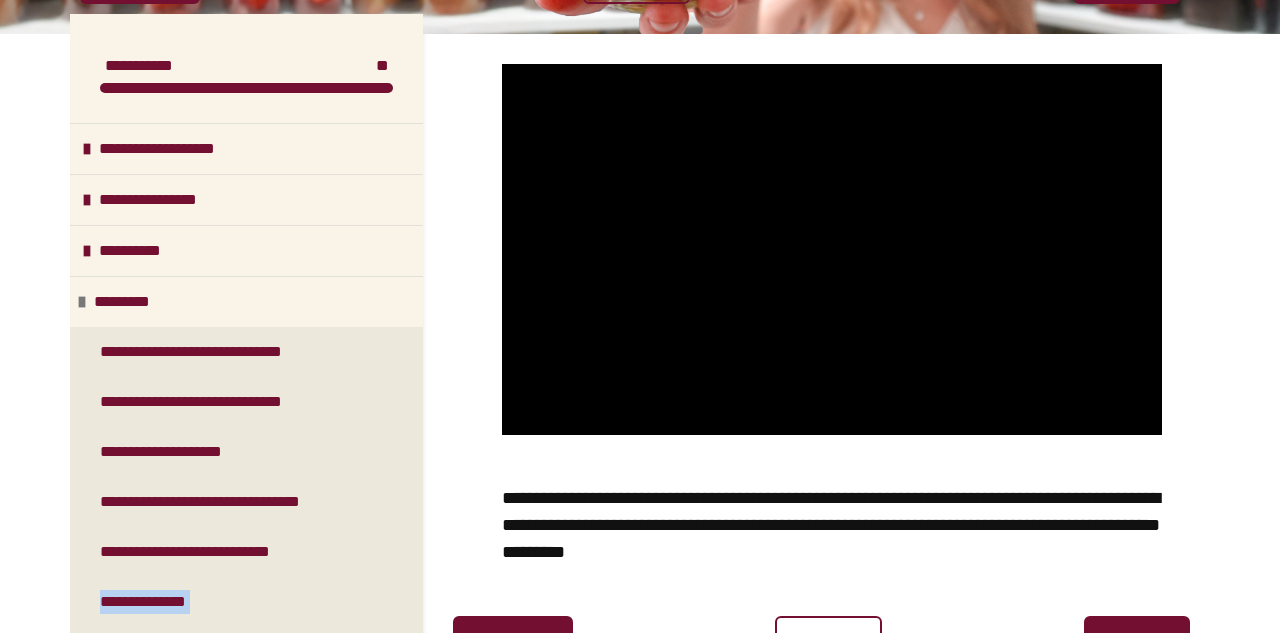 drag, startPoint x: 421, startPoint y: 549, endPoint x: 431, endPoint y: 415, distance: 134.37262 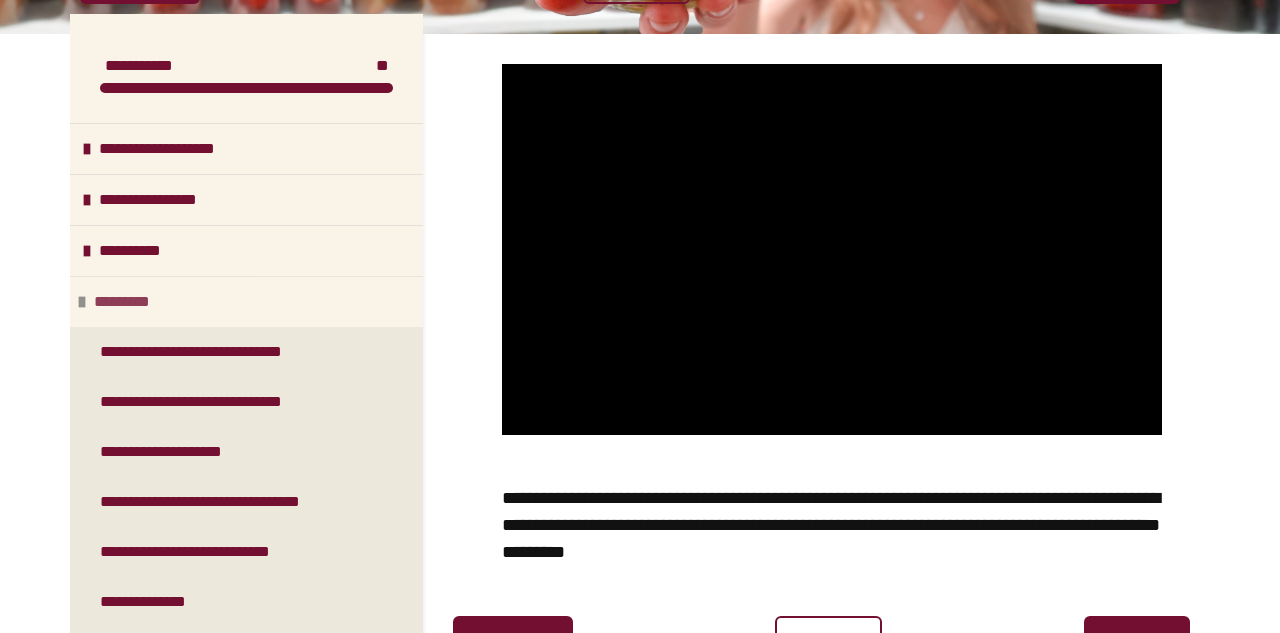 click on "*********" at bounding box center (132, 302) 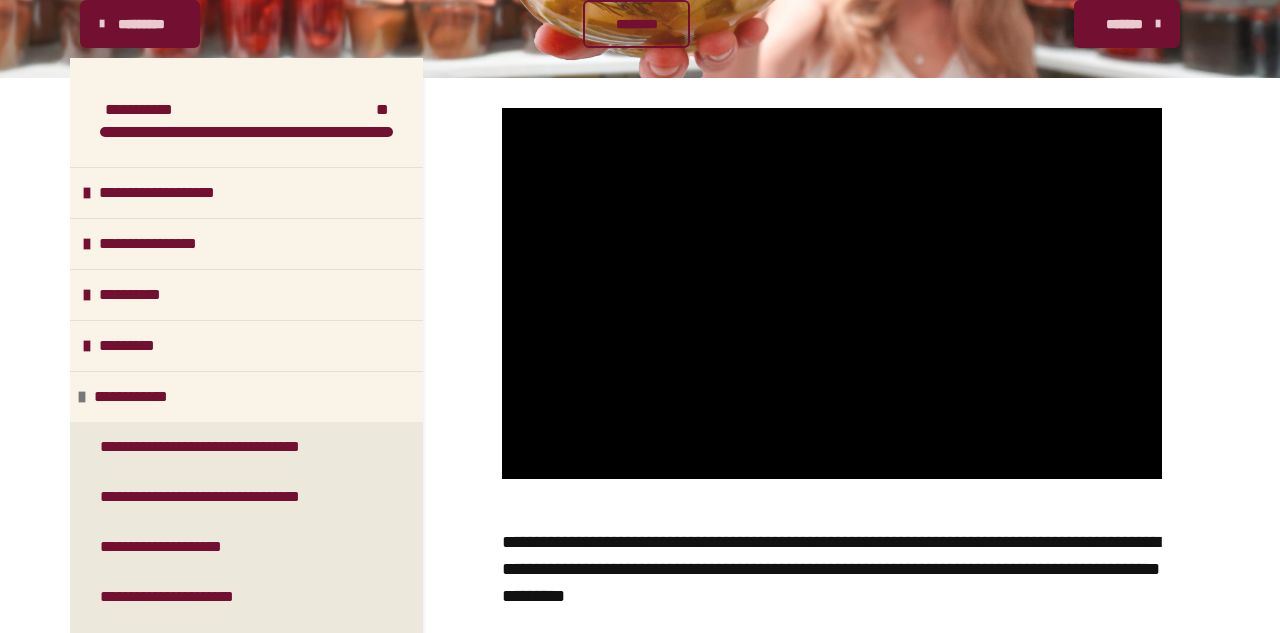 scroll, scrollTop: 310, scrollLeft: 0, axis: vertical 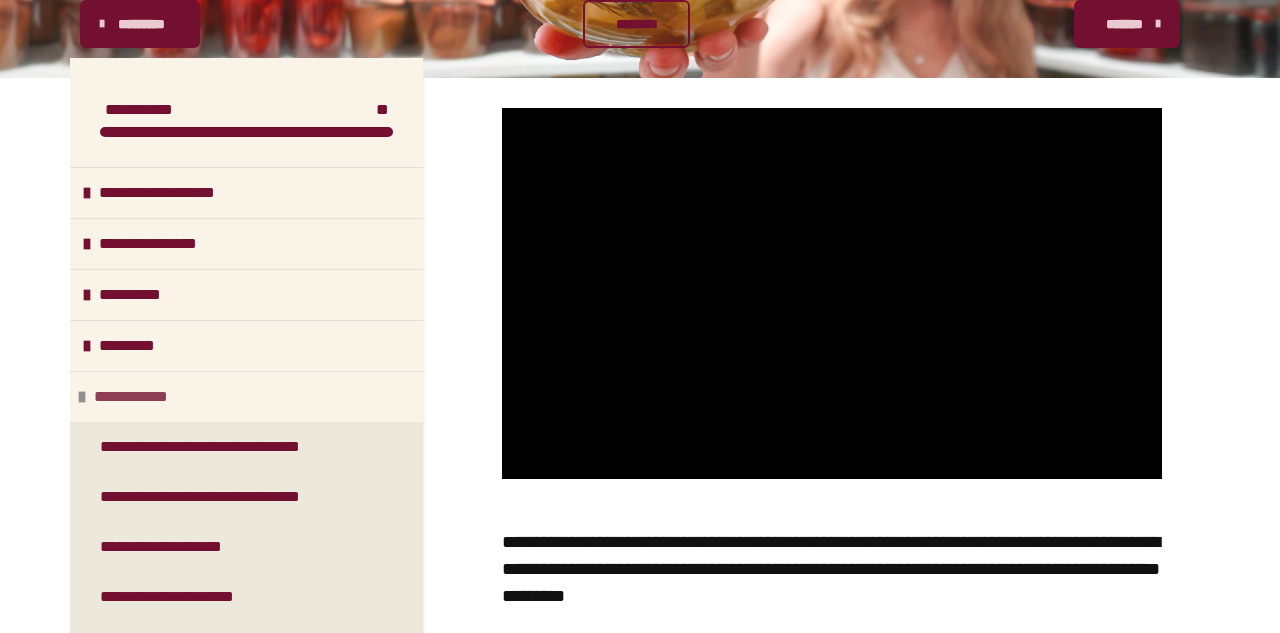 click on "**********" at bounding box center (142, 397) 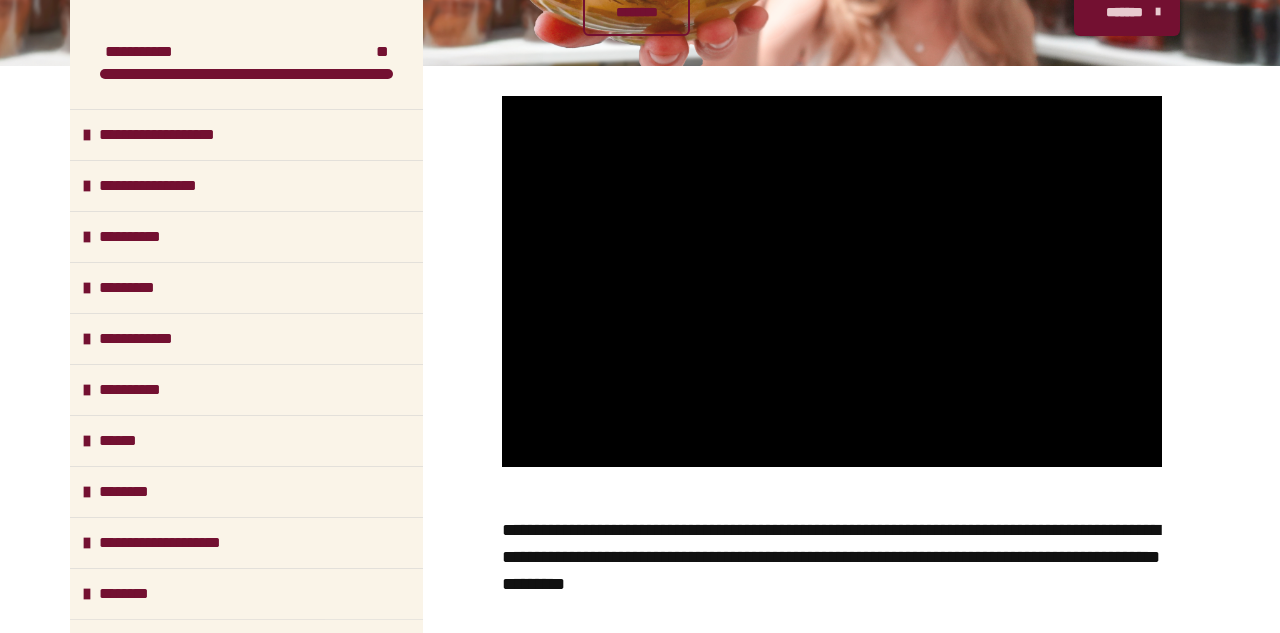 scroll, scrollTop: 448, scrollLeft: 0, axis: vertical 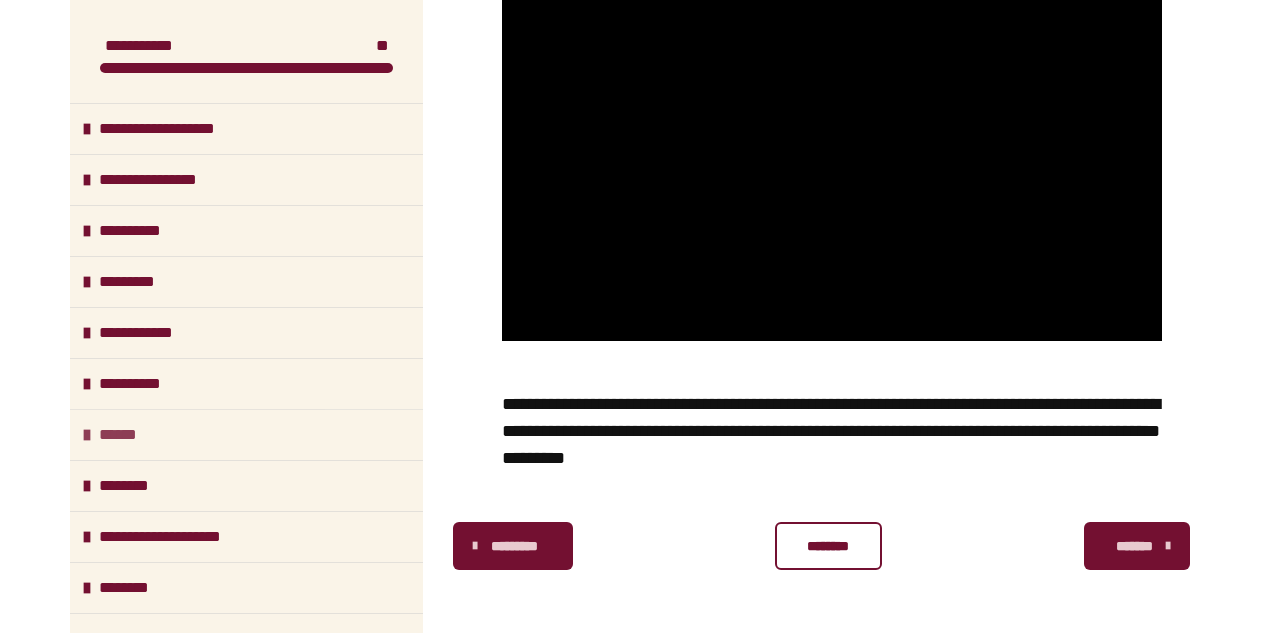 click on "******" at bounding box center (246, 434) 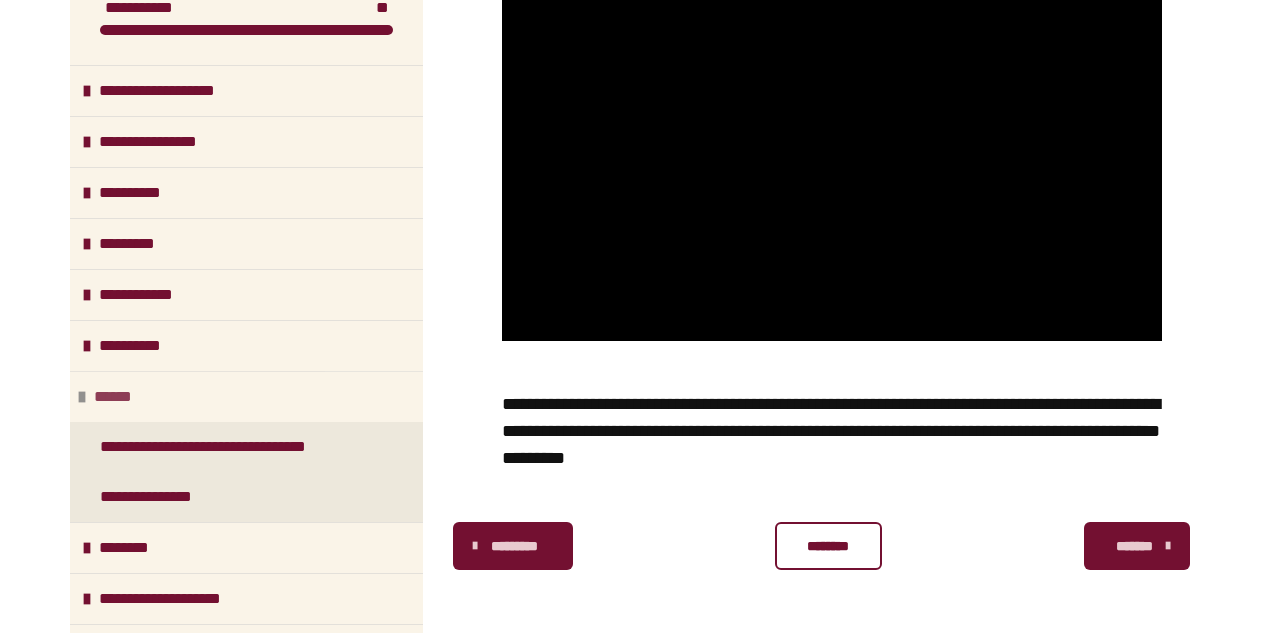 scroll, scrollTop: 49, scrollLeft: 0, axis: vertical 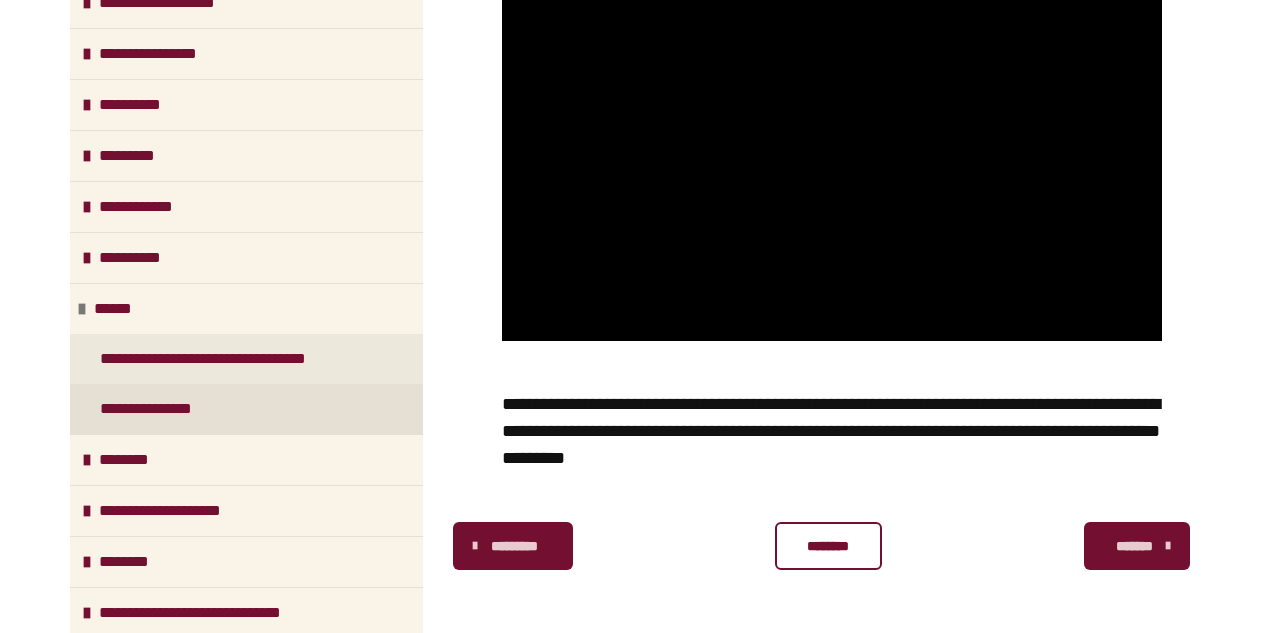 click on "**********" at bounding box center [246, 409] 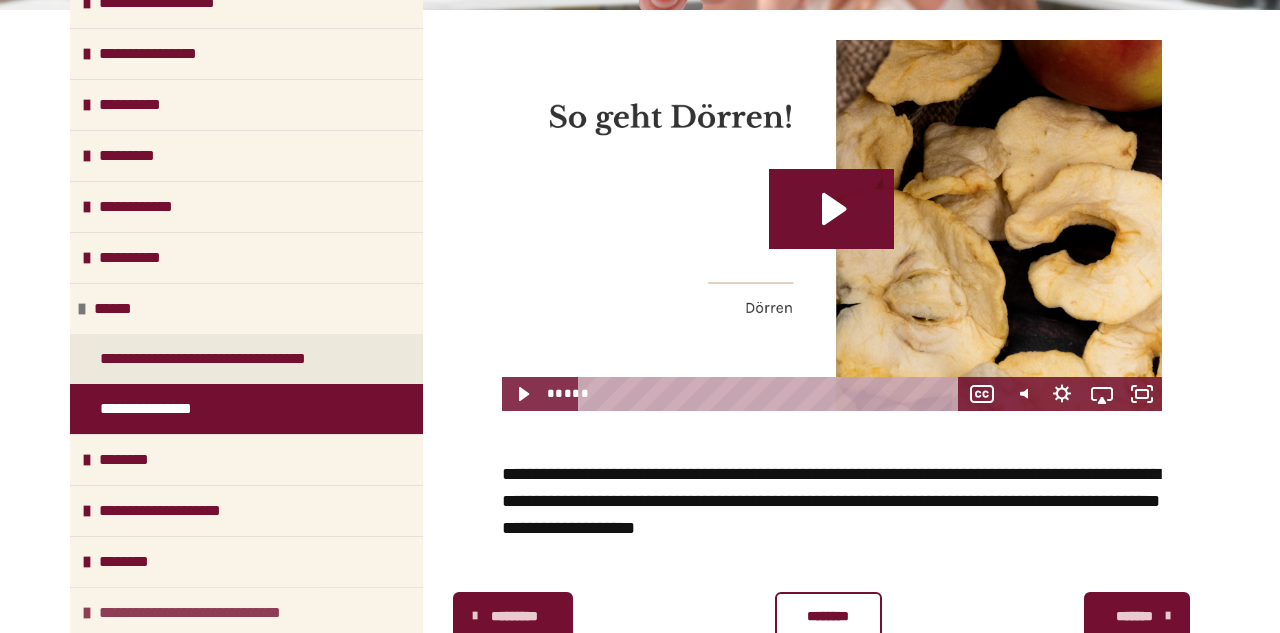 click at bounding box center [87, 613] 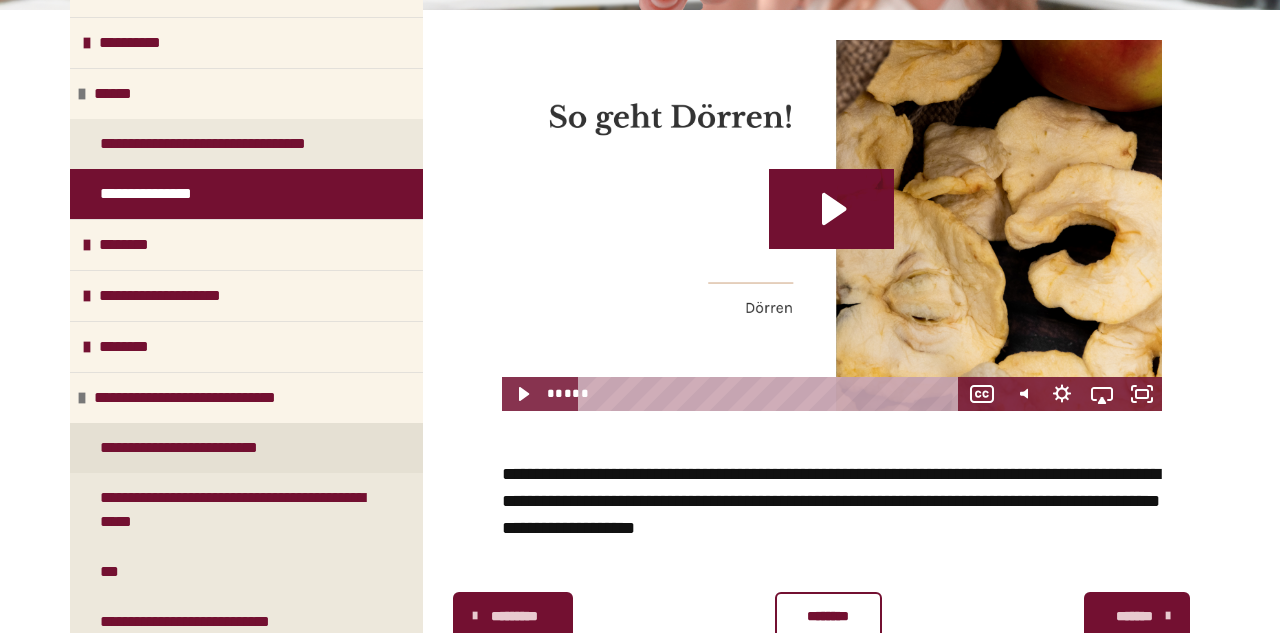 scroll, scrollTop: 357, scrollLeft: 0, axis: vertical 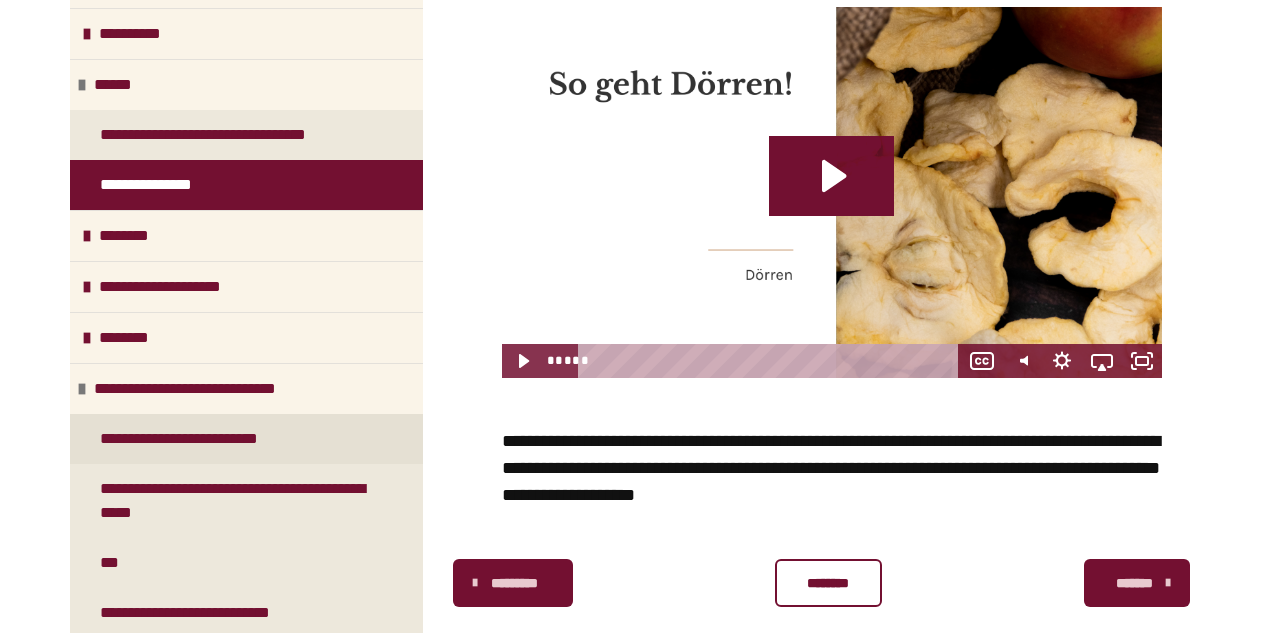click on "**********" at bounding box center [195, 439] 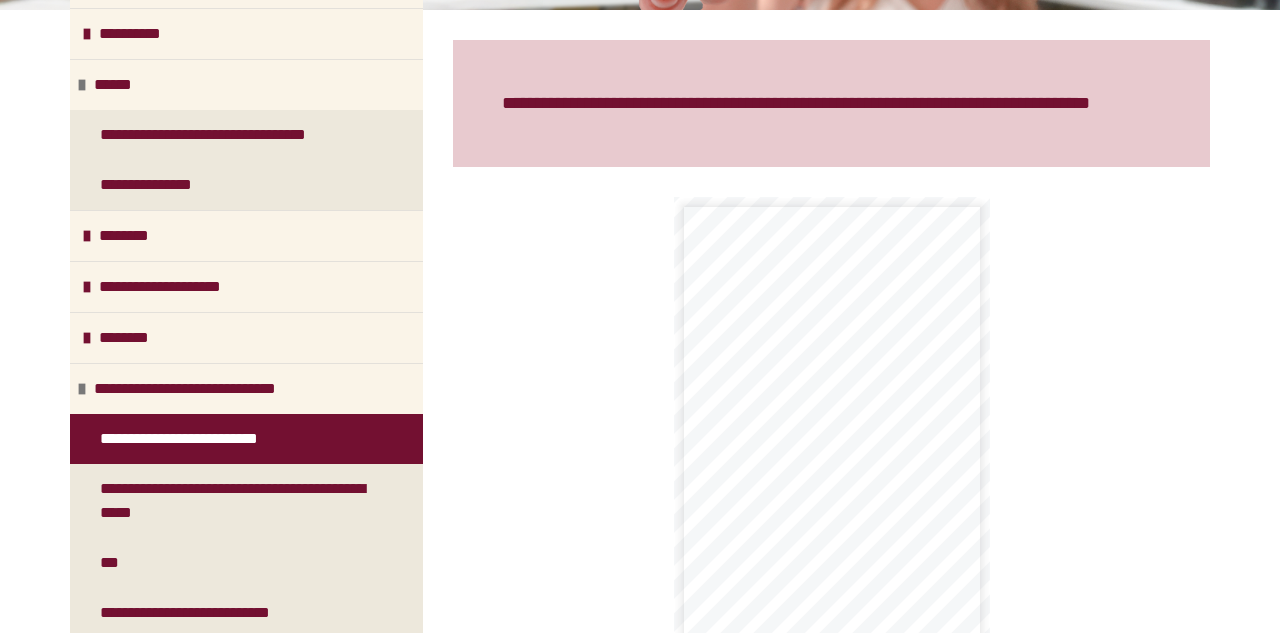 scroll, scrollTop: 379, scrollLeft: 0, axis: vertical 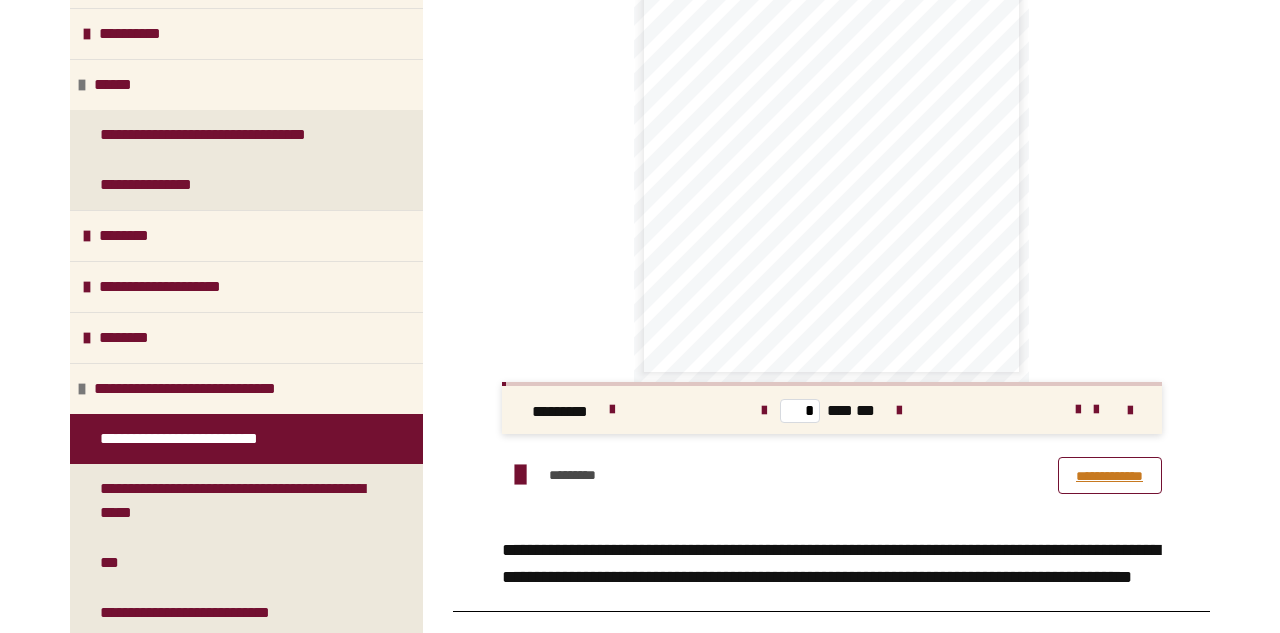 click on "**********" at bounding box center [1110, 475] 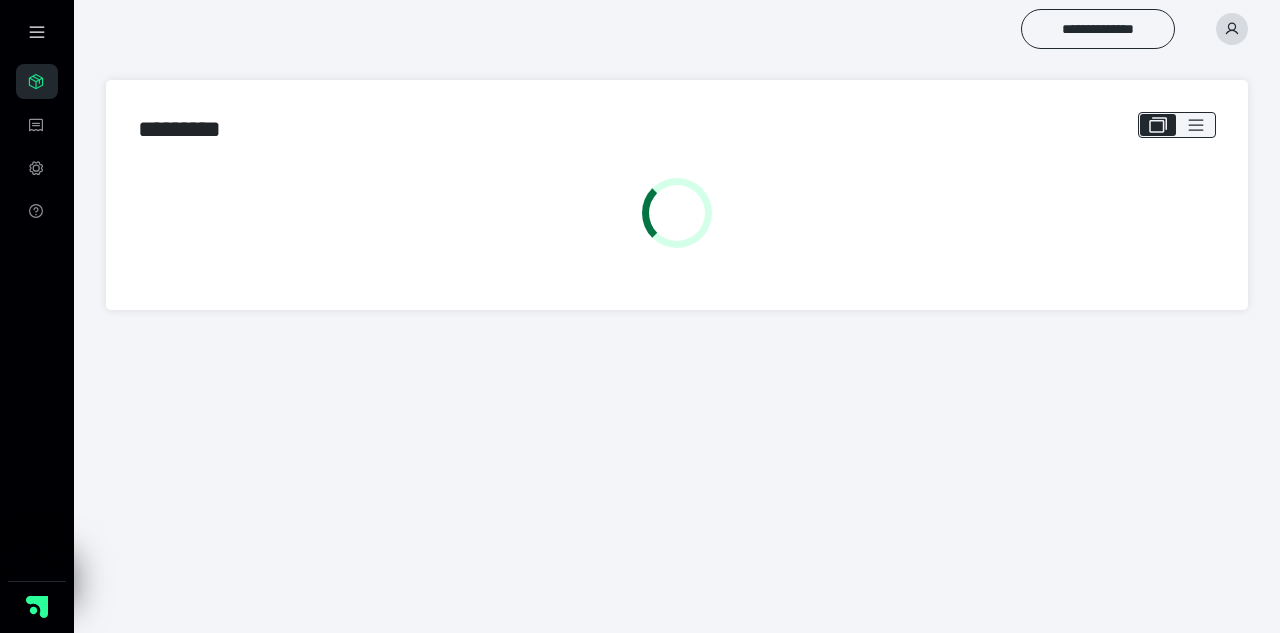 scroll, scrollTop: 0, scrollLeft: 0, axis: both 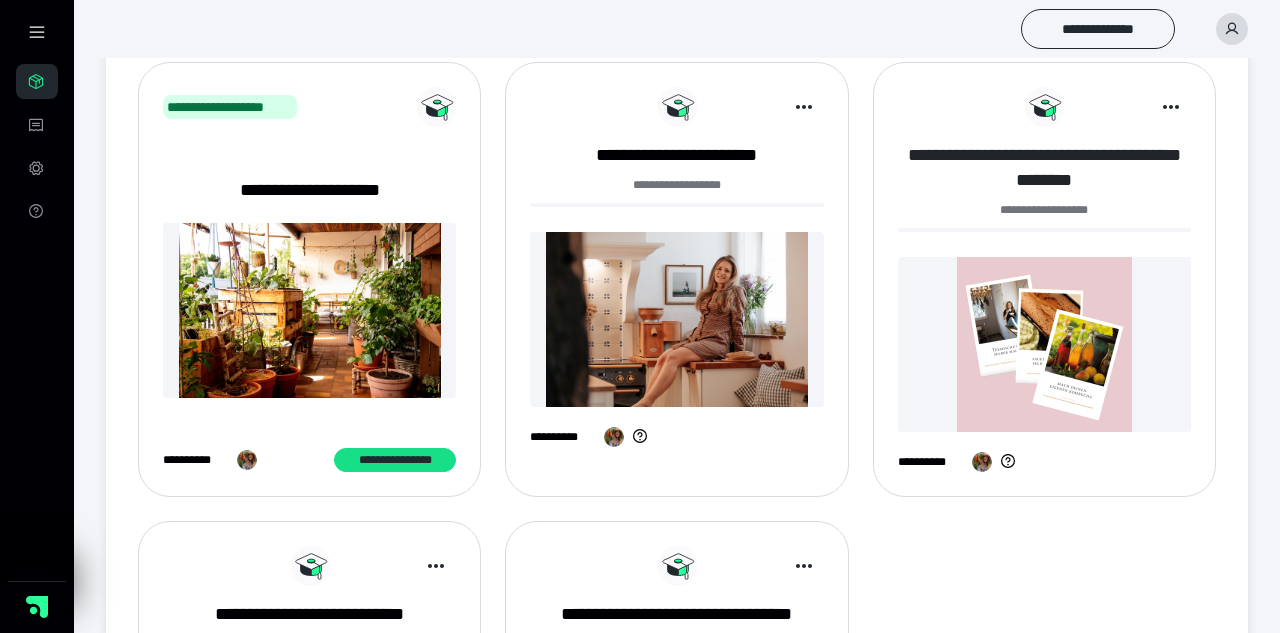 click on "**********" at bounding box center (1044, 168) 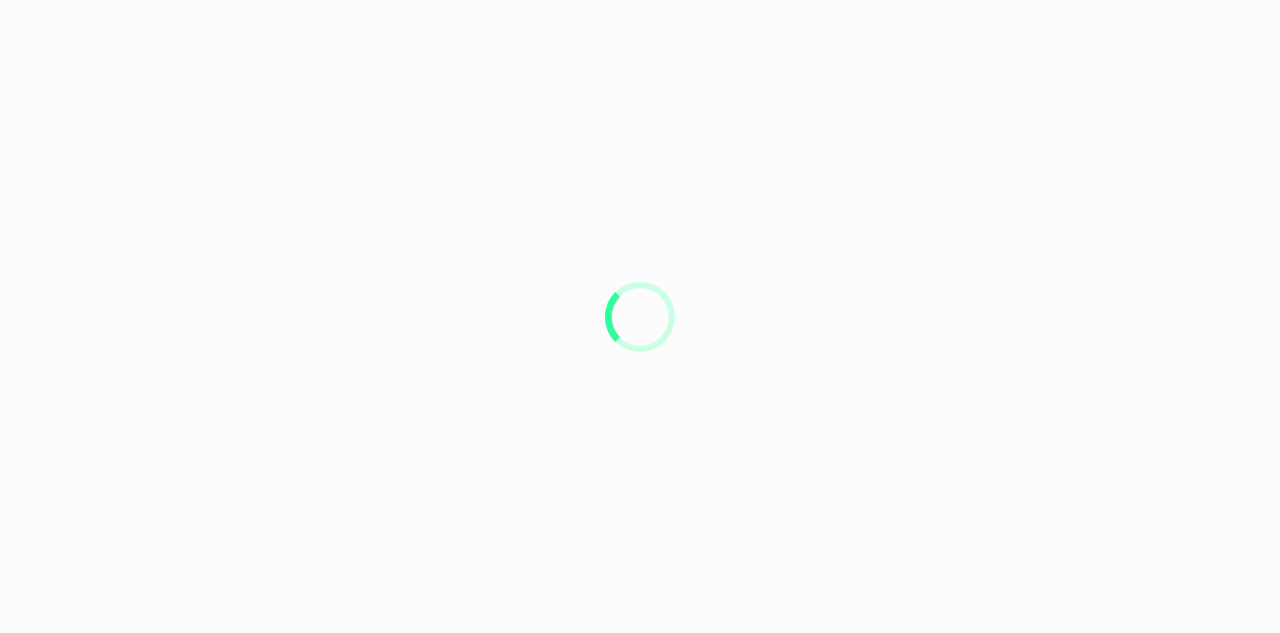 scroll, scrollTop: 0, scrollLeft: 0, axis: both 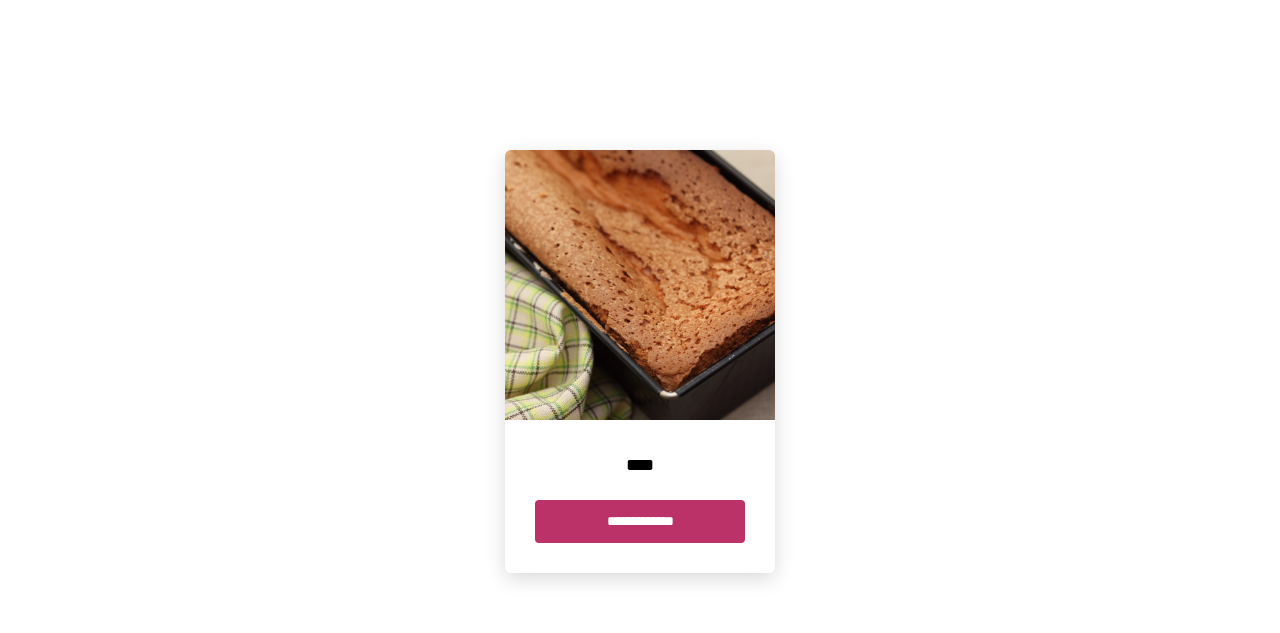 click on "**********" at bounding box center [640, 521] 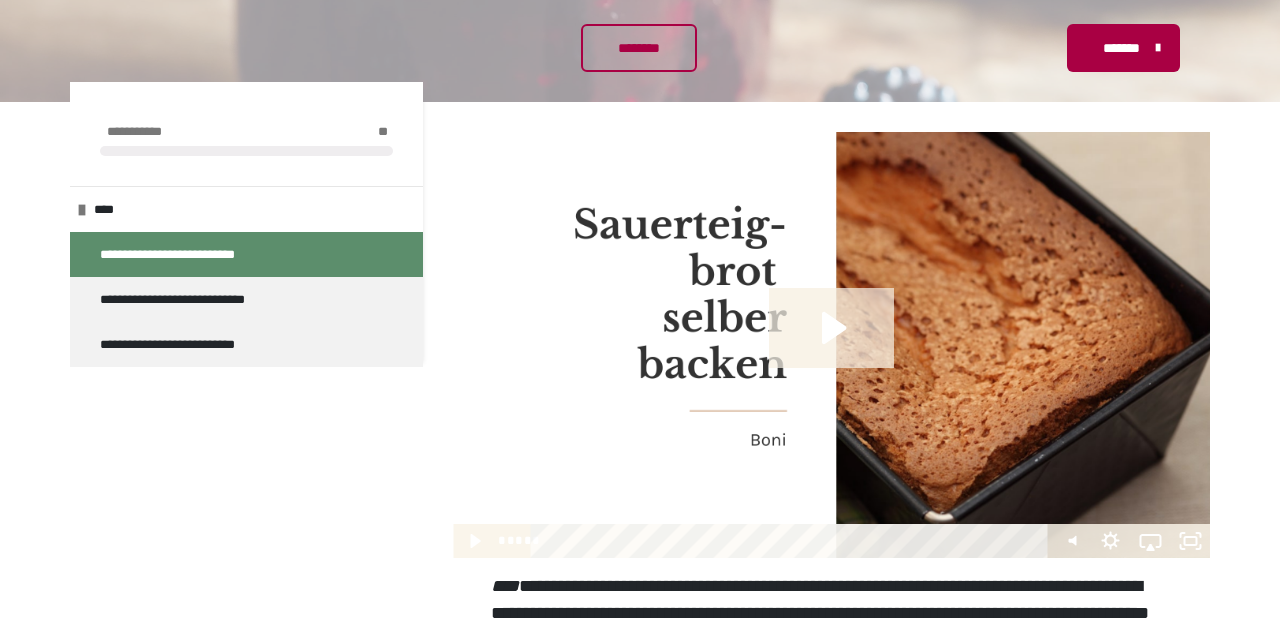 scroll, scrollTop: 292, scrollLeft: 0, axis: vertical 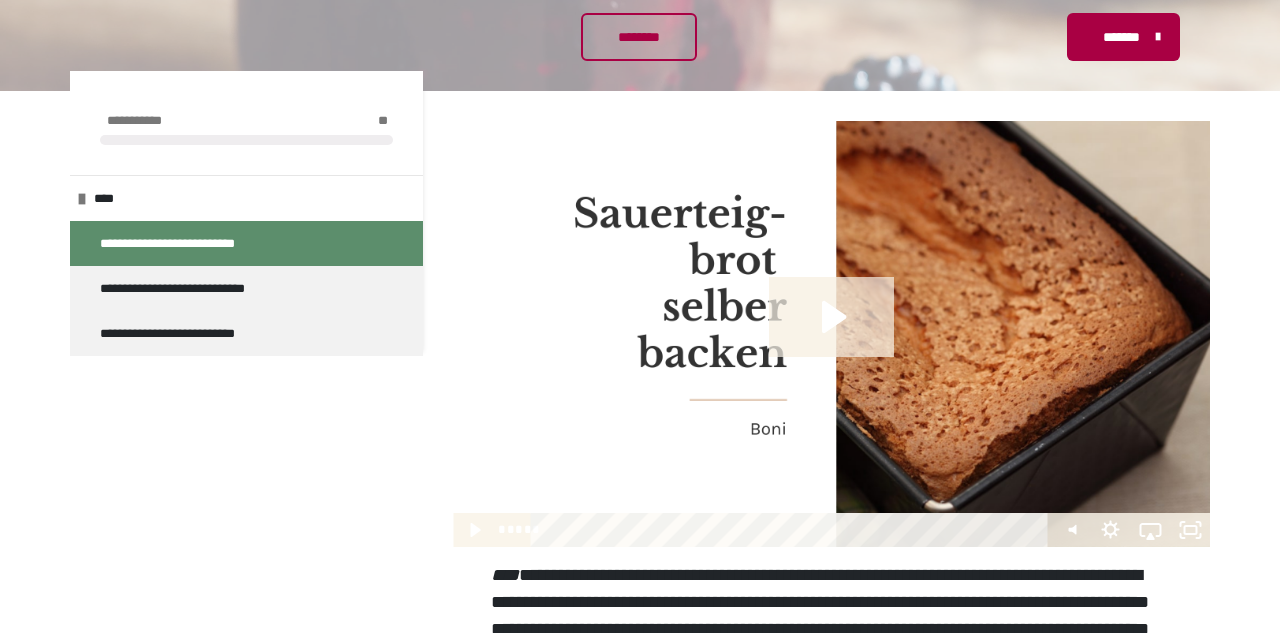 click on "**********" at bounding box center [640, 498] 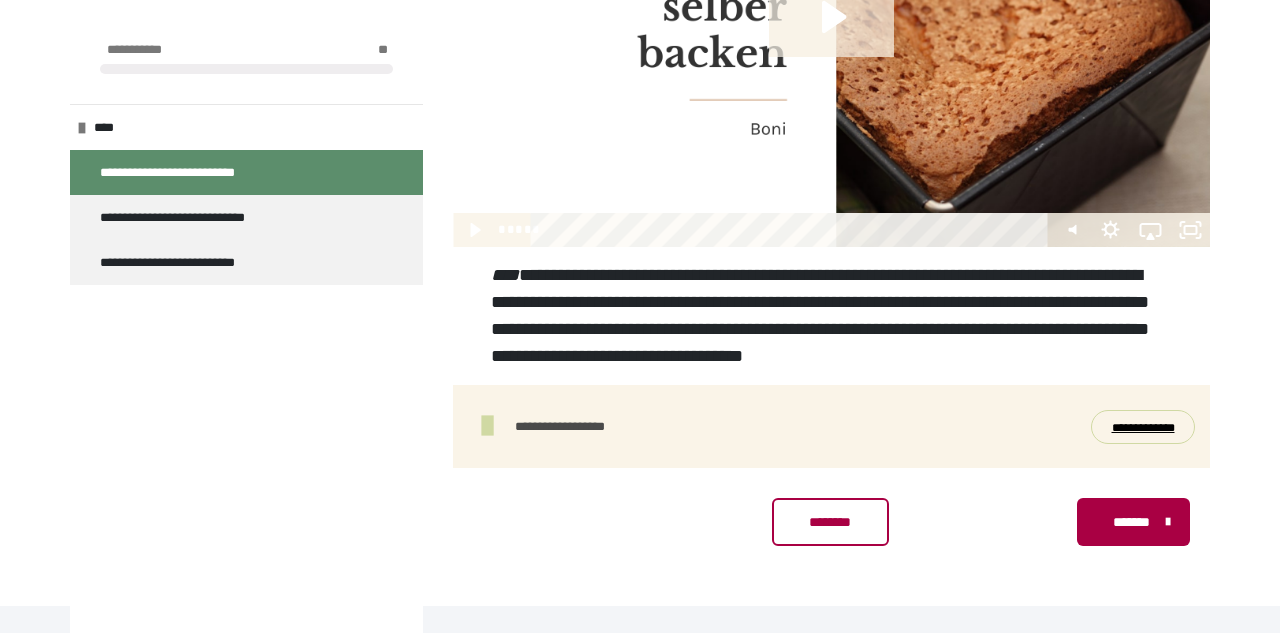 scroll, scrollTop: 592, scrollLeft: 0, axis: vertical 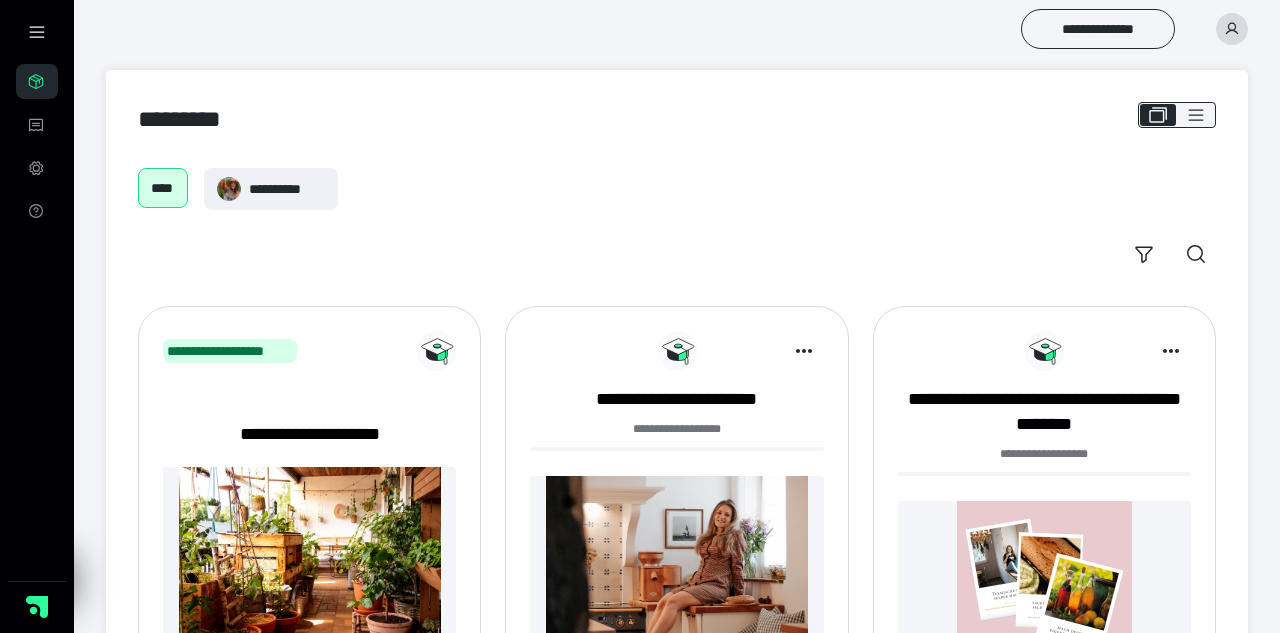 click on "**********" at bounding box center (676, 523) 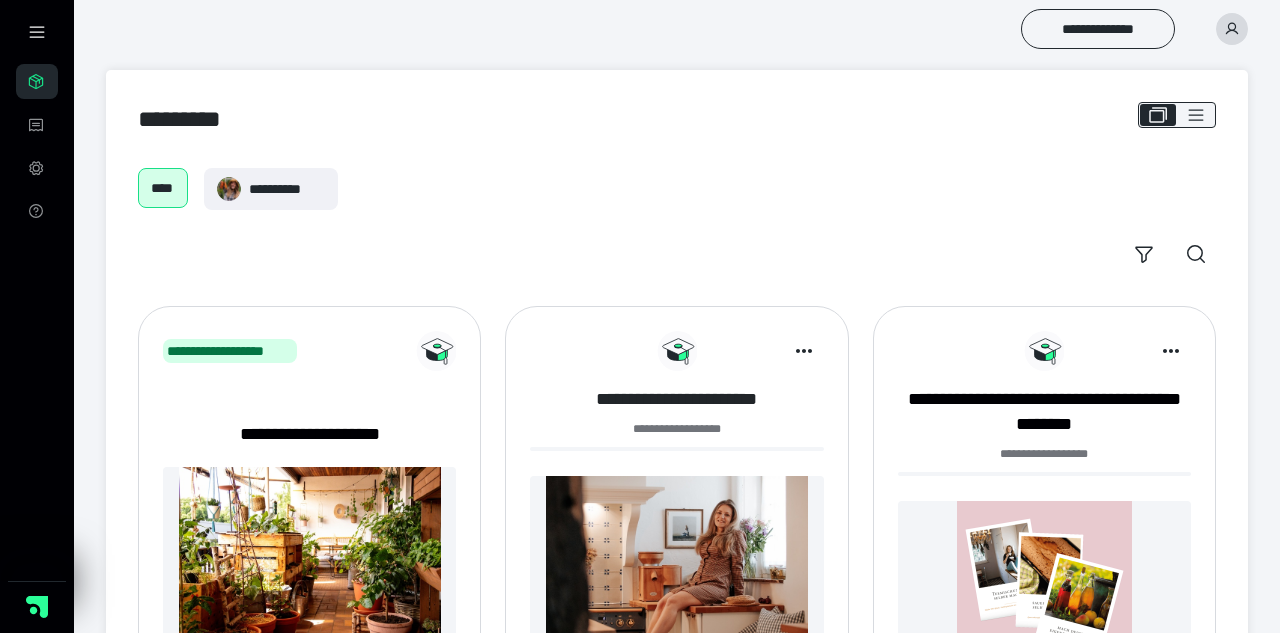 click on "**********" at bounding box center (676, 399) 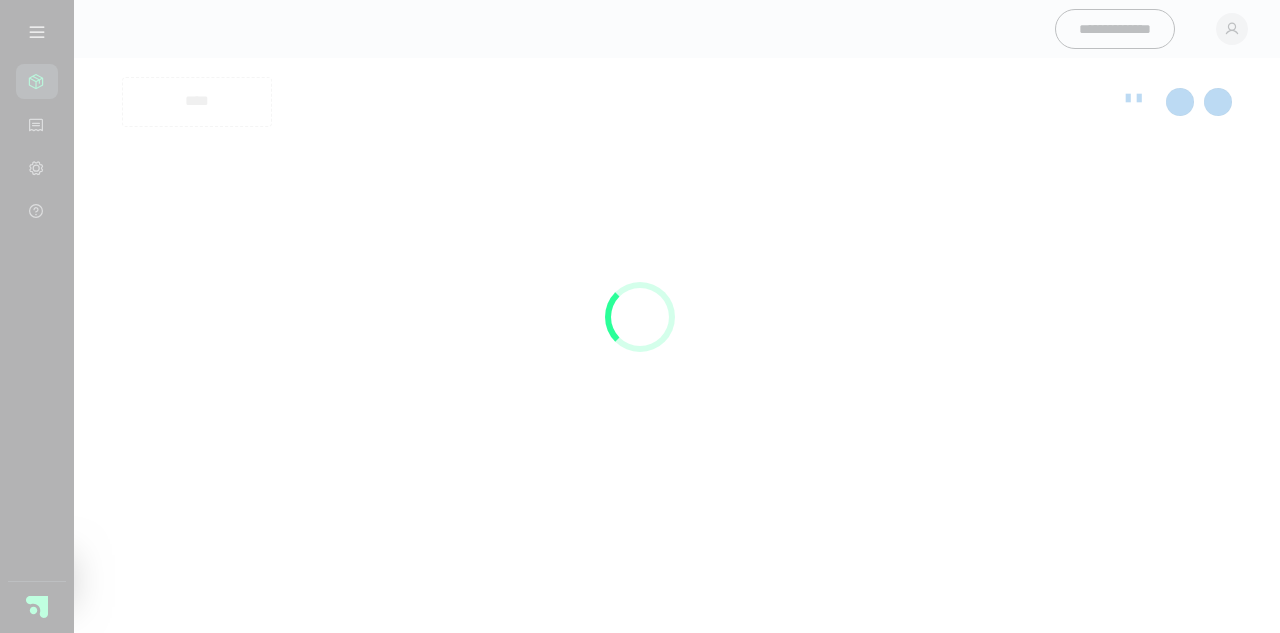 scroll, scrollTop: 0, scrollLeft: 0, axis: both 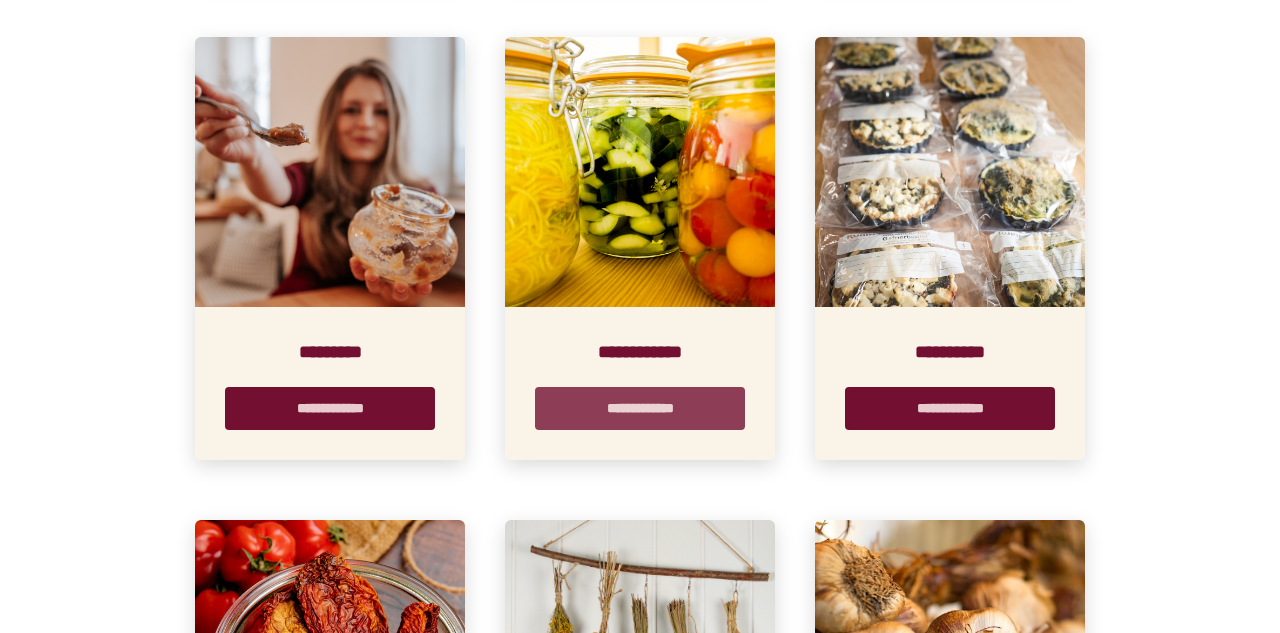 click on "**********" at bounding box center (640, 408) 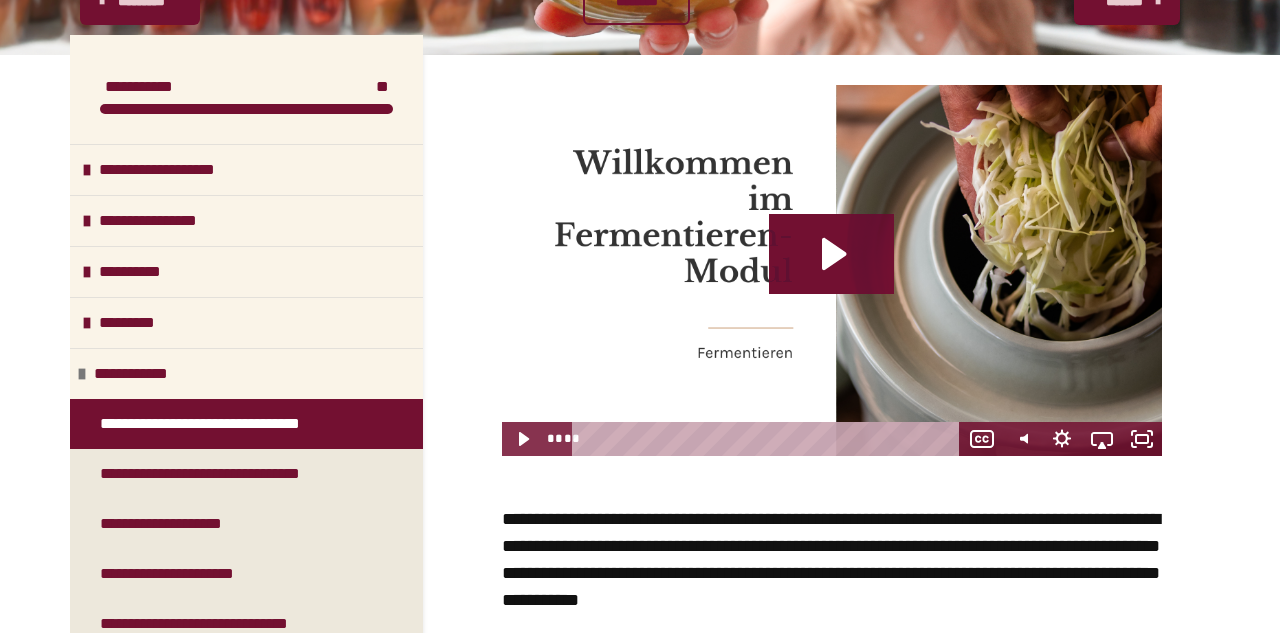scroll, scrollTop: 354, scrollLeft: 0, axis: vertical 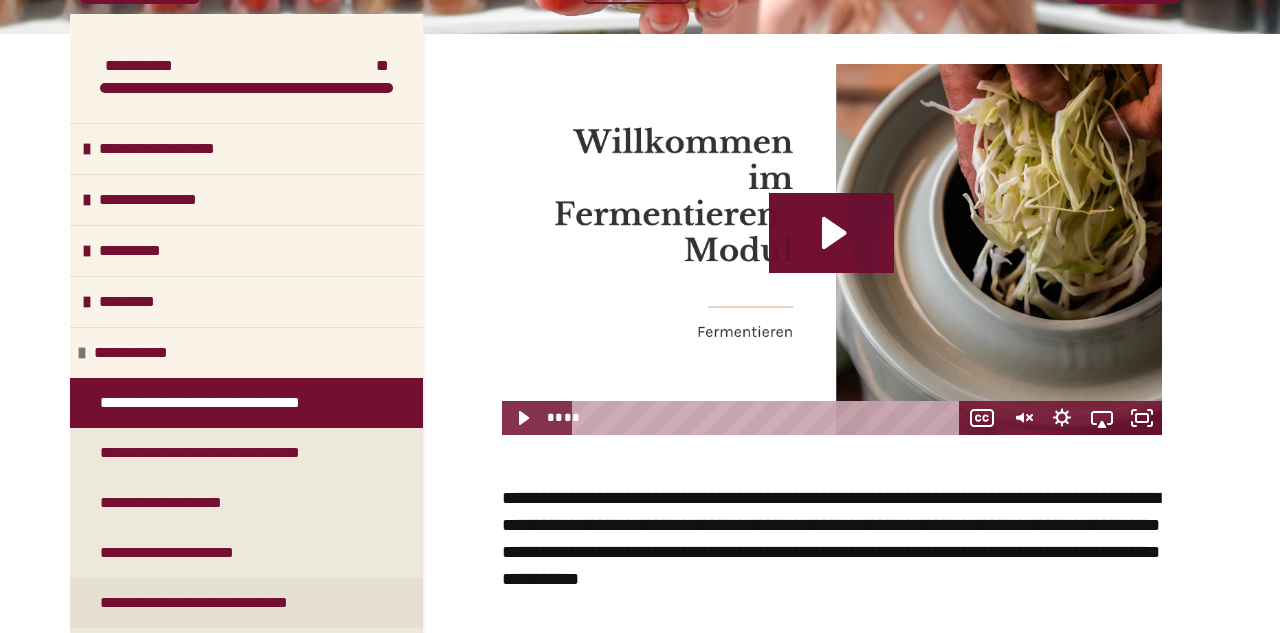 click on "**********" at bounding box center (224, 603) 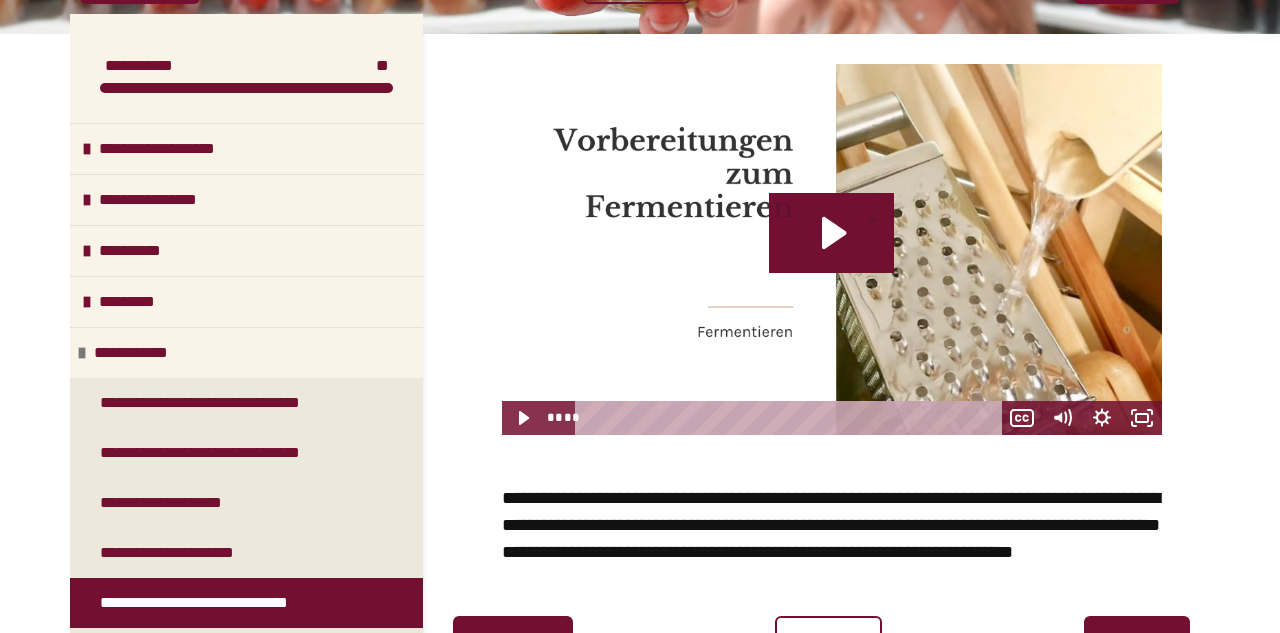 scroll, scrollTop: 472, scrollLeft: 0, axis: vertical 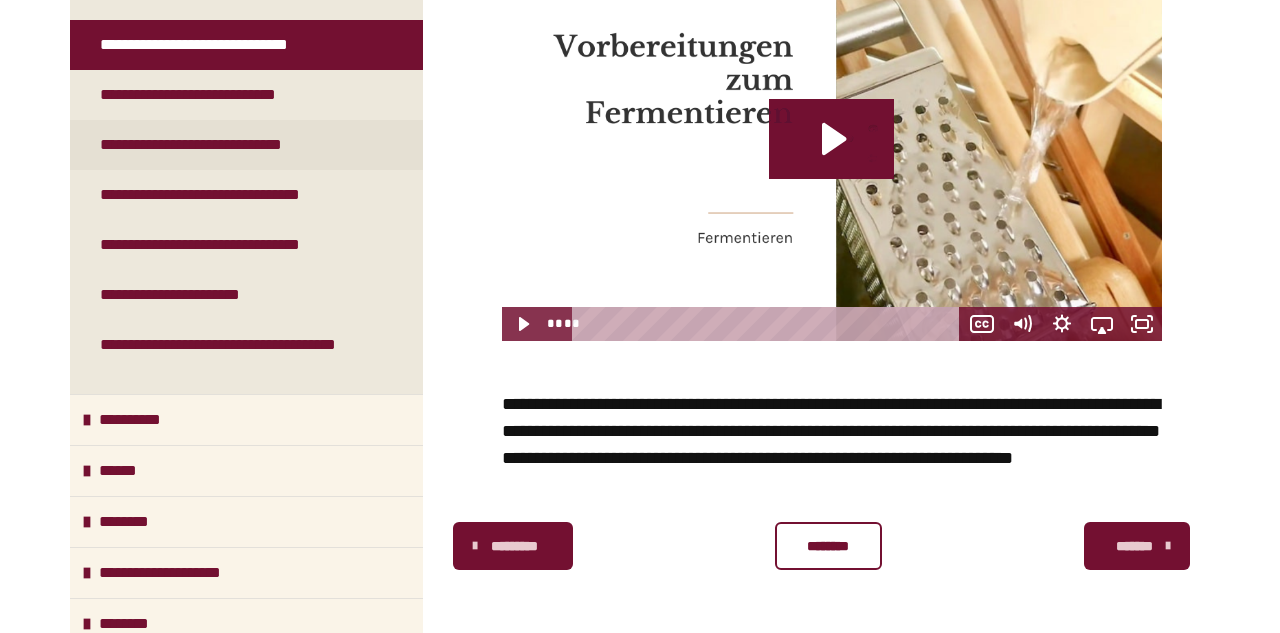 click on "**********" at bounding box center [222, 145] 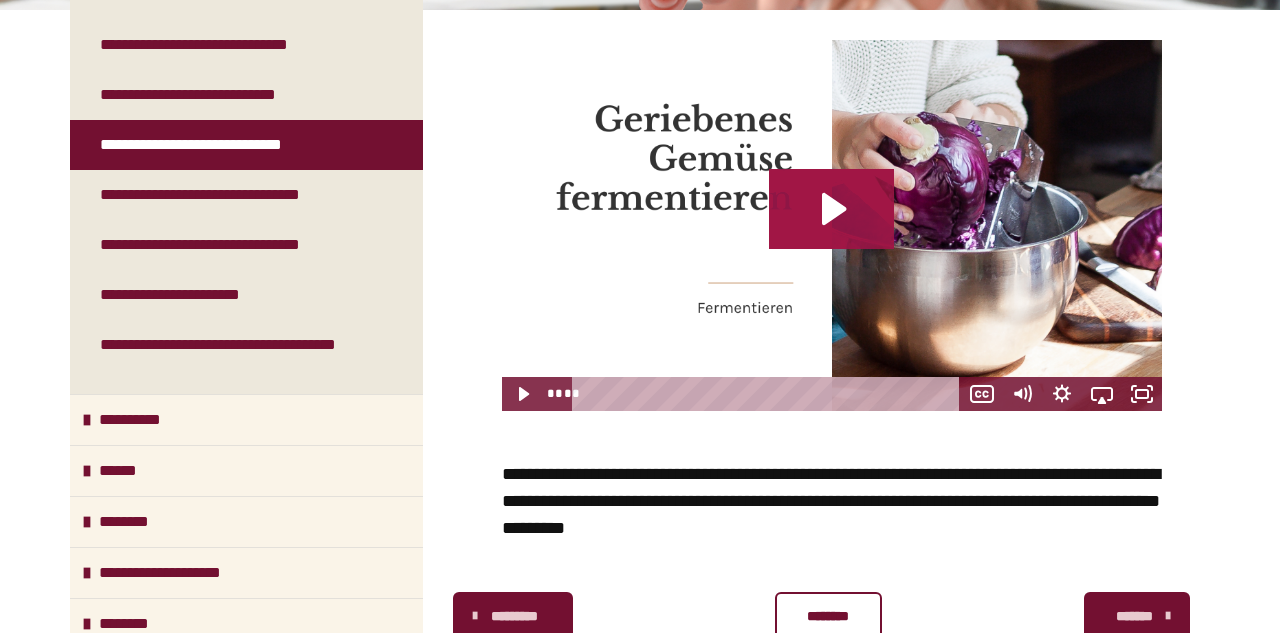 click 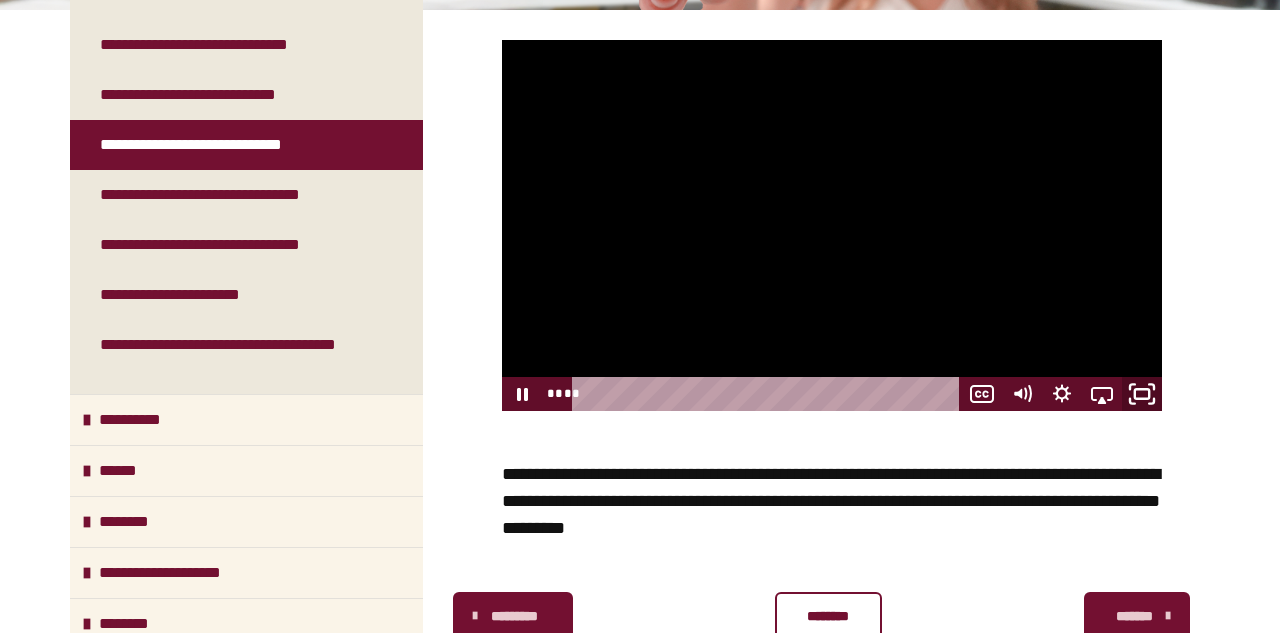 click 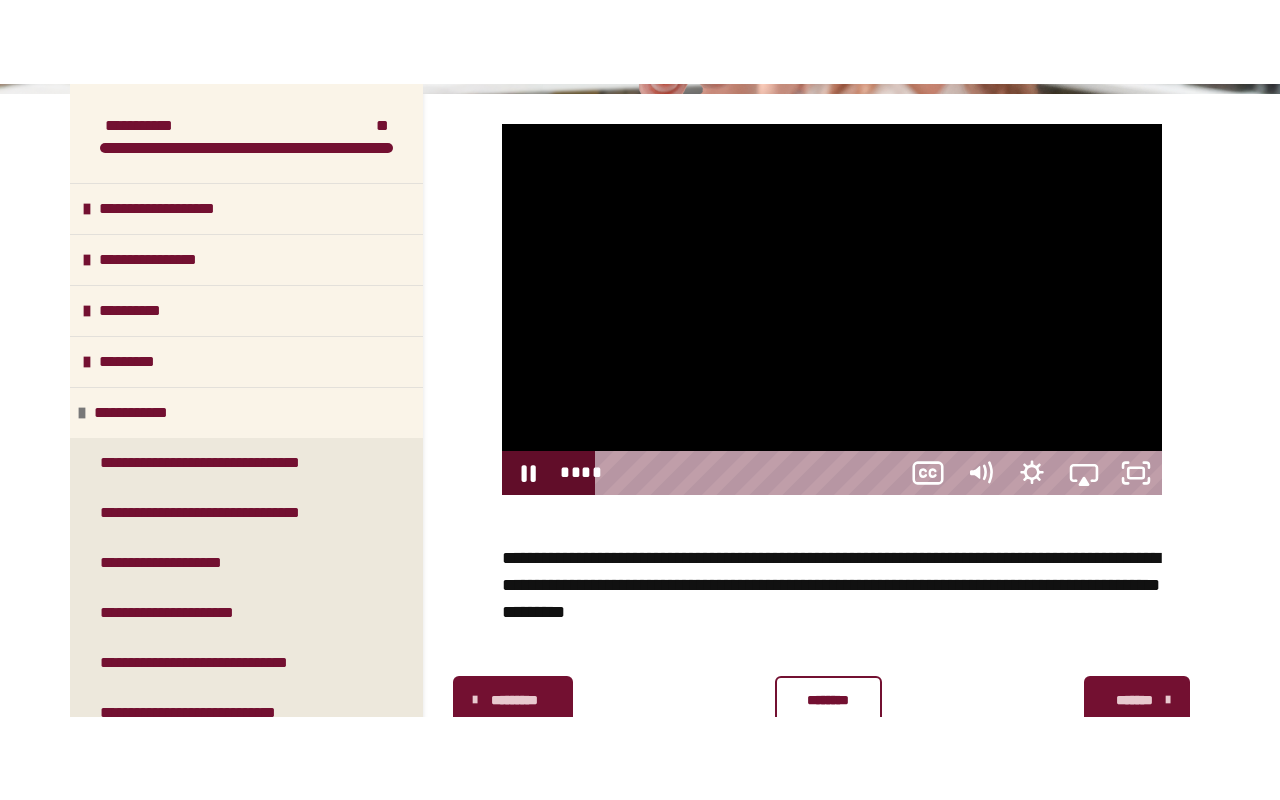 scroll, scrollTop: 0, scrollLeft: 0, axis: both 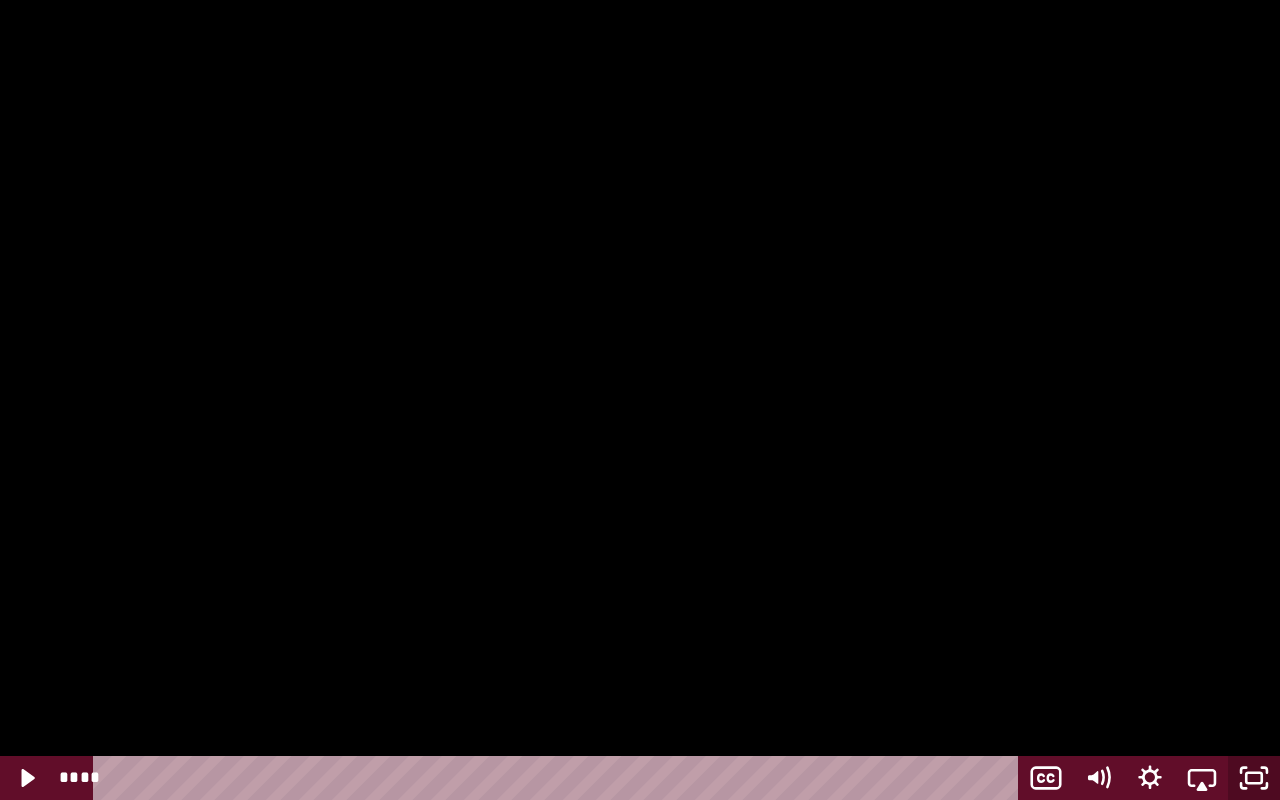 click 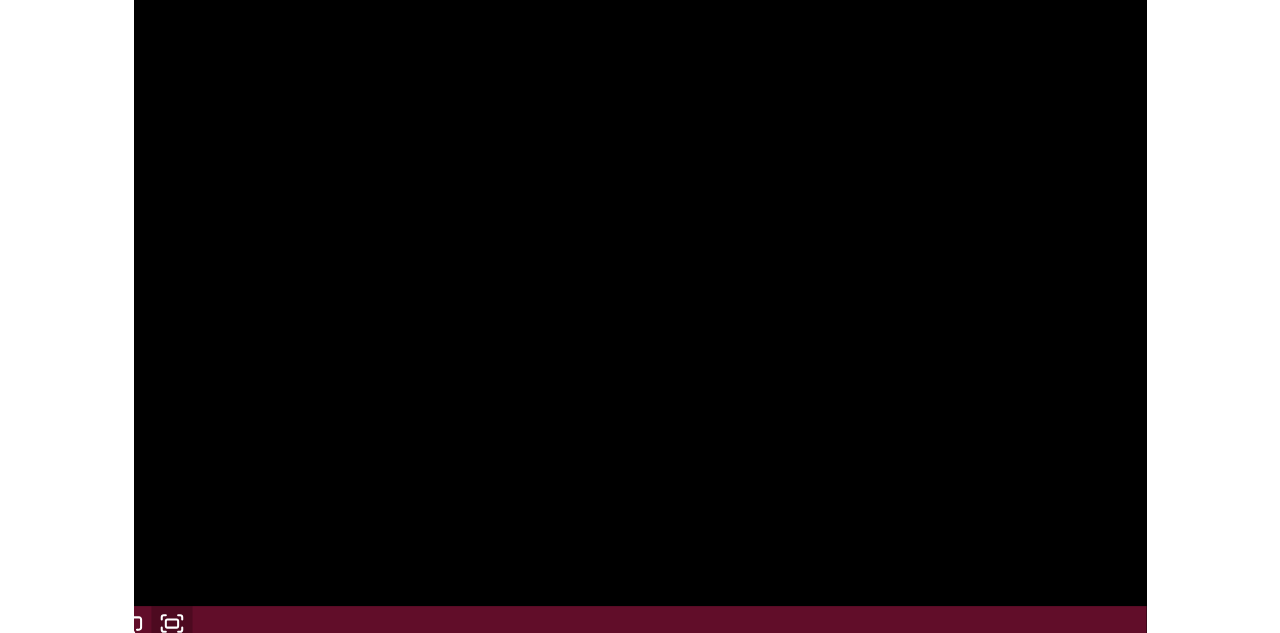 scroll, scrollTop: 378, scrollLeft: 0, axis: vertical 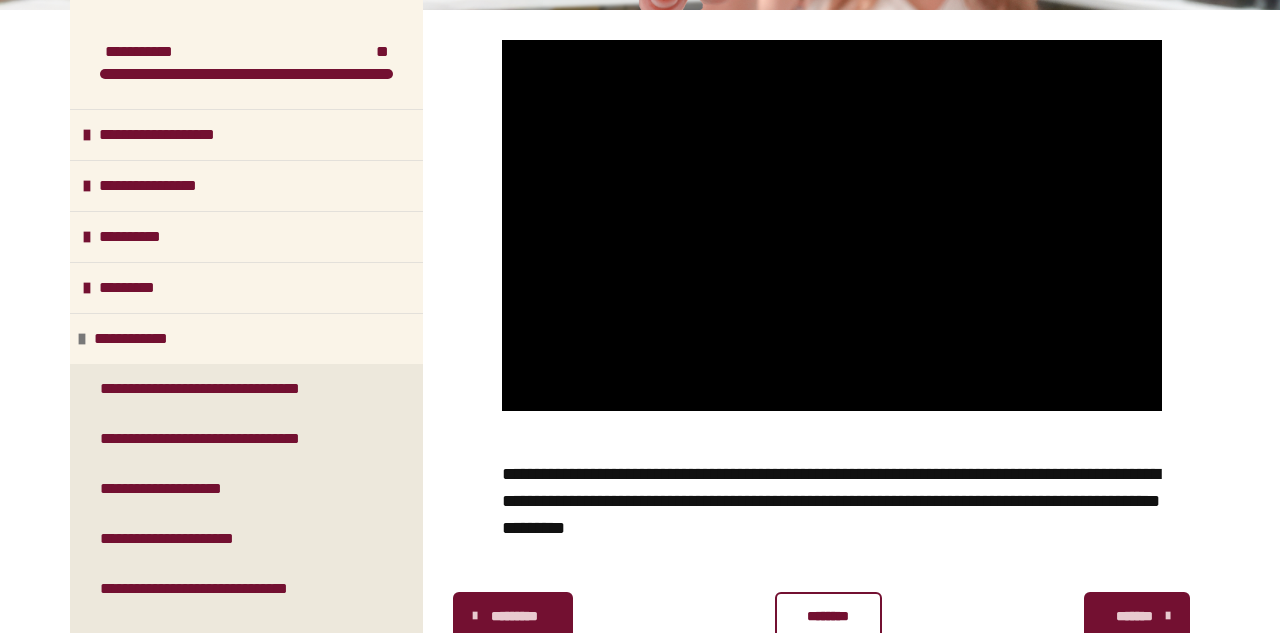 click on "*******" at bounding box center [1135, 616] 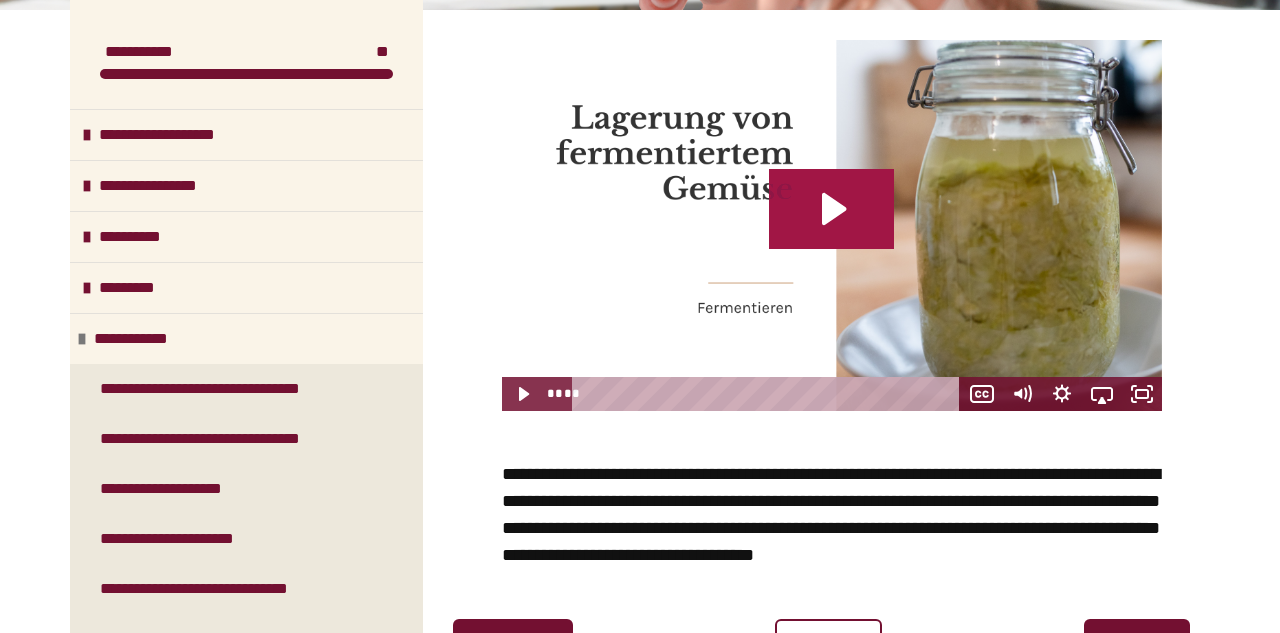 click 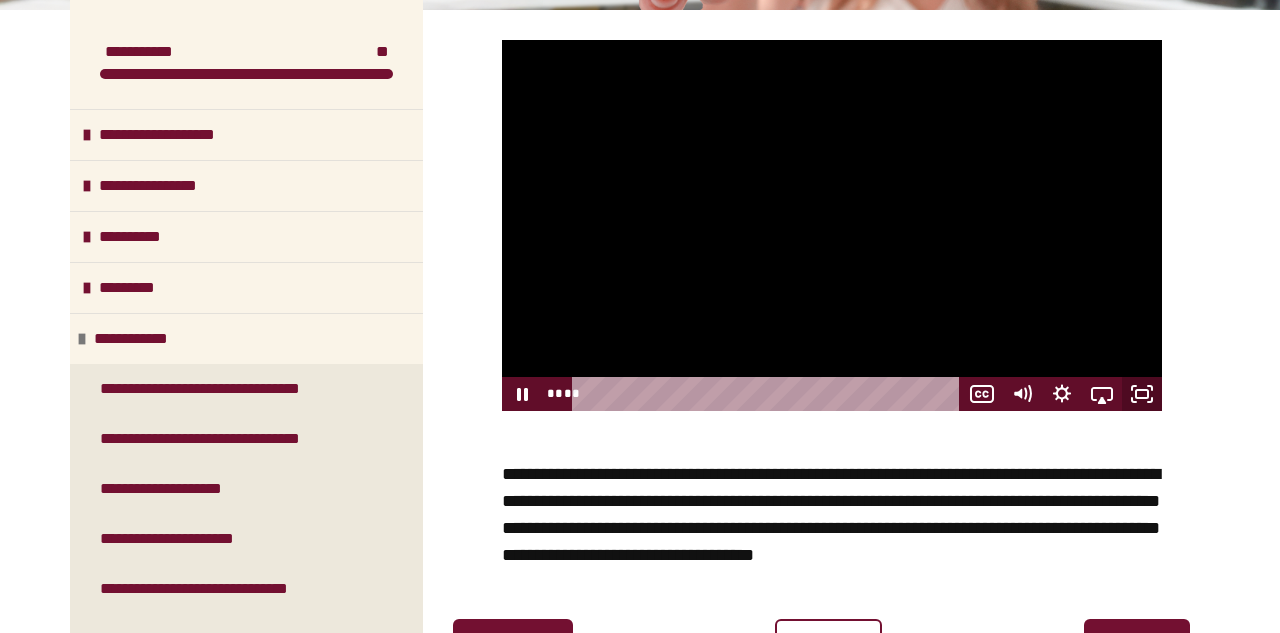 click 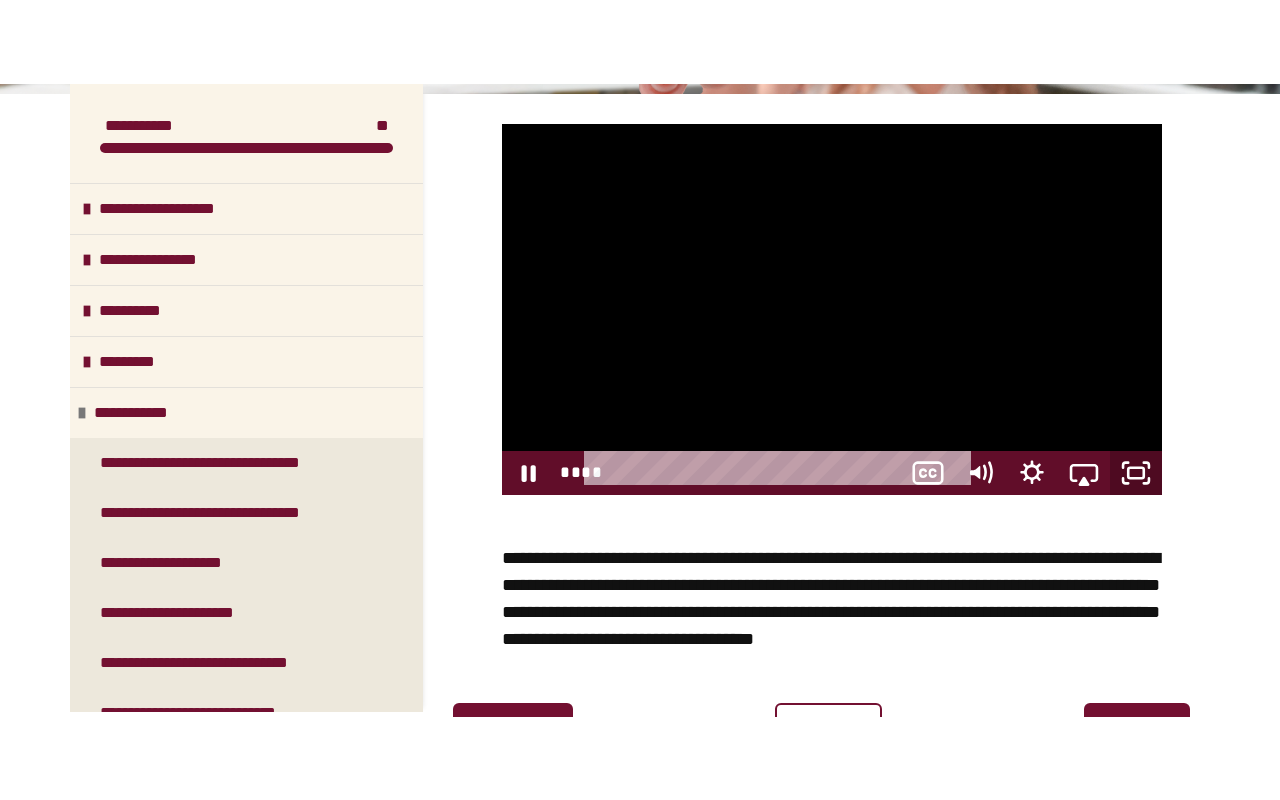 scroll, scrollTop: 0, scrollLeft: 0, axis: both 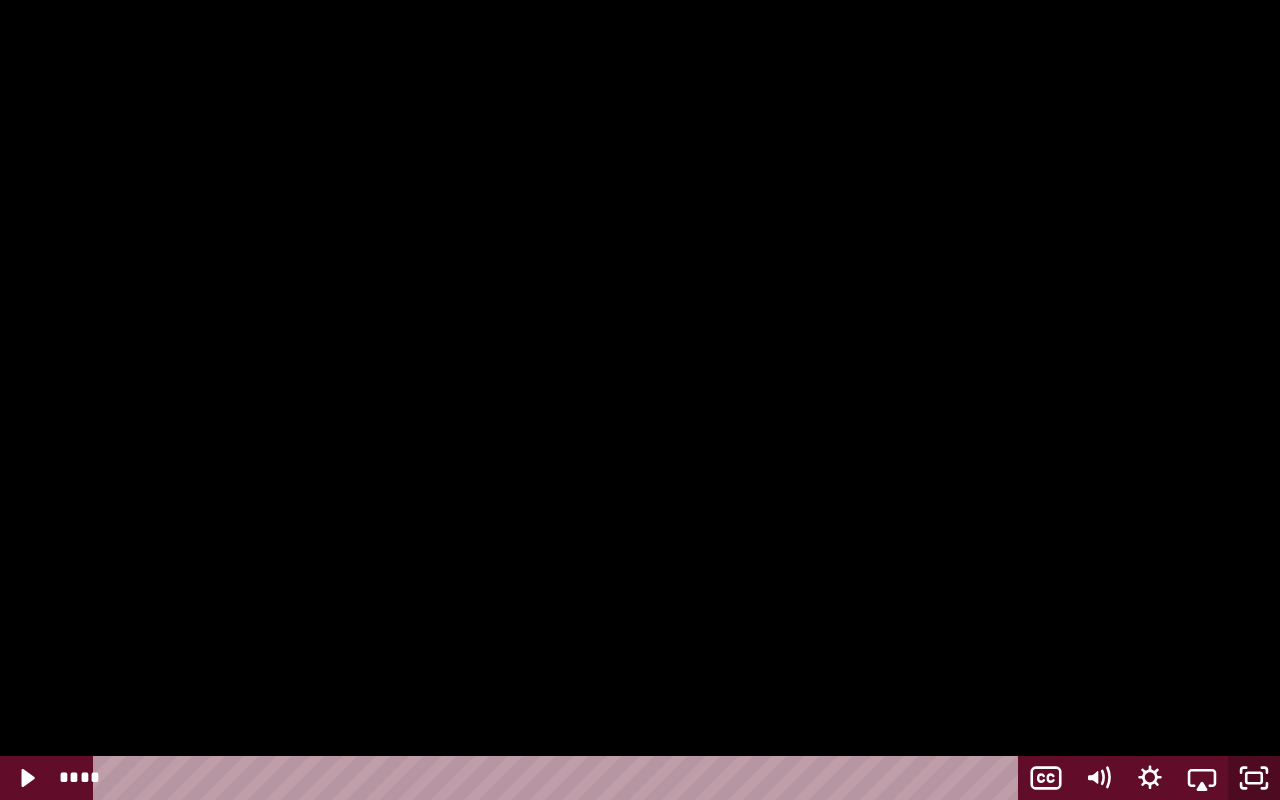 click 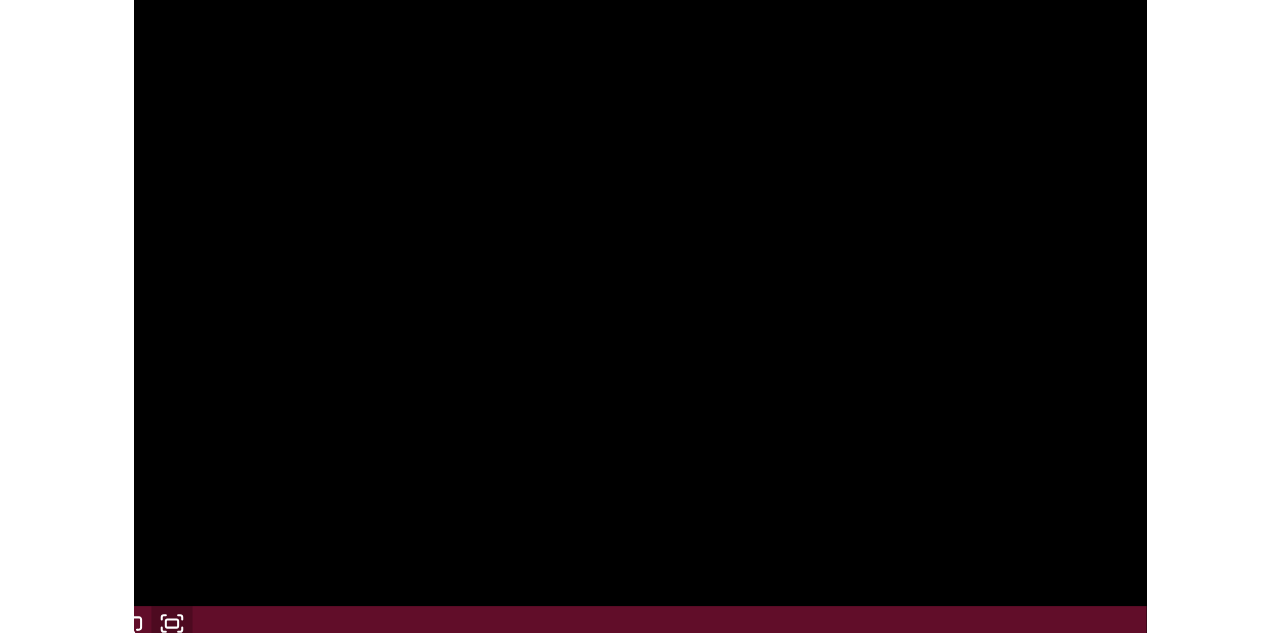 scroll, scrollTop: 378, scrollLeft: 0, axis: vertical 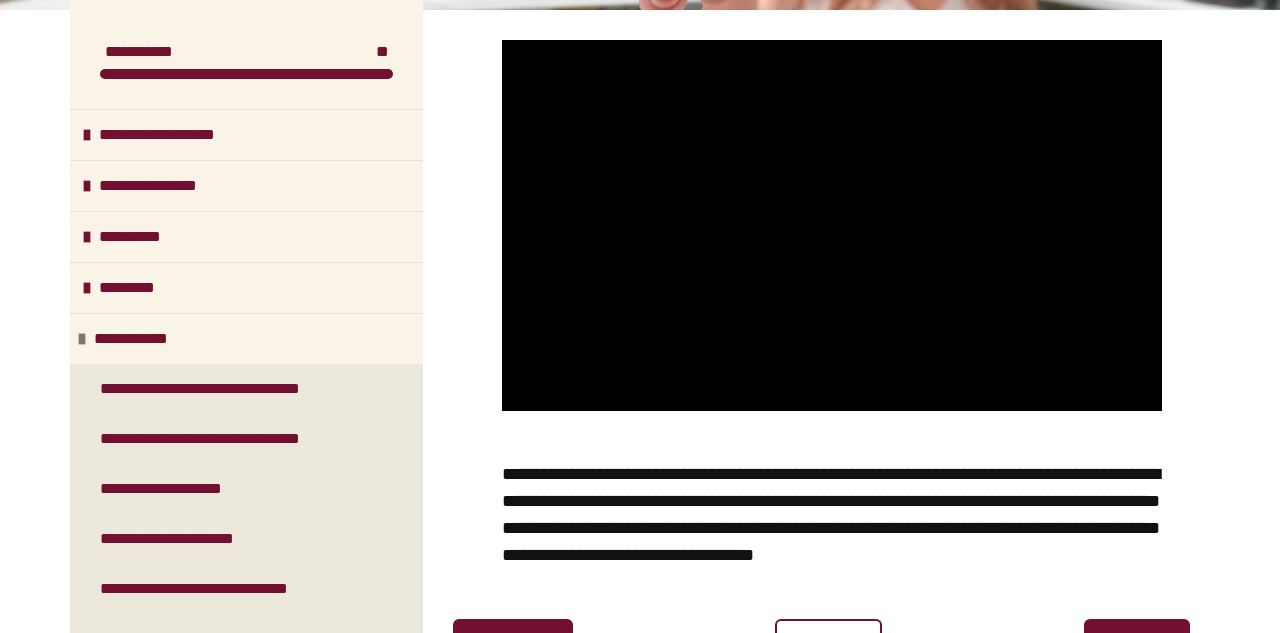 type 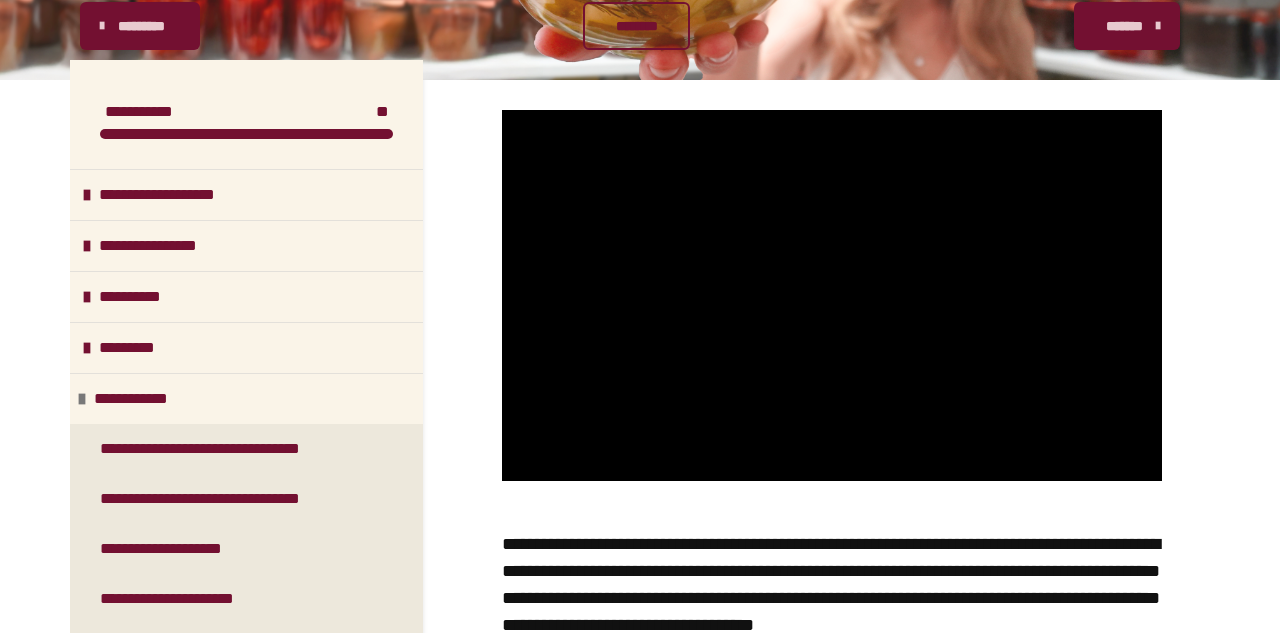 scroll, scrollTop: 307, scrollLeft: 0, axis: vertical 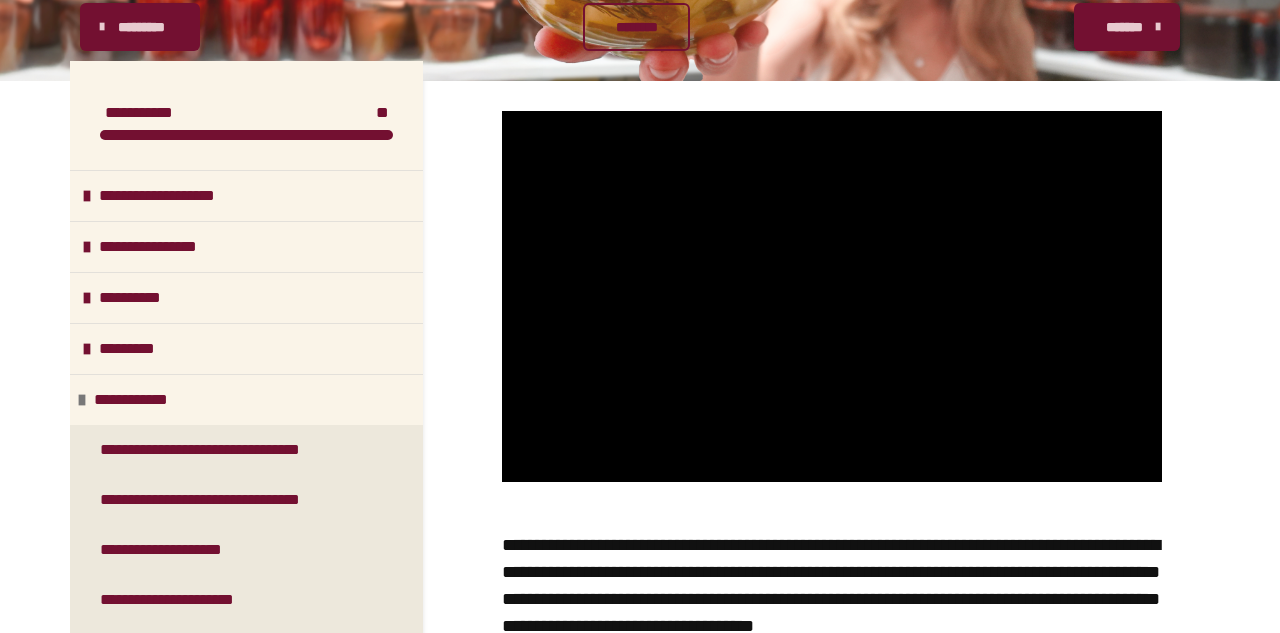 click on "*******" at bounding box center (1125, 27) 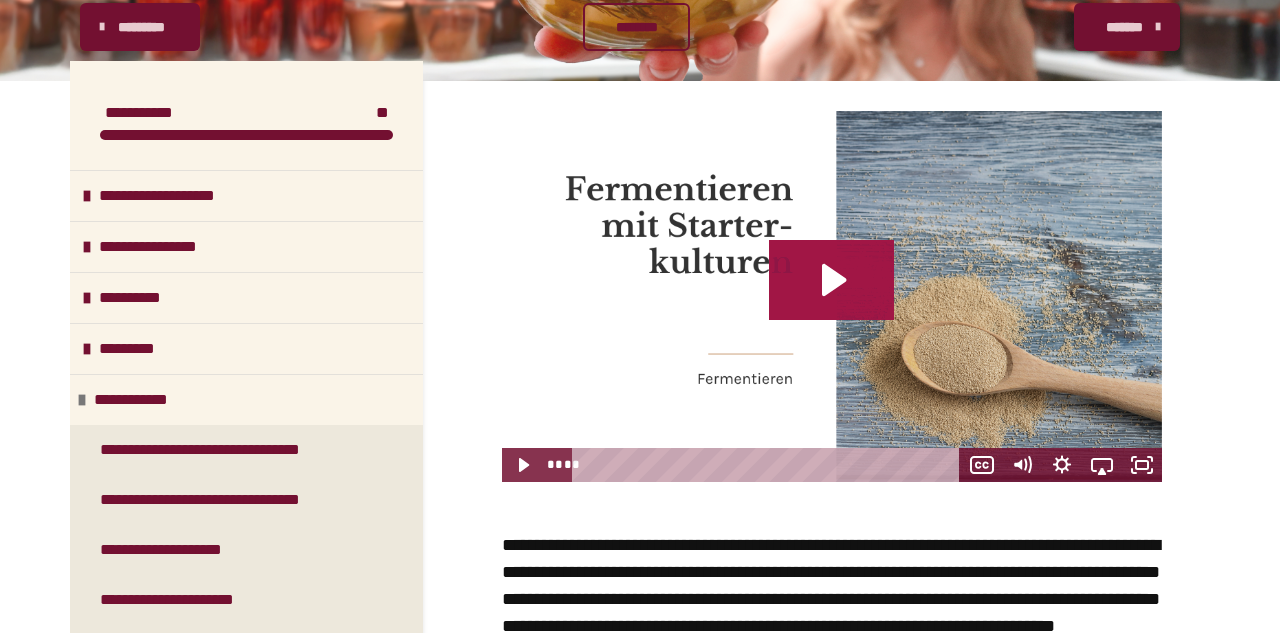 click 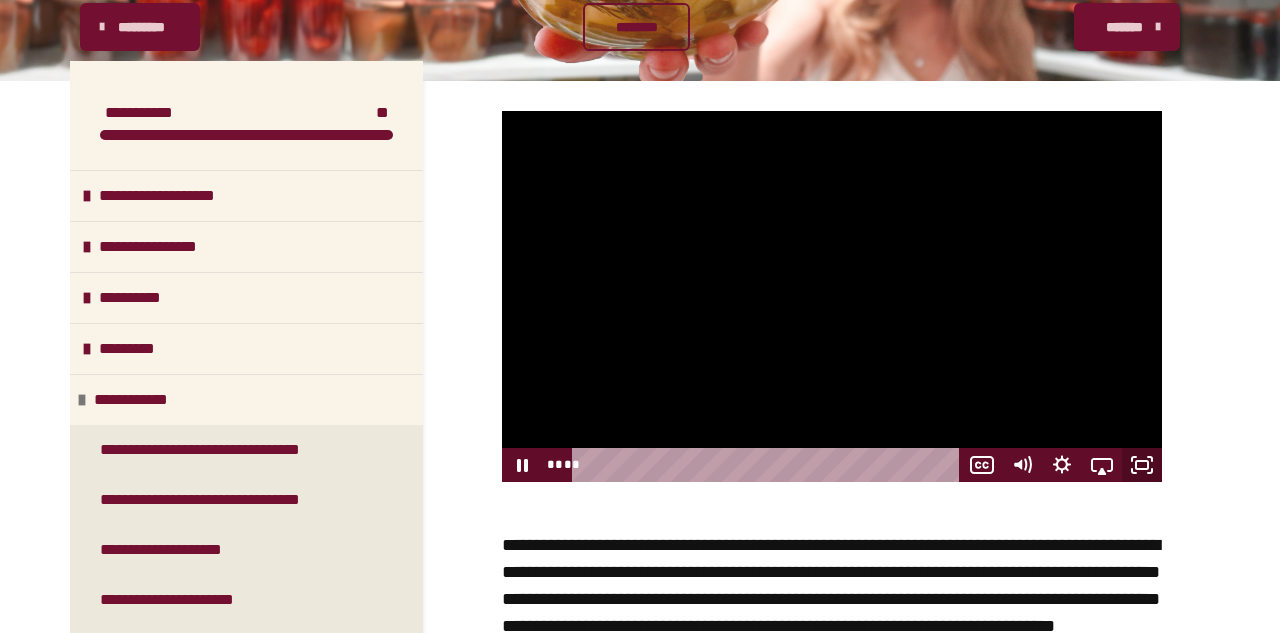 click 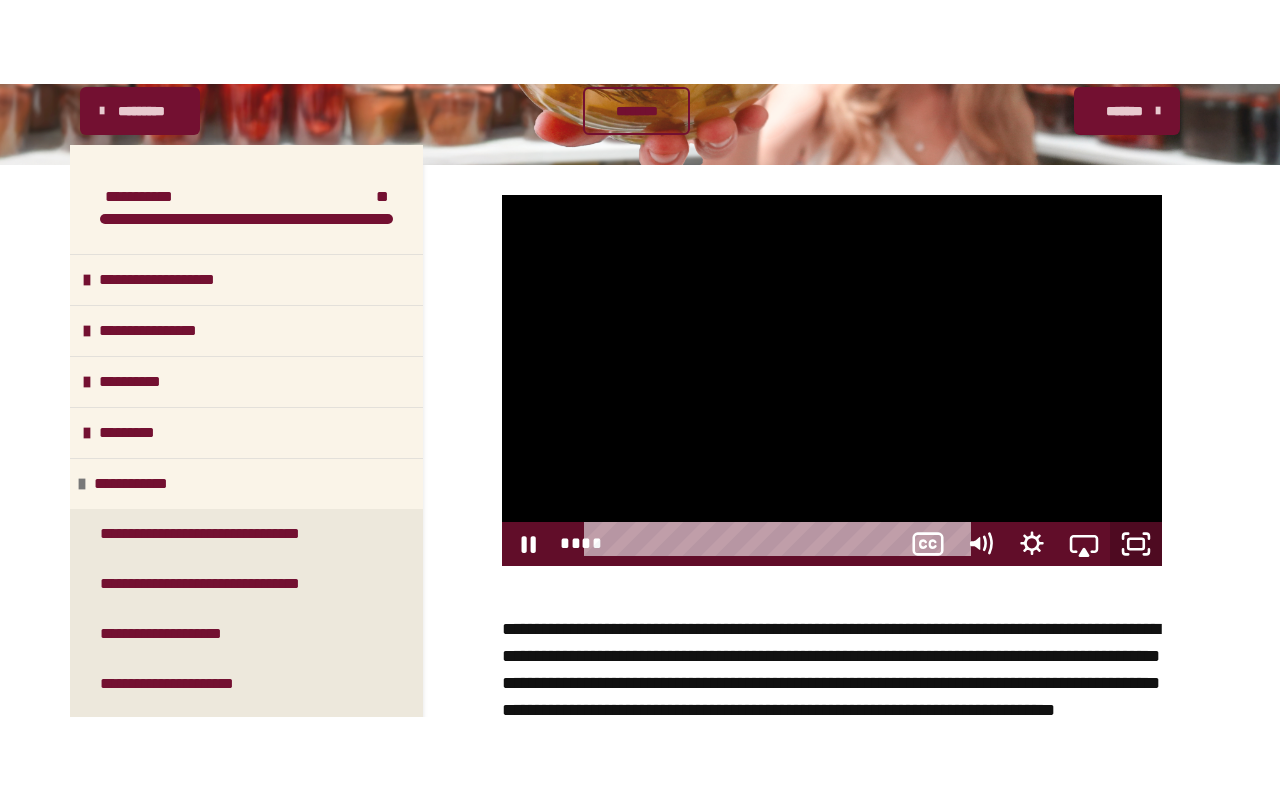 scroll, scrollTop: 0, scrollLeft: 0, axis: both 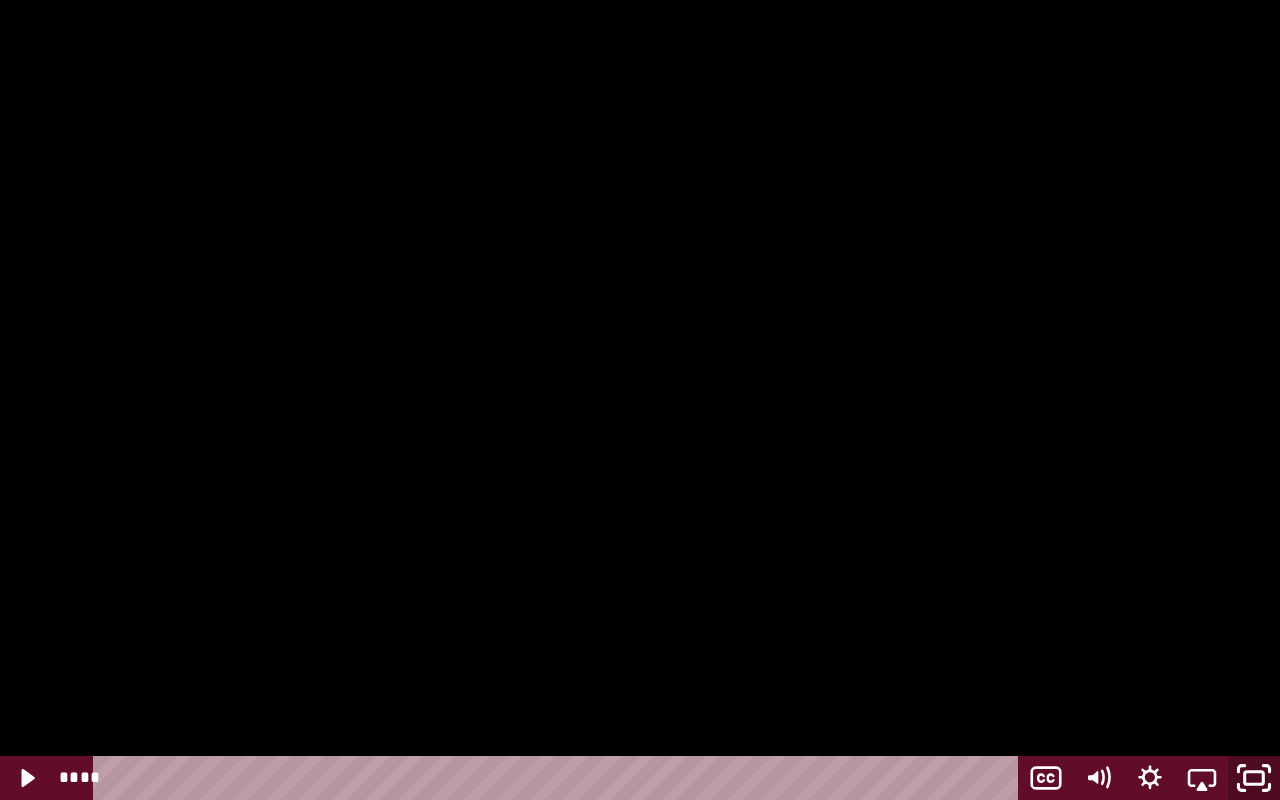 click 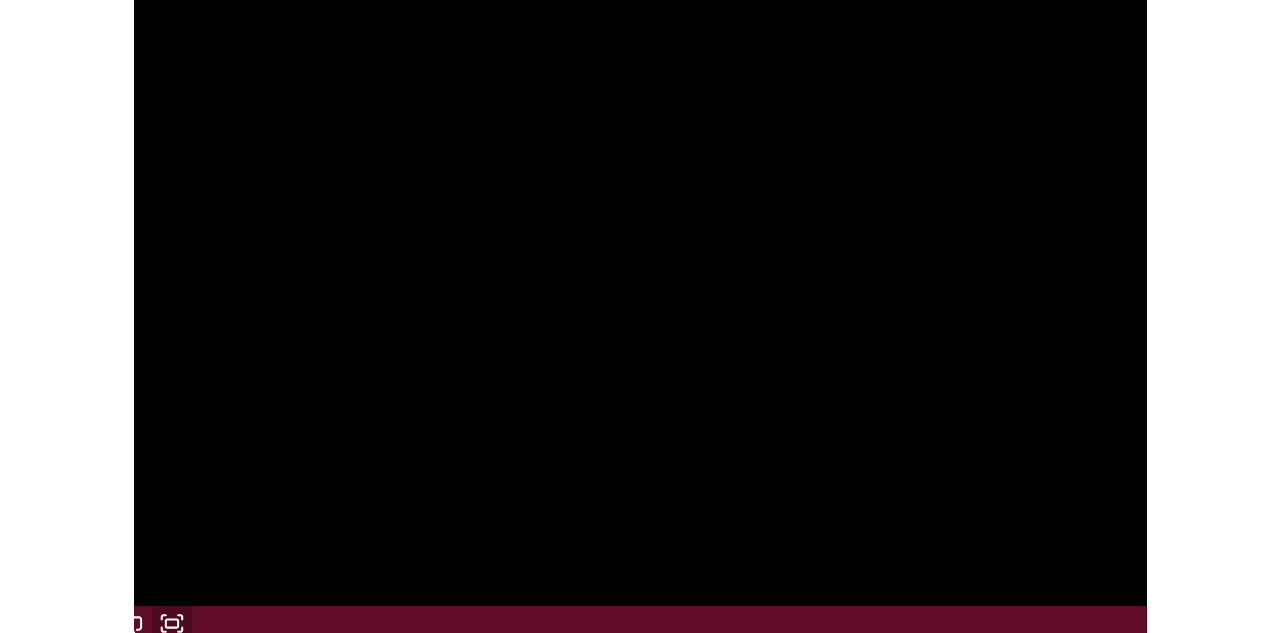 scroll, scrollTop: 307, scrollLeft: 0, axis: vertical 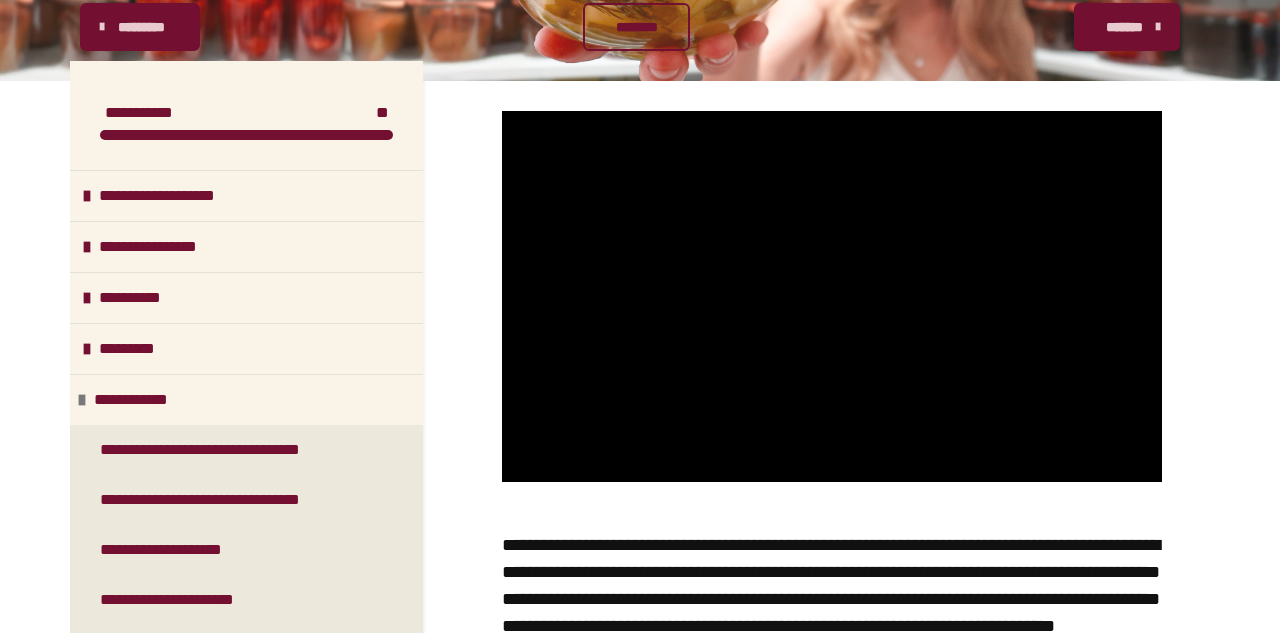 click on "*******" at bounding box center [1125, 27] 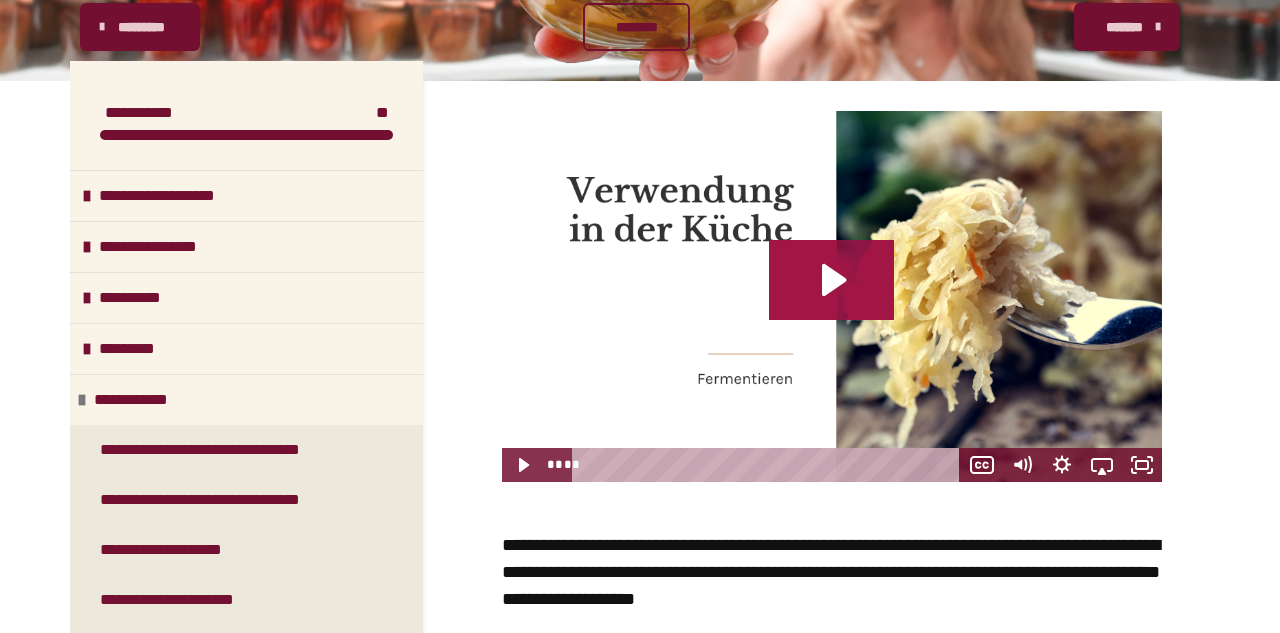 click 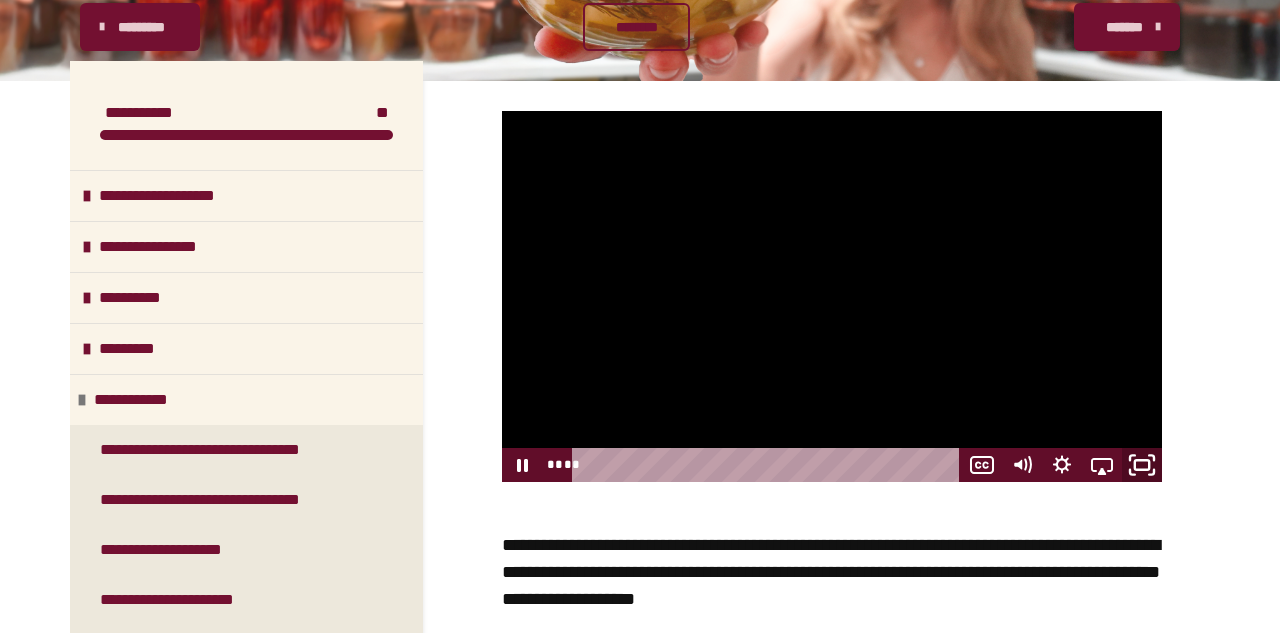 click 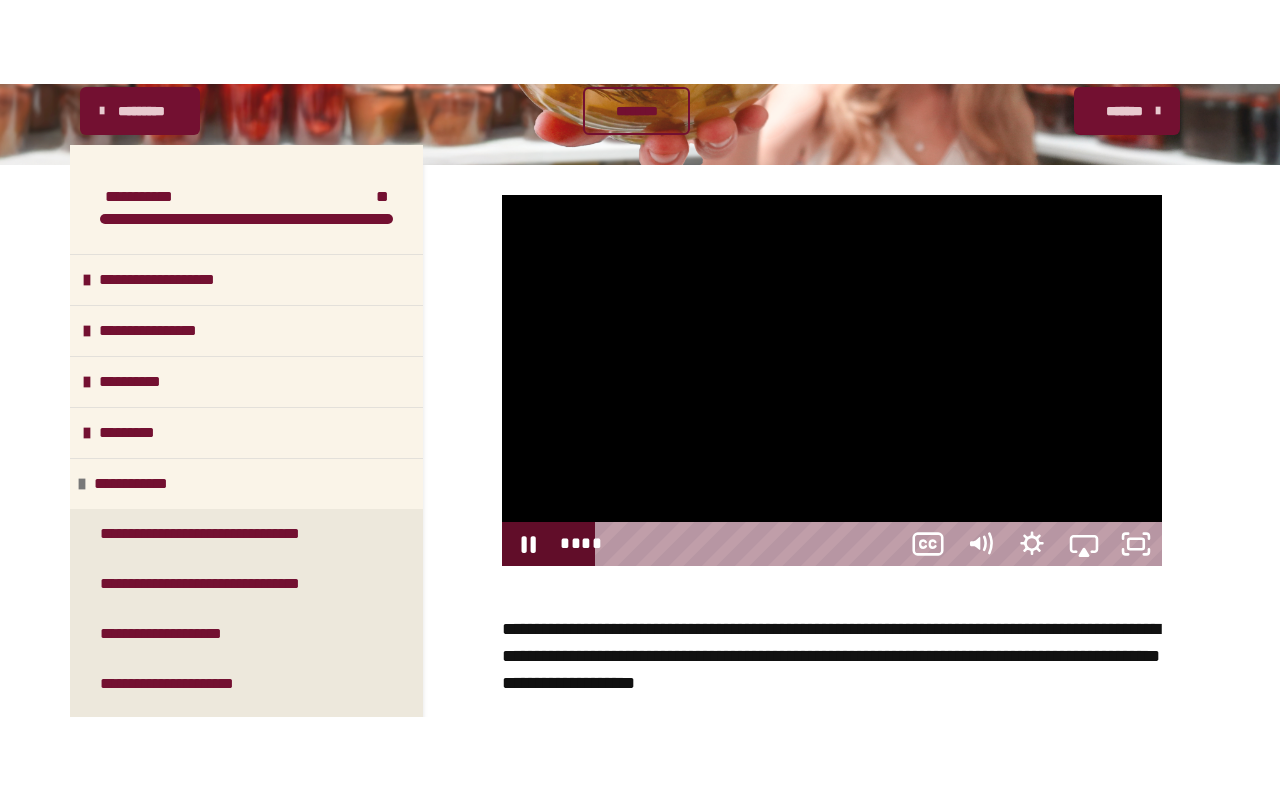 scroll, scrollTop: 0, scrollLeft: 0, axis: both 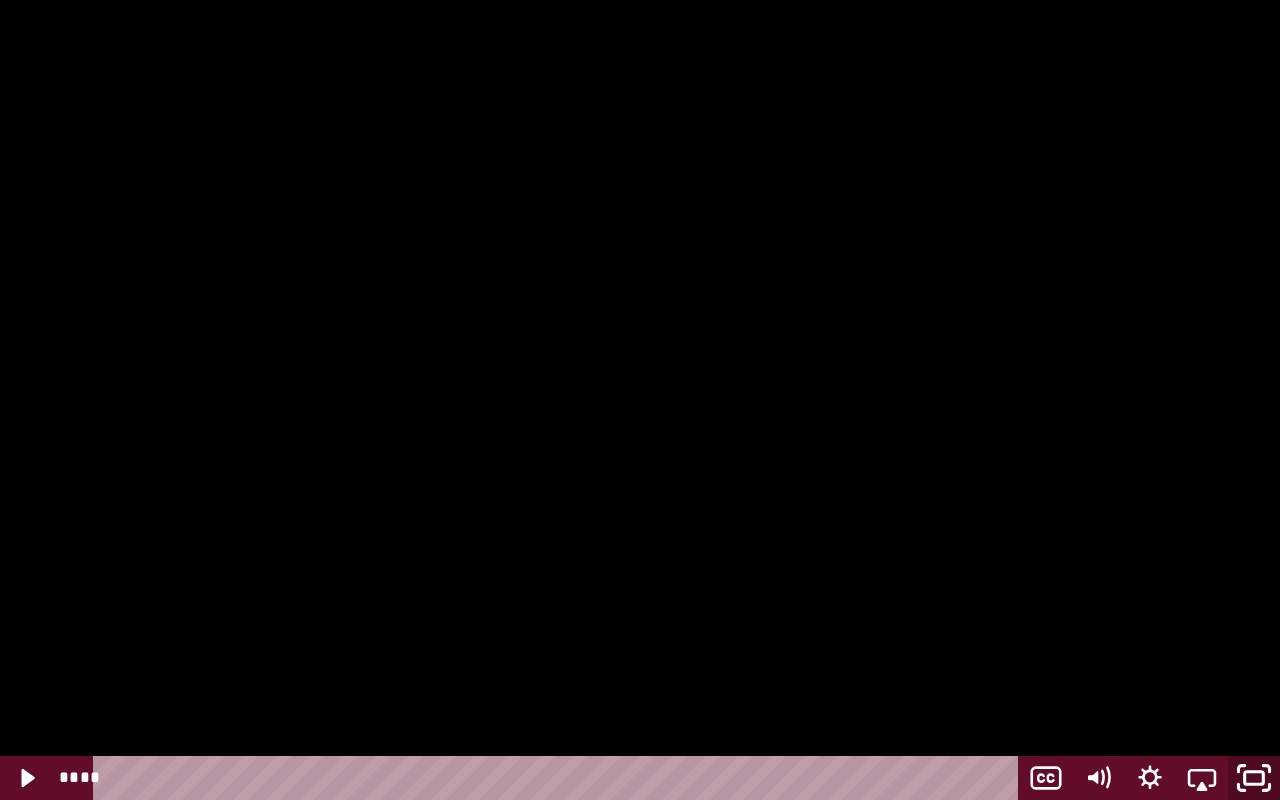 click 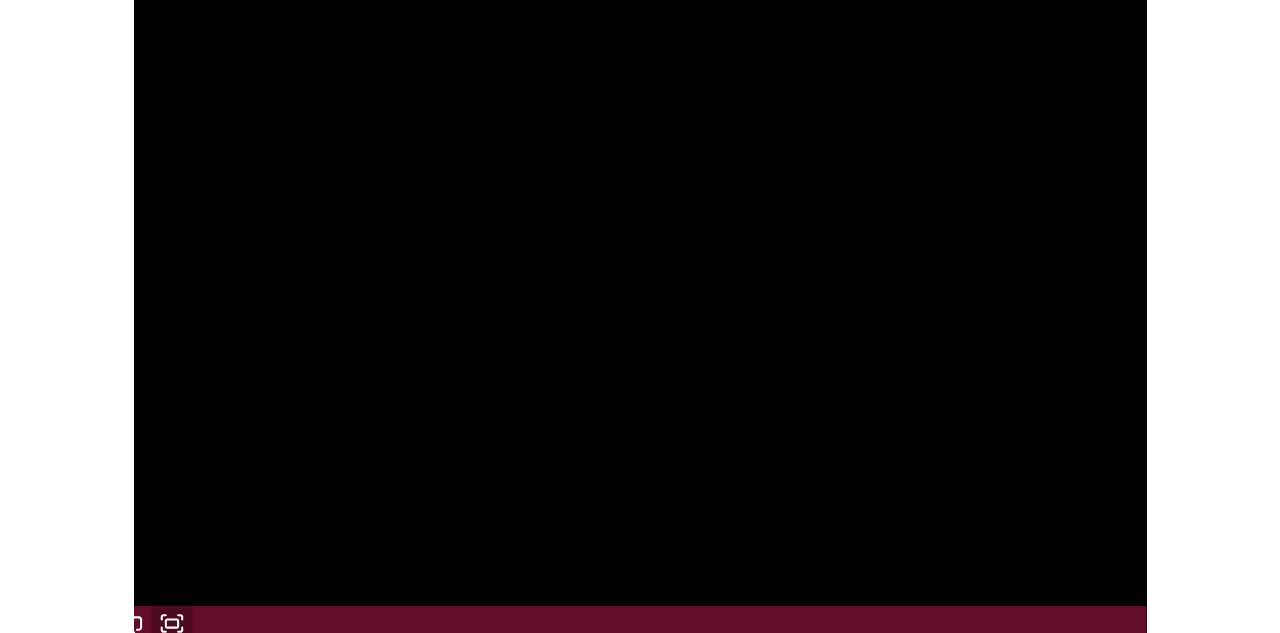 scroll, scrollTop: 307, scrollLeft: 0, axis: vertical 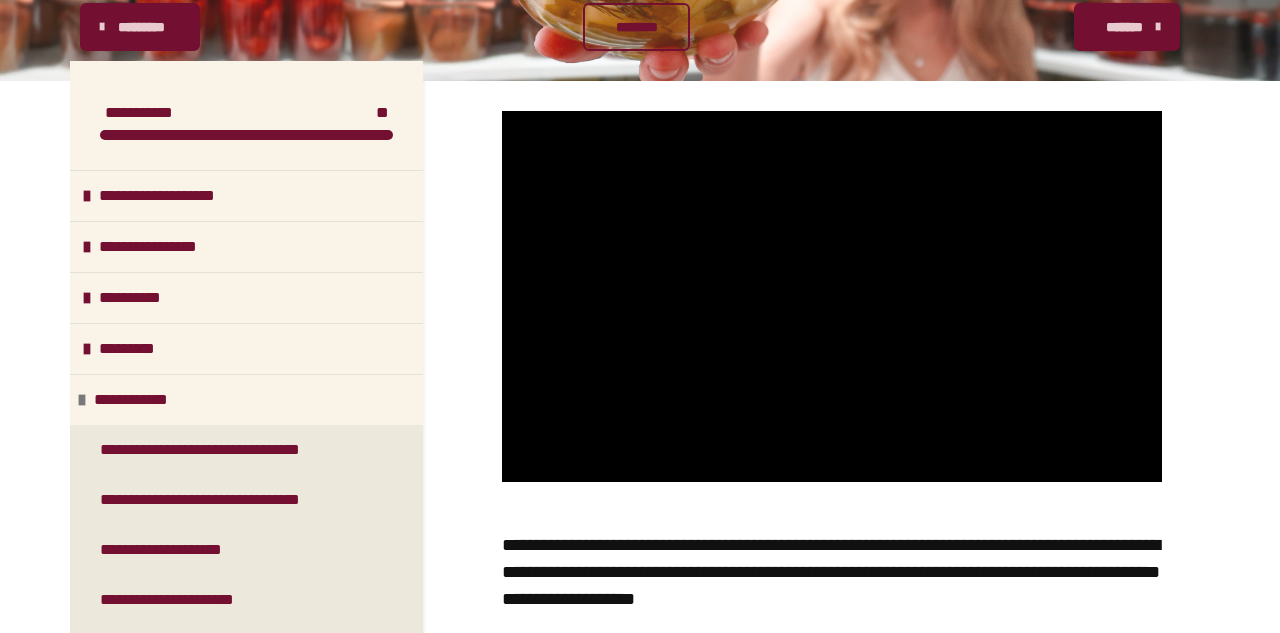 click on "*******" at bounding box center [1125, 27] 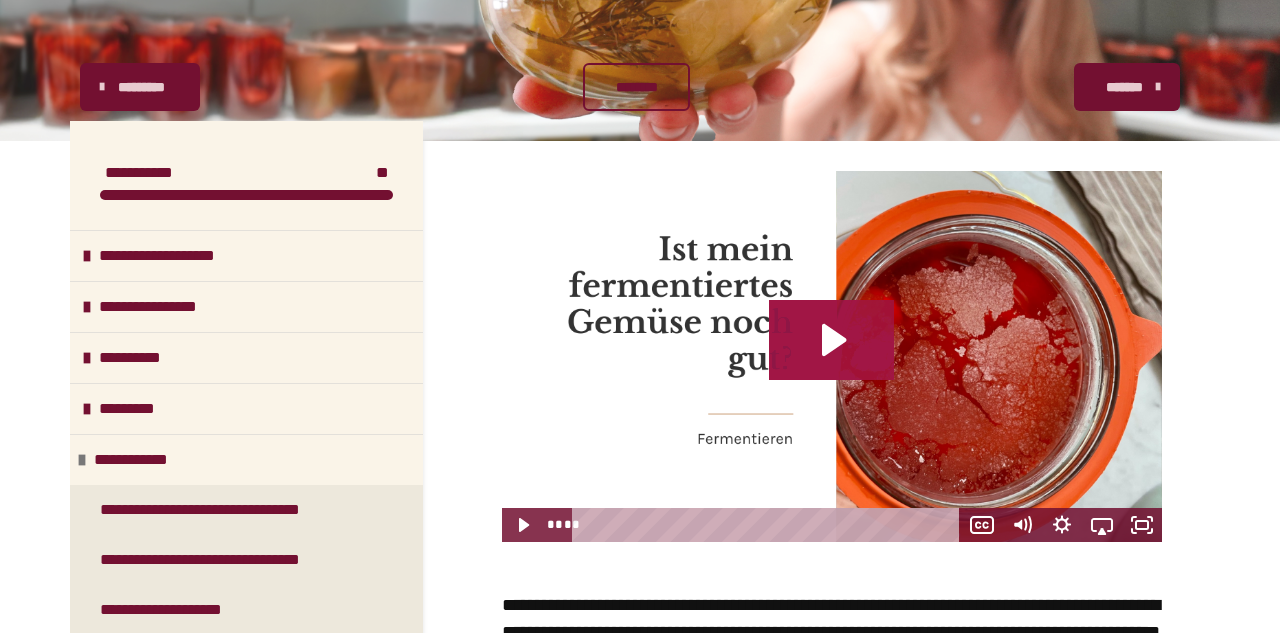 click 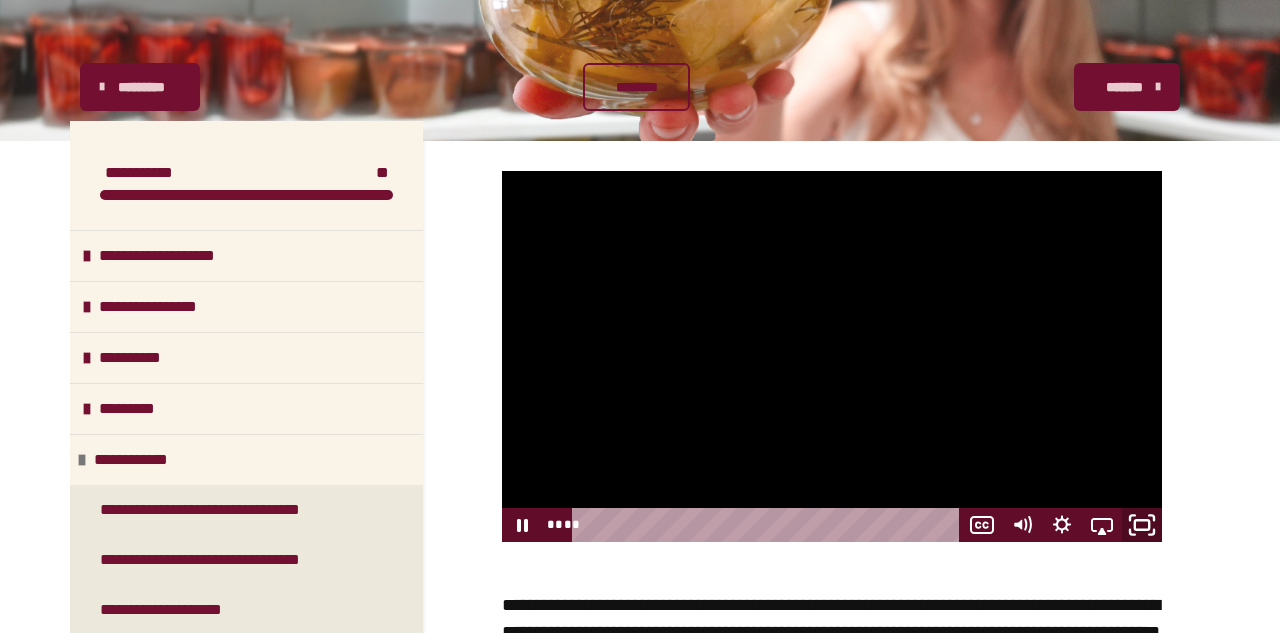click 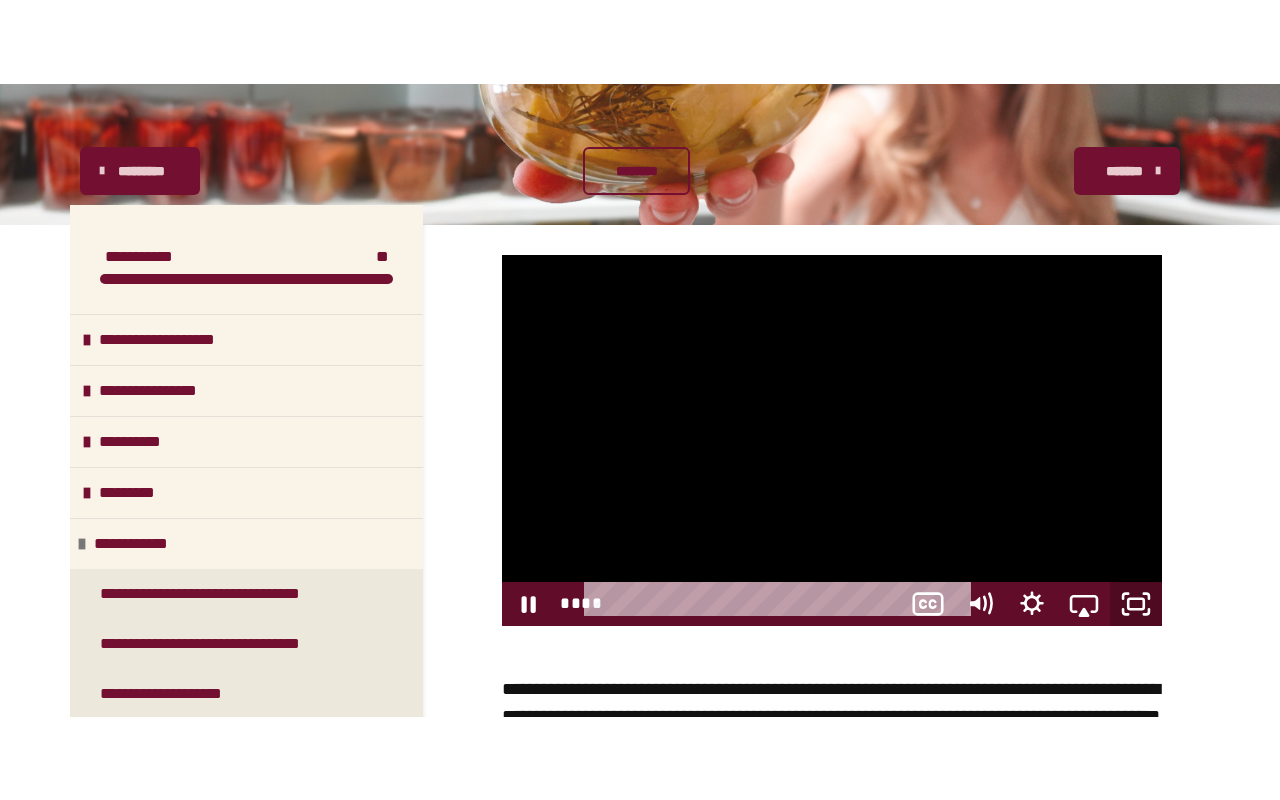 scroll, scrollTop: 0, scrollLeft: 0, axis: both 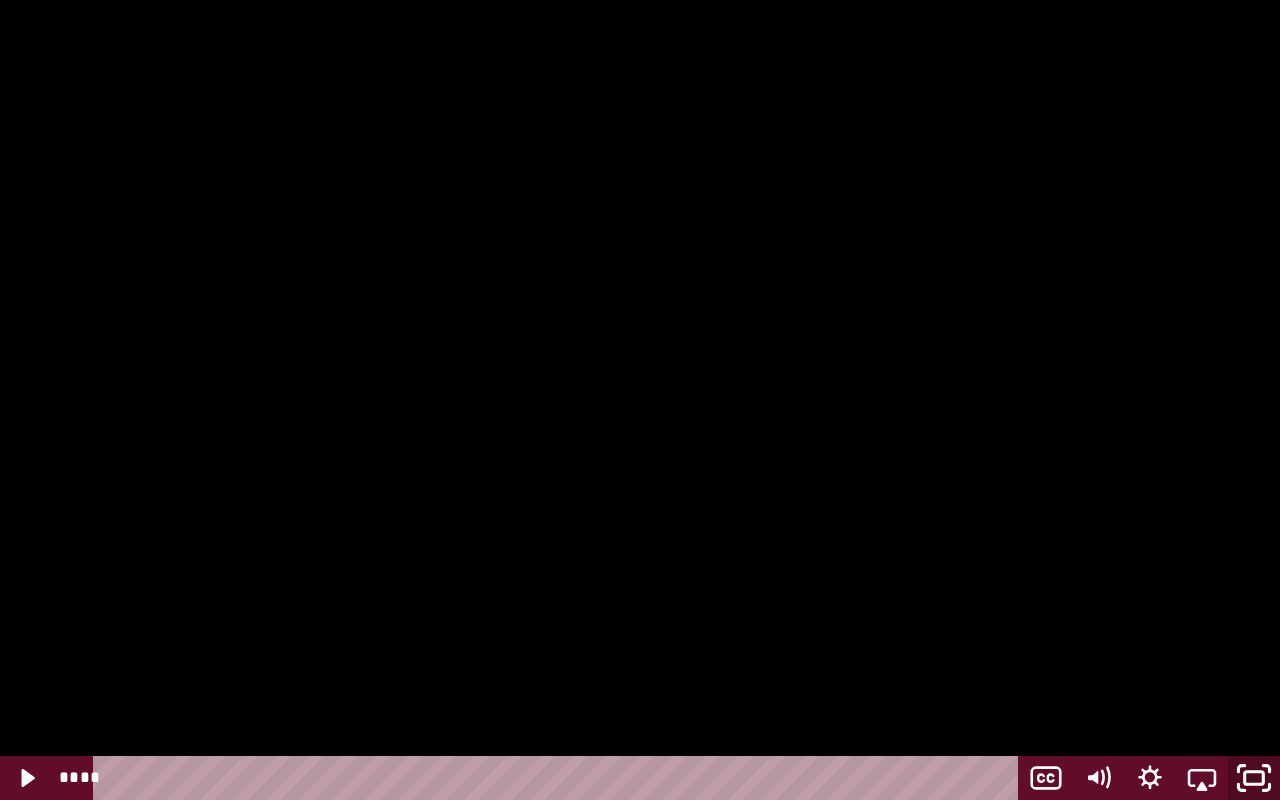 click 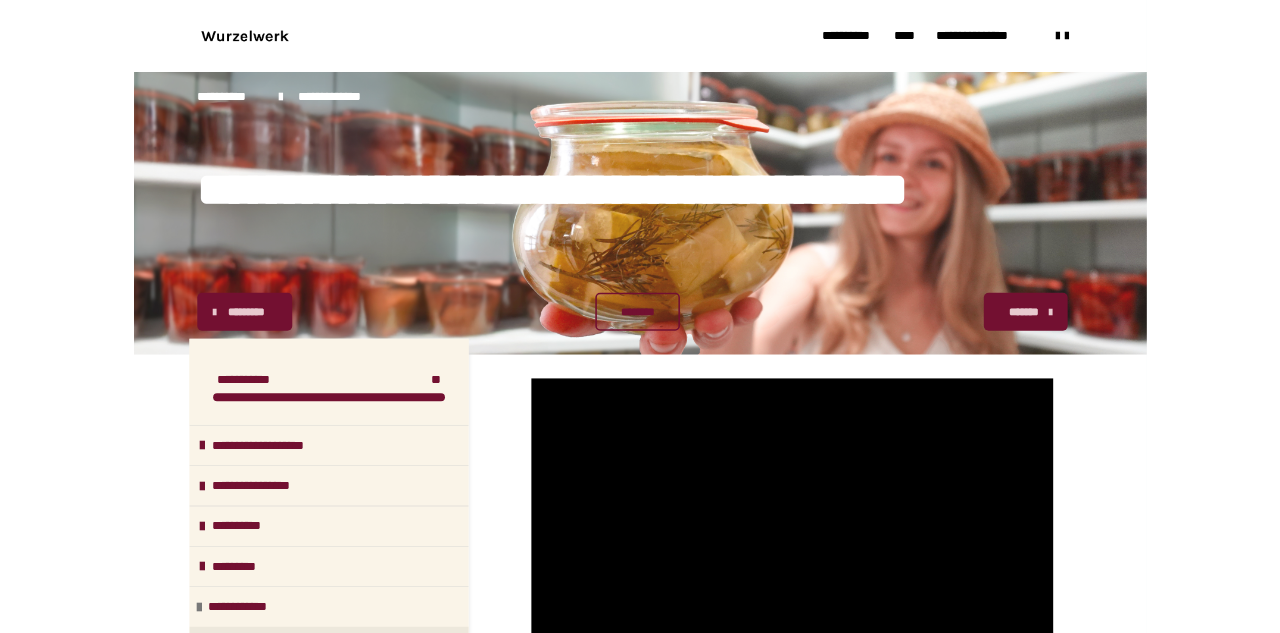 scroll, scrollTop: 307, scrollLeft: 0, axis: vertical 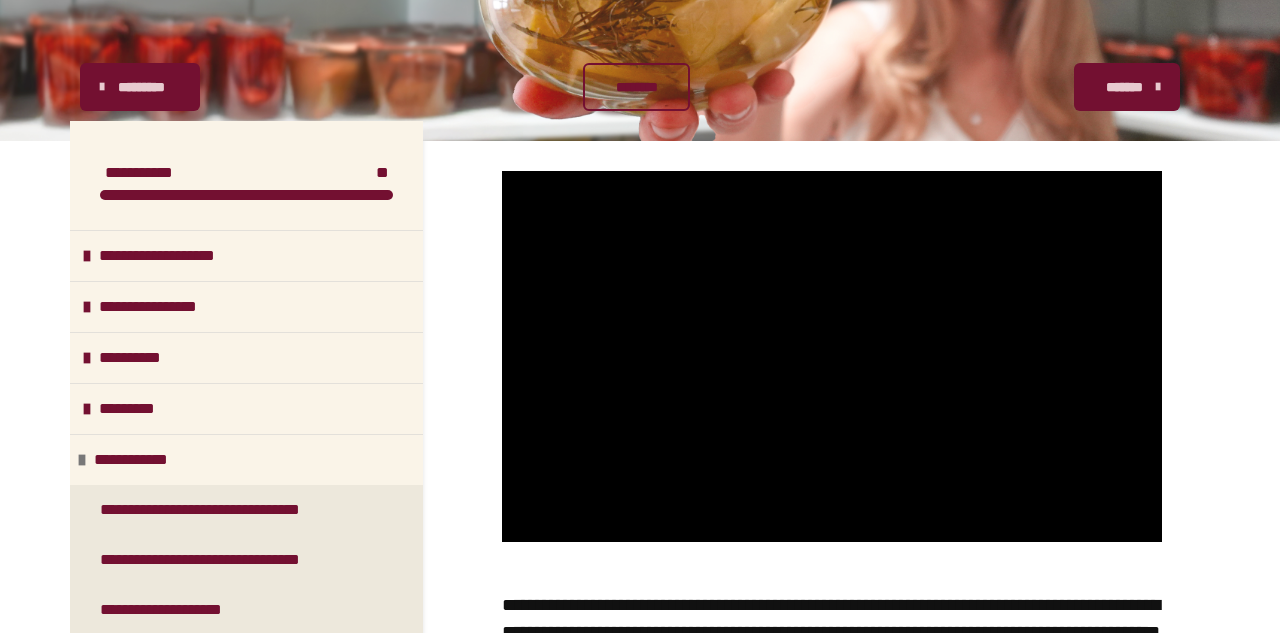 click on "*******" at bounding box center (1127, 87) 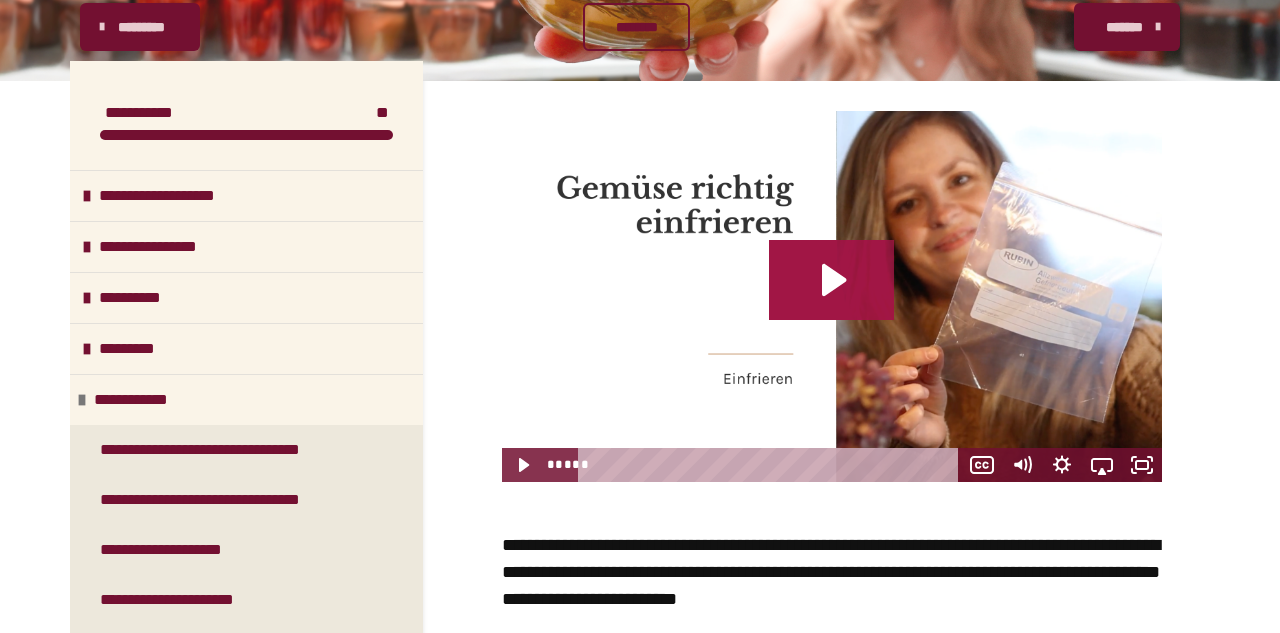 click 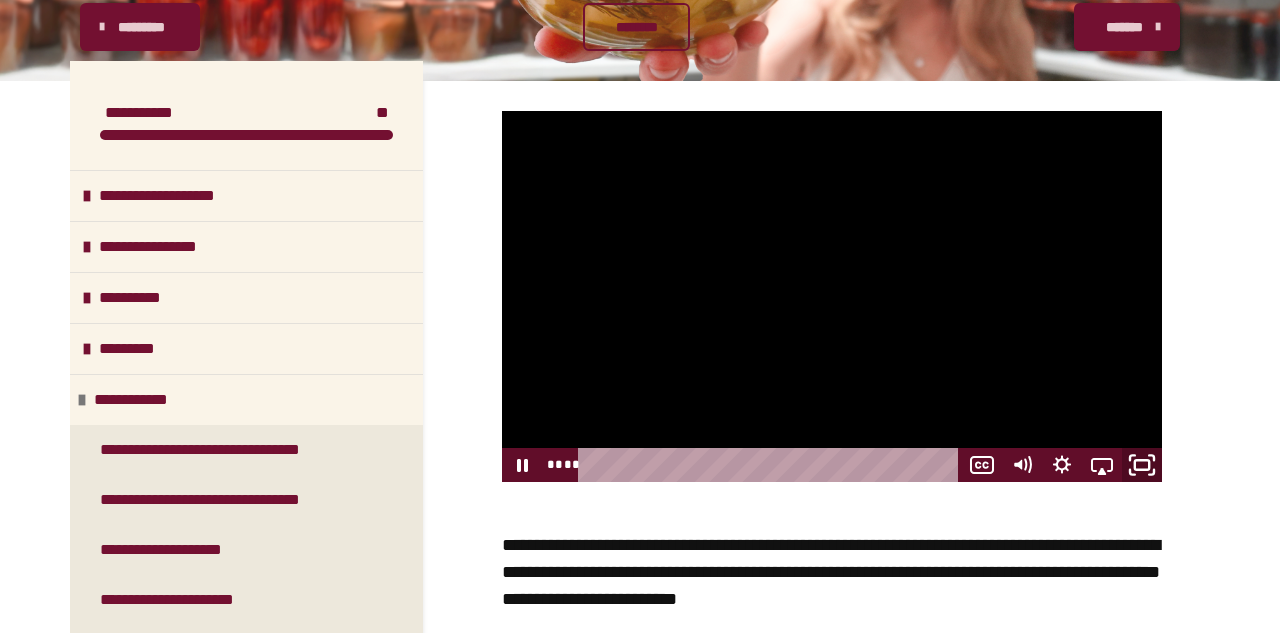 click 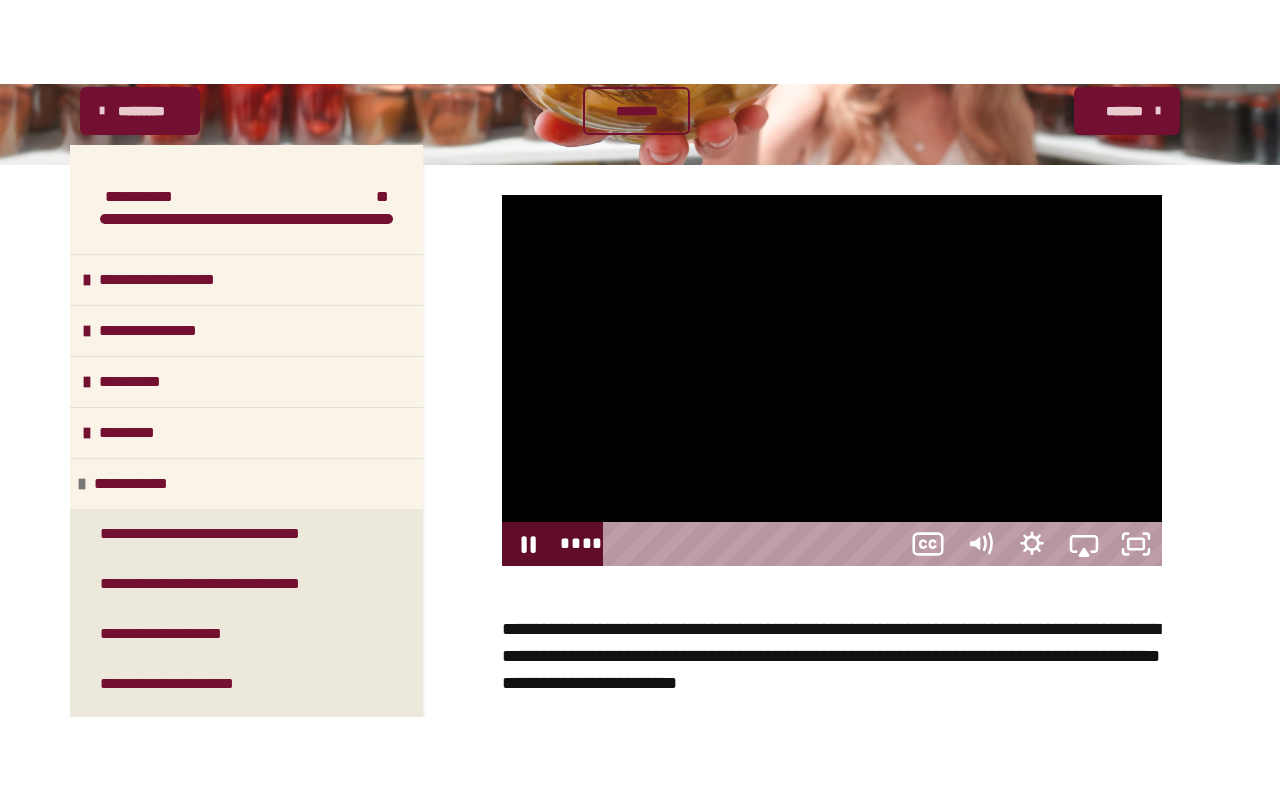 scroll, scrollTop: 0, scrollLeft: 0, axis: both 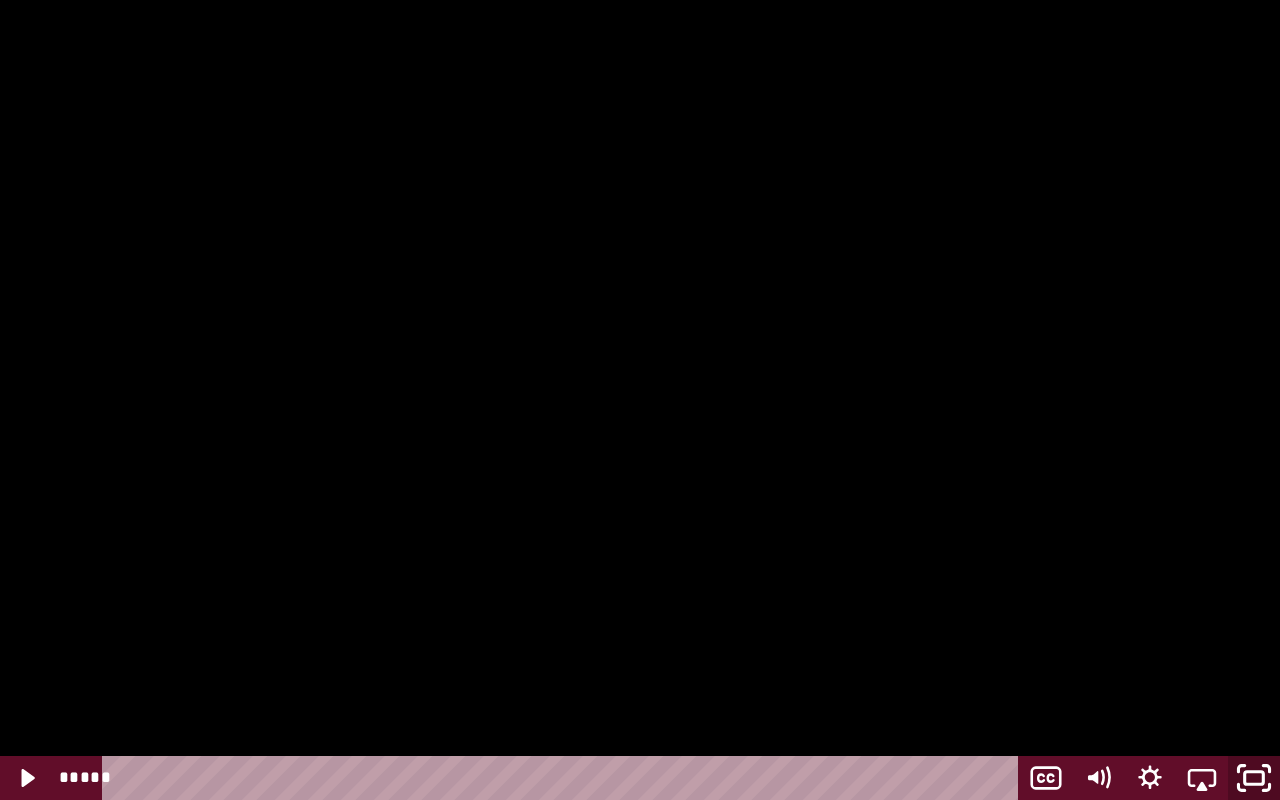 click 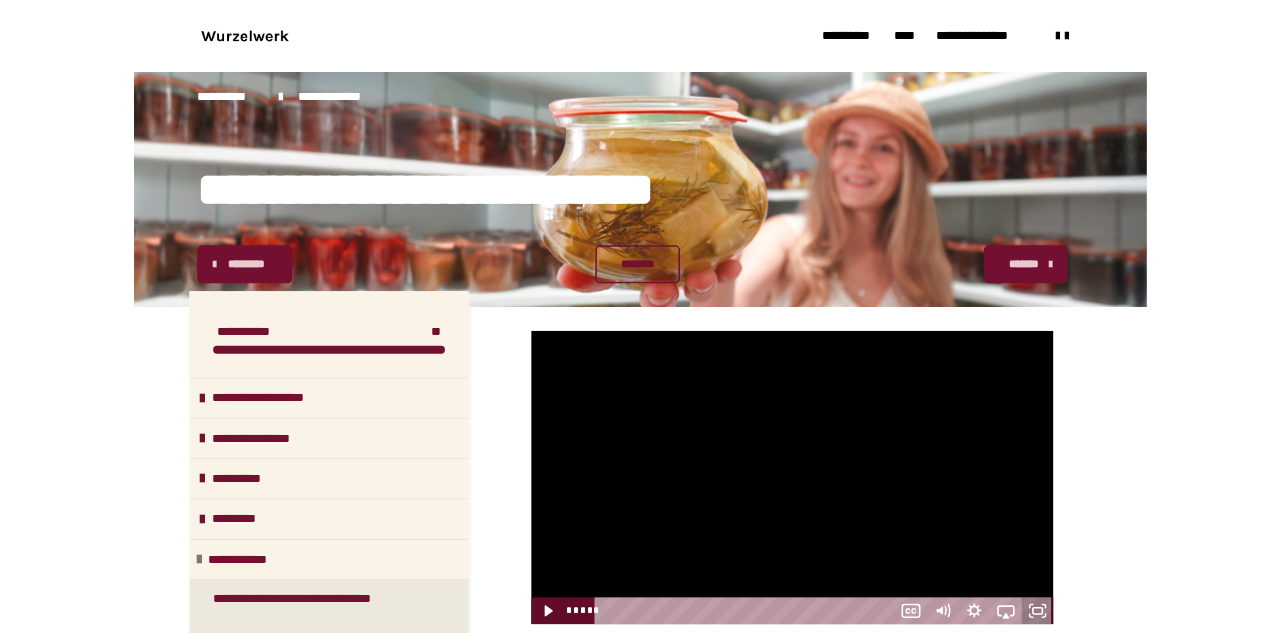 scroll, scrollTop: 307, scrollLeft: 0, axis: vertical 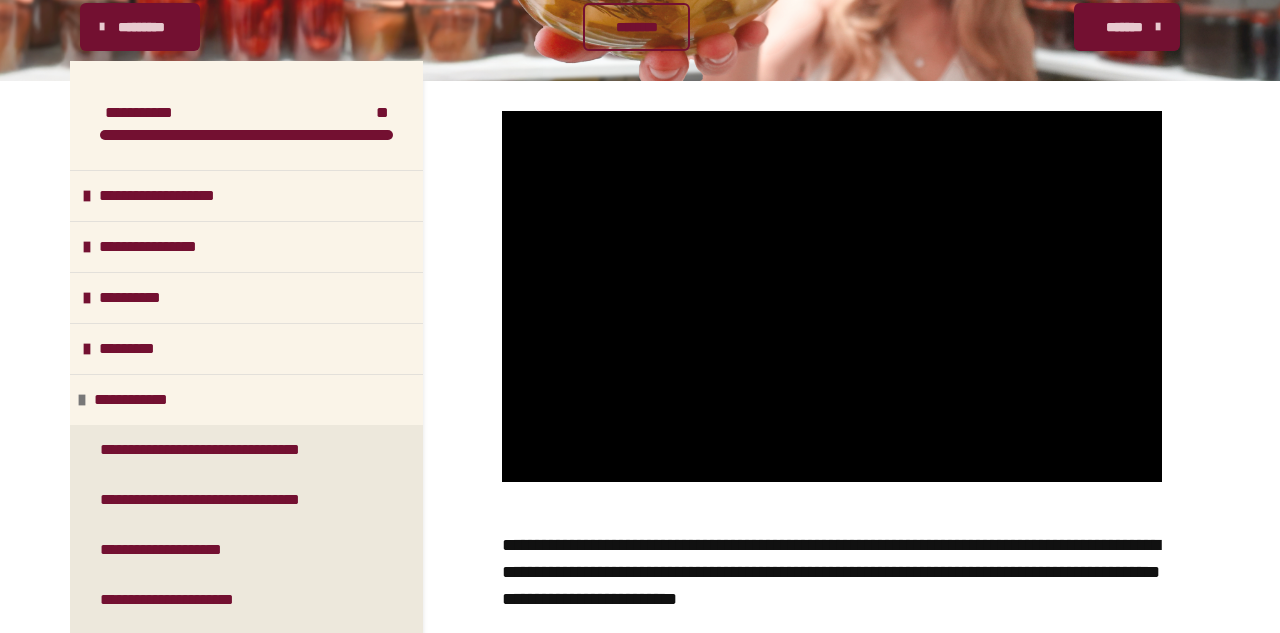 click on "*******" at bounding box center [1125, 27] 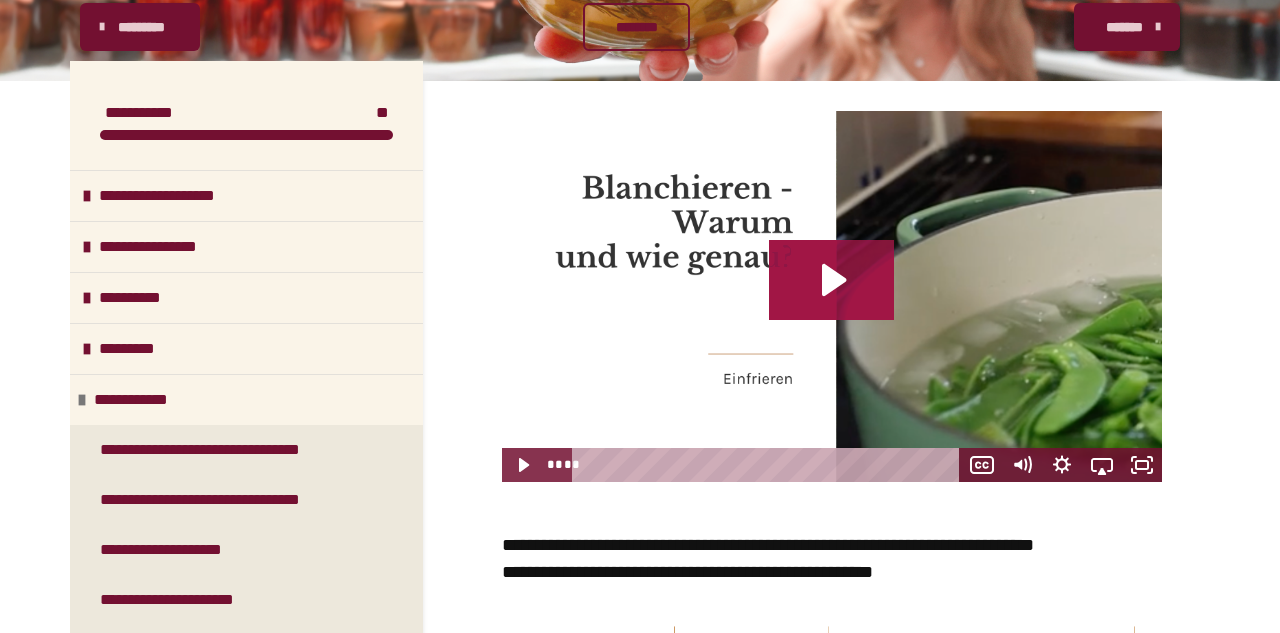 click 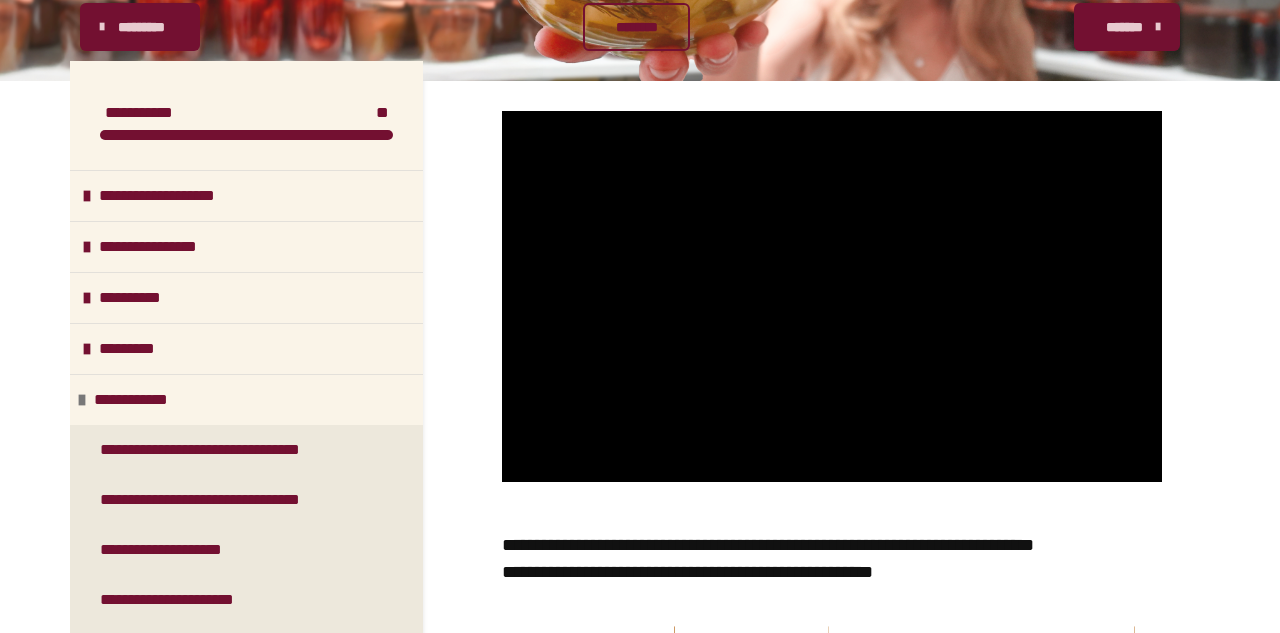 click on "*******" at bounding box center [1125, 27] 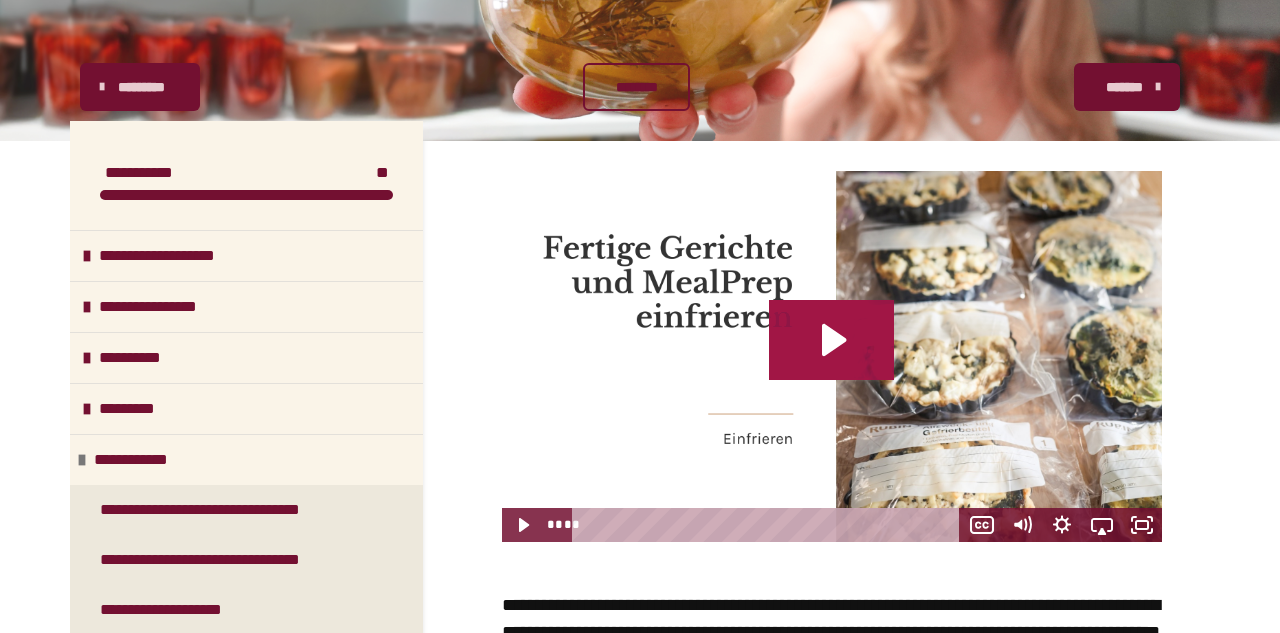 click 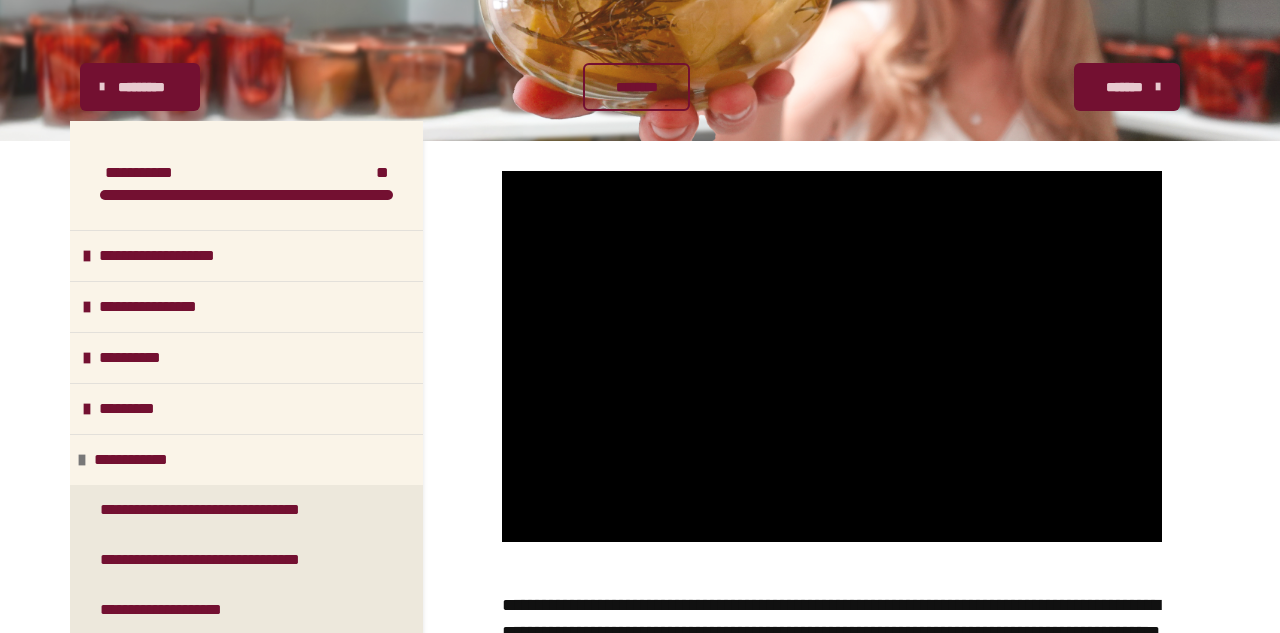 click on "*******" at bounding box center [1125, 87] 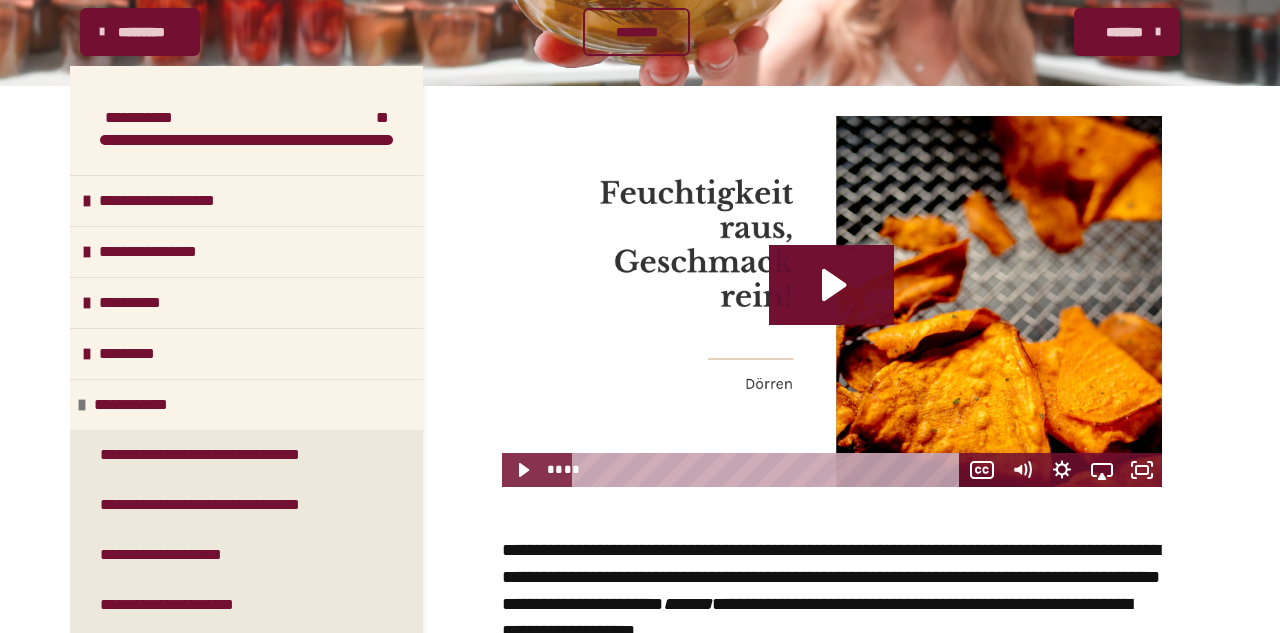 scroll, scrollTop: 268, scrollLeft: 0, axis: vertical 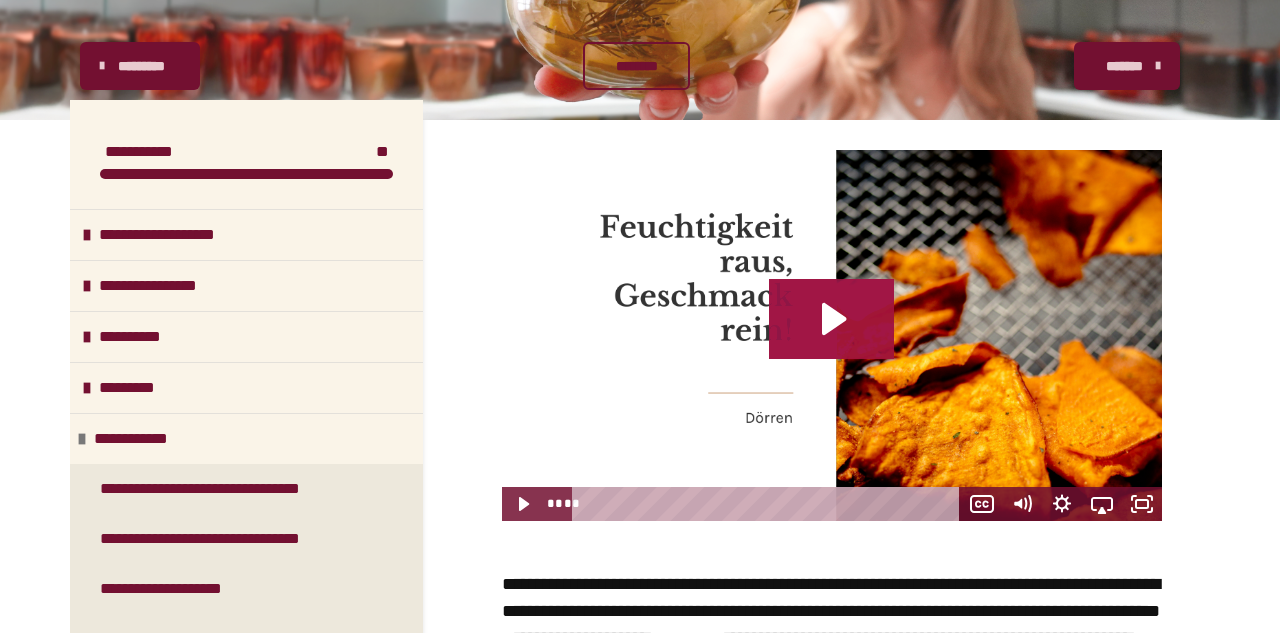 click 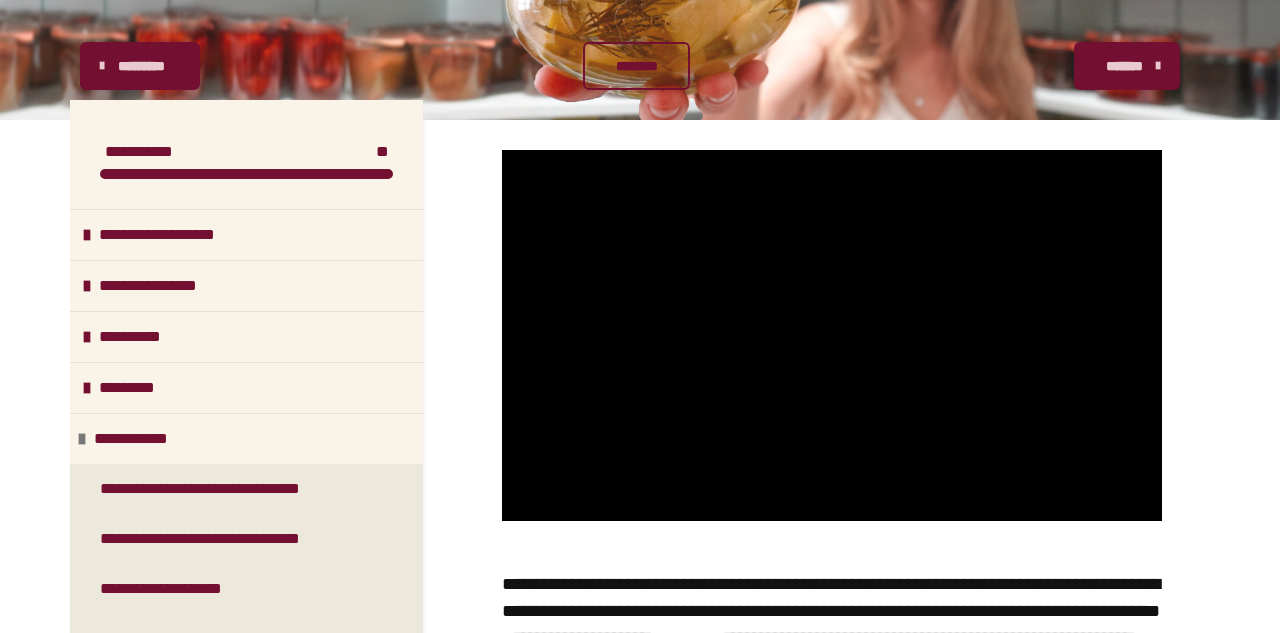 click on "*******" at bounding box center (1125, 66) 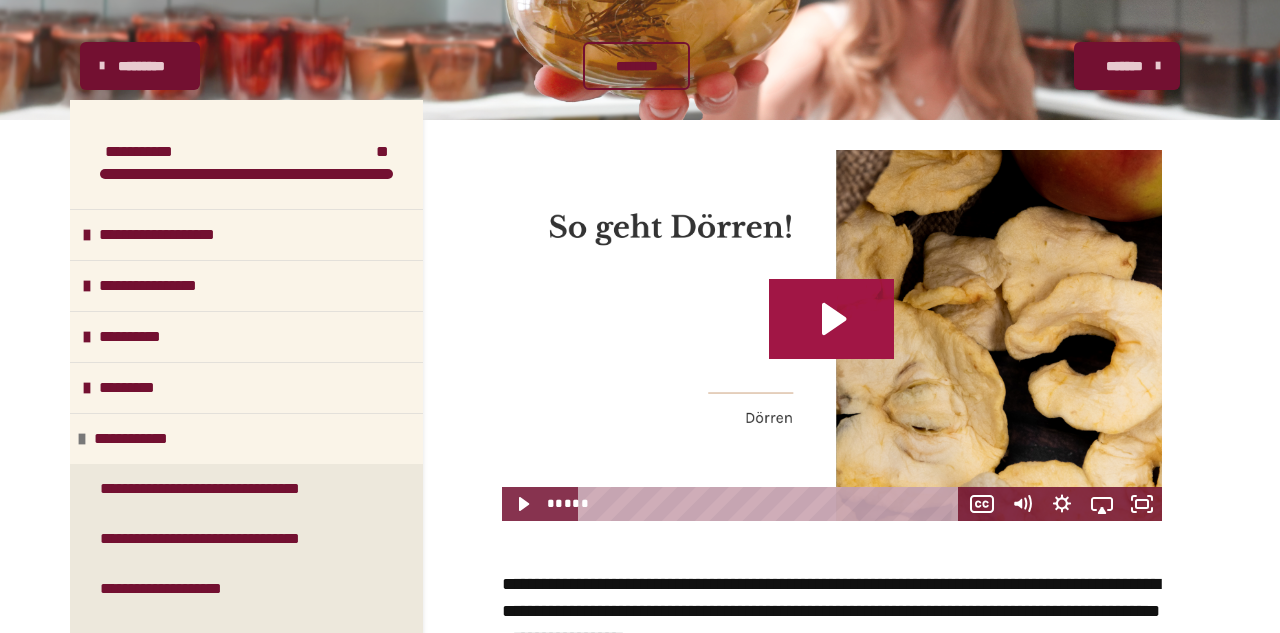 click 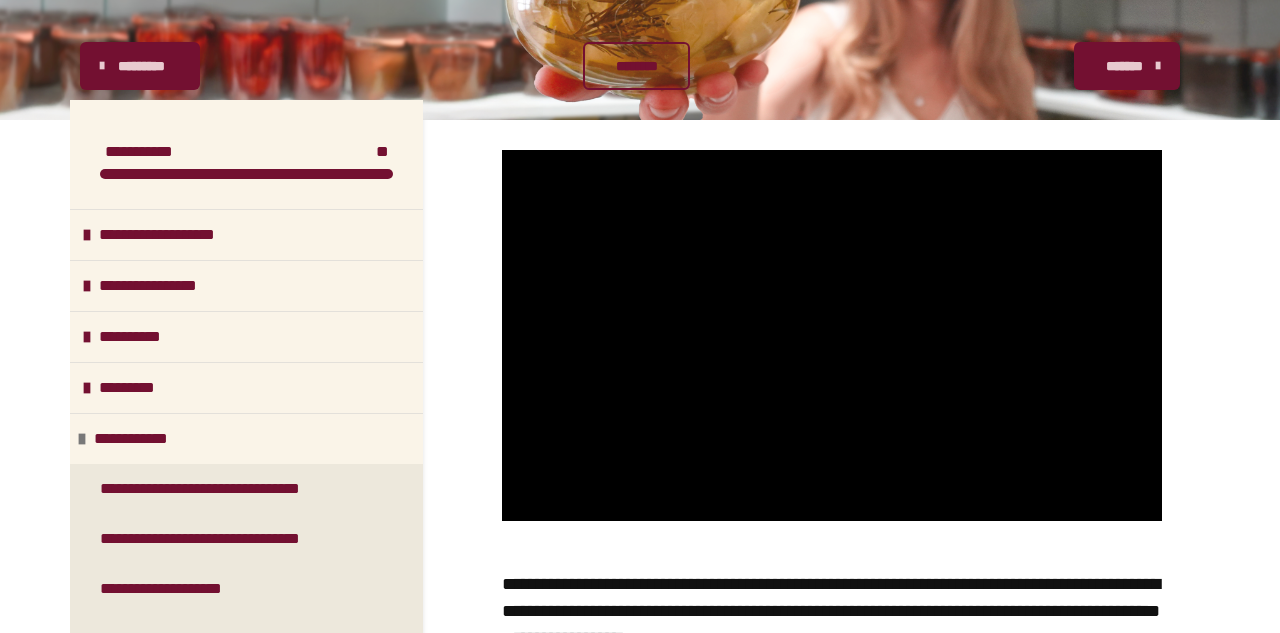 type 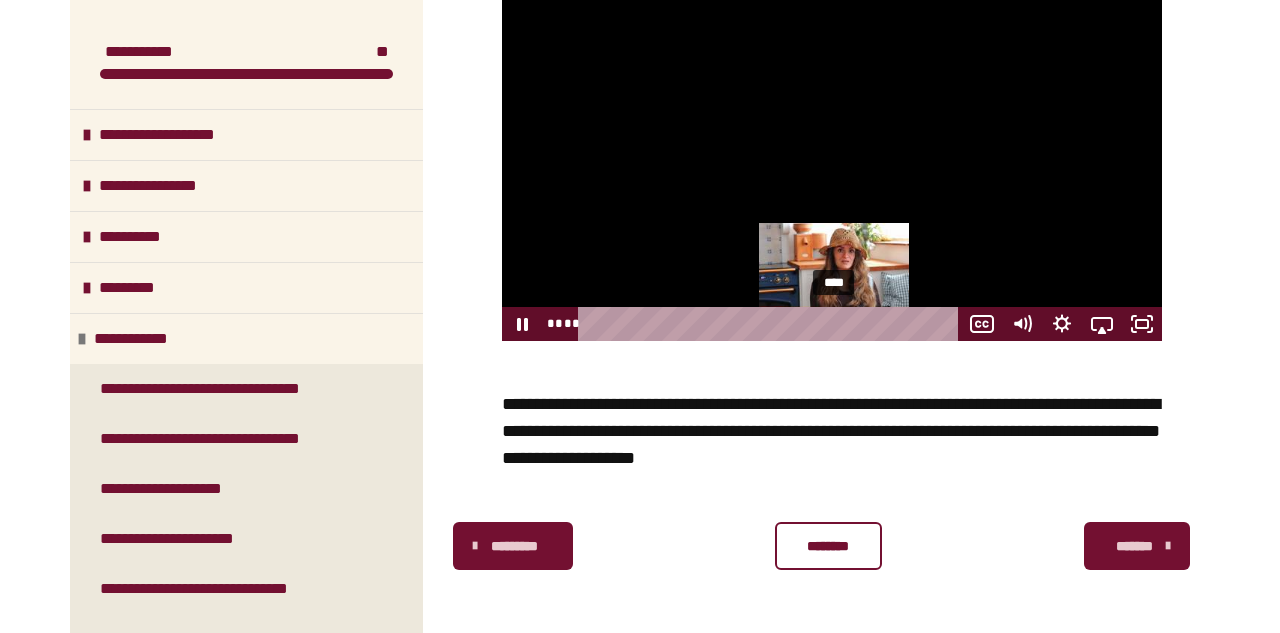 scroll, scrollTop: 448, scrollLeft: 0, axis: vertical 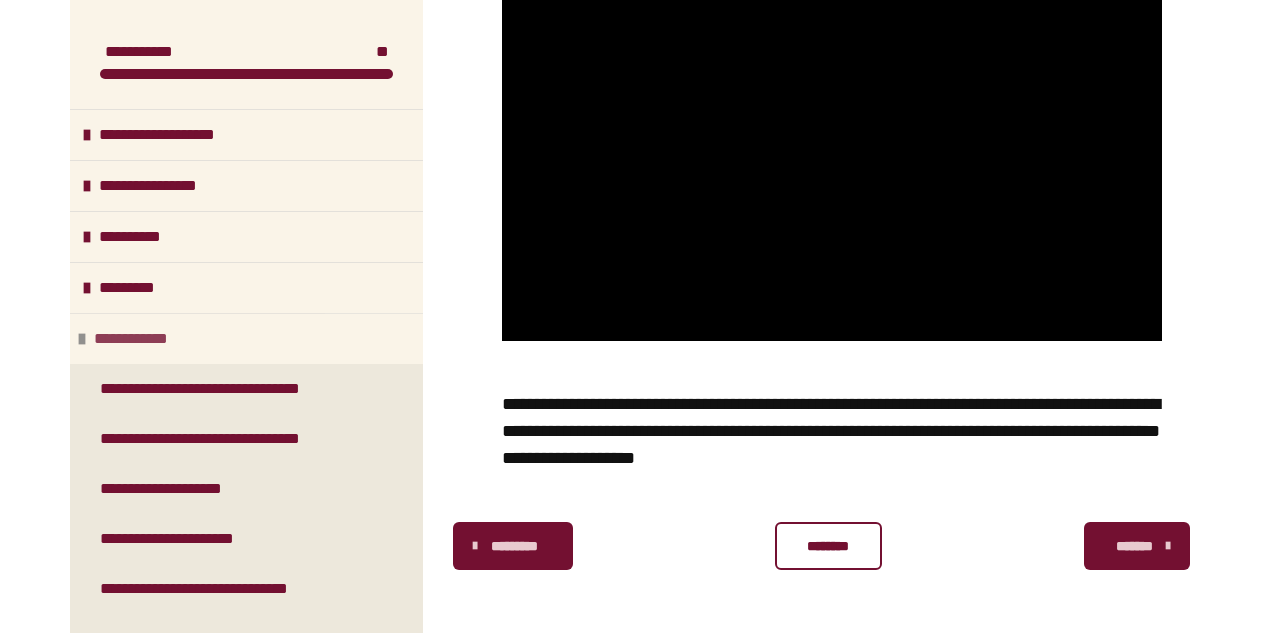 click at bounding box center [82, 339] 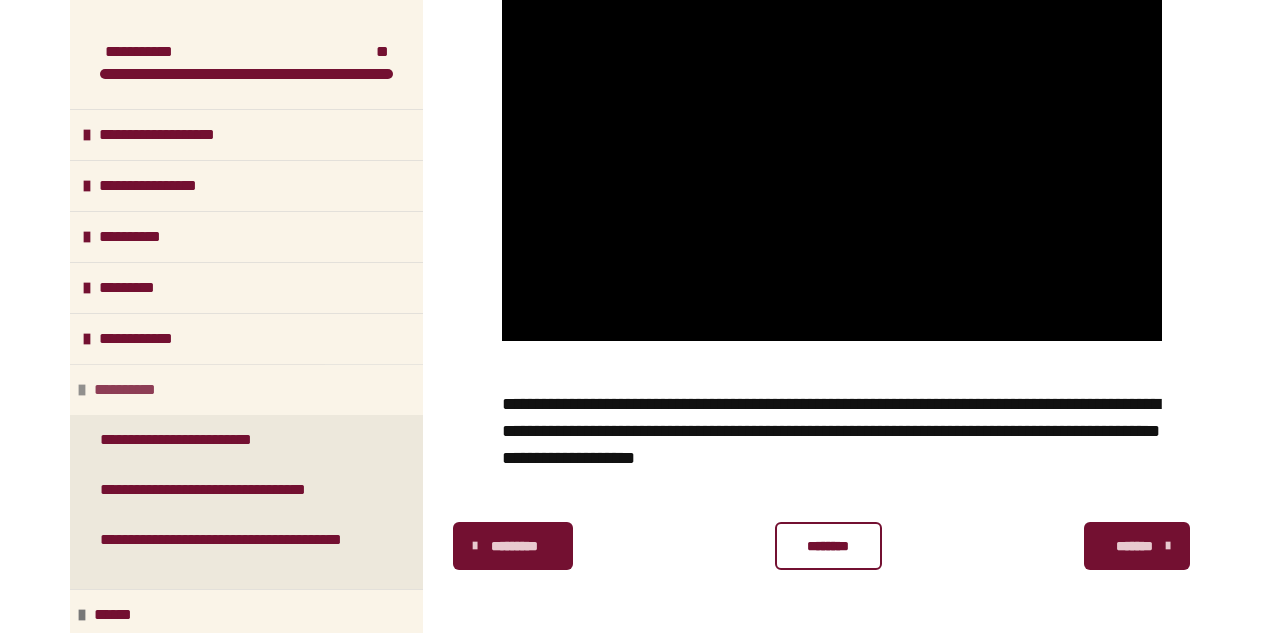 click at bounding box center (82, 390) 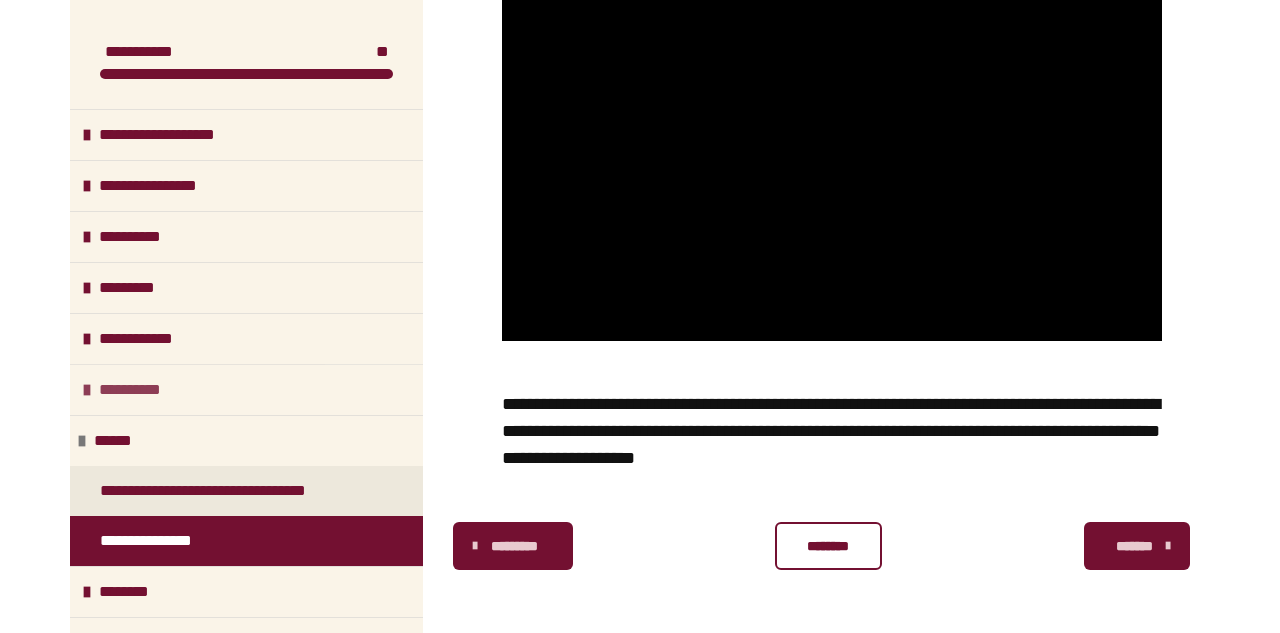 click at bounding box center (87, 390) 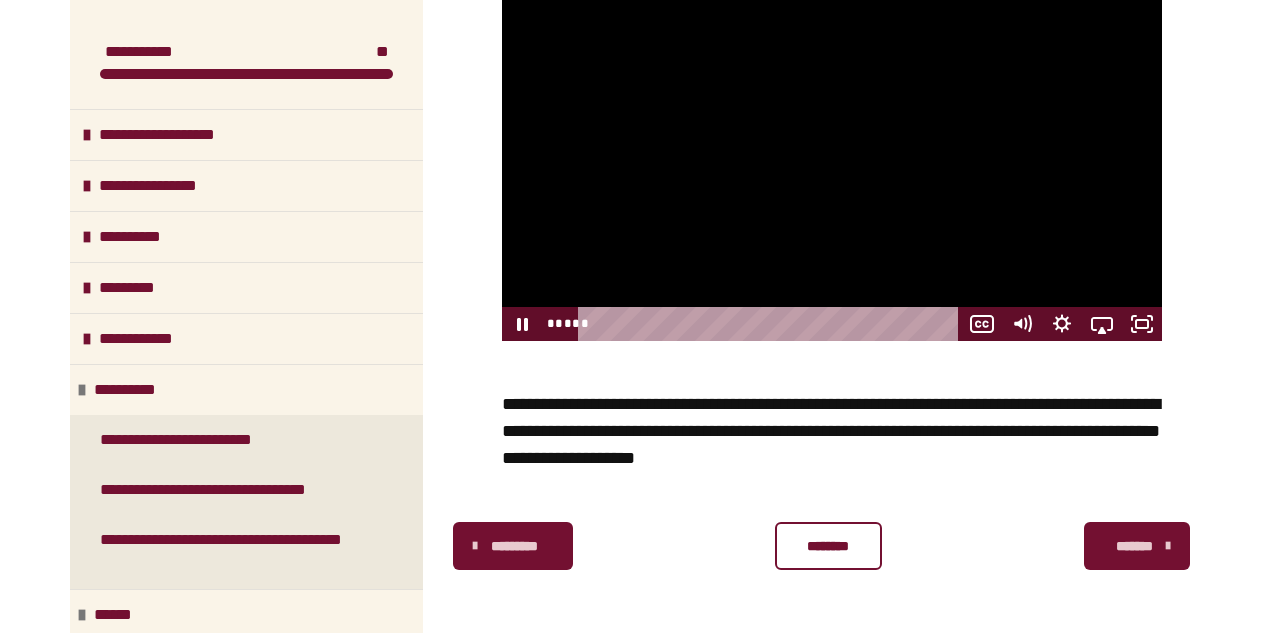 click at bounding box center (832, 155) 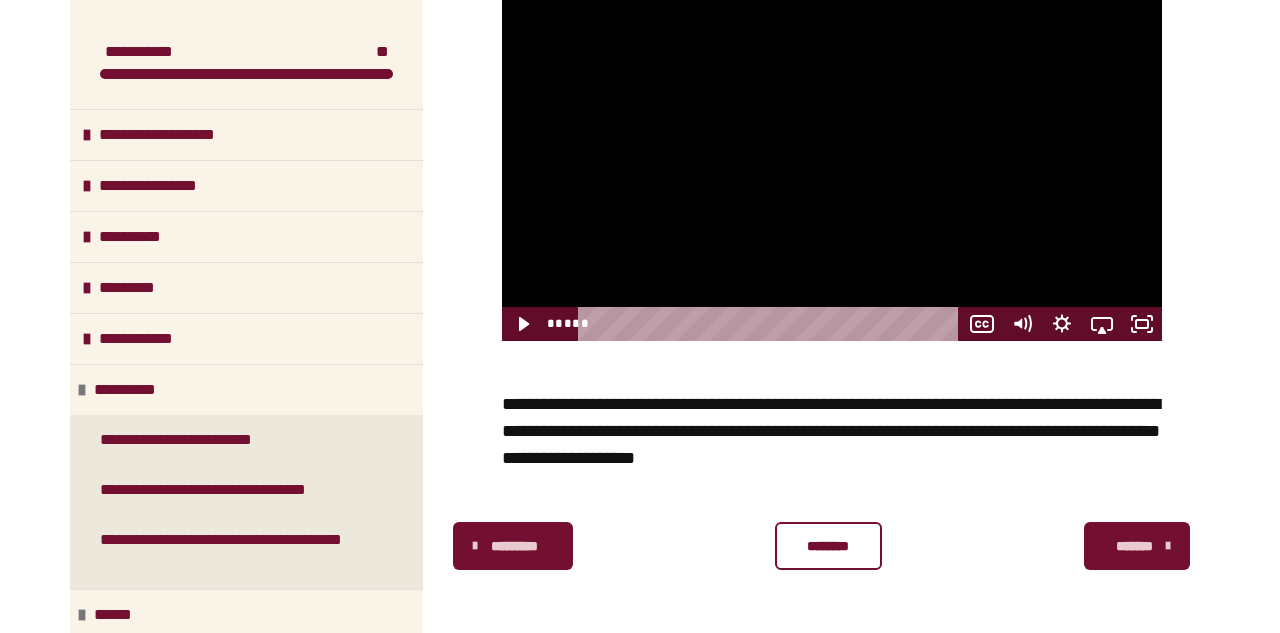 click at bounding box center [832, 155] 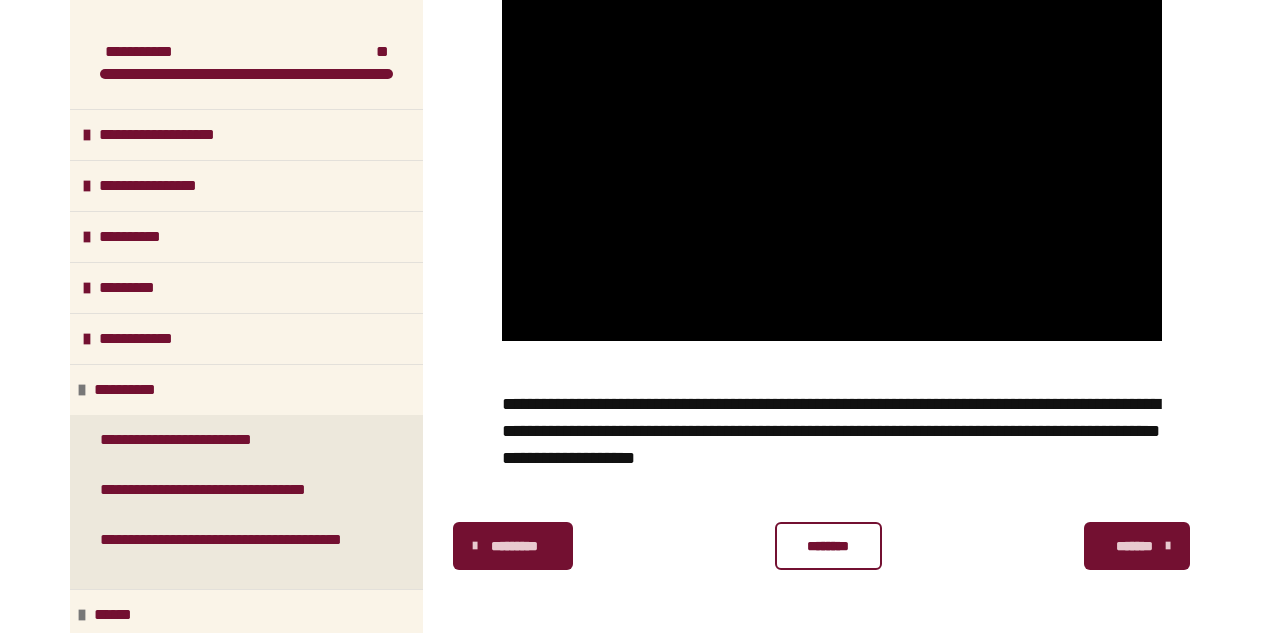 click on "*******" at bounding box center [1135, 546] 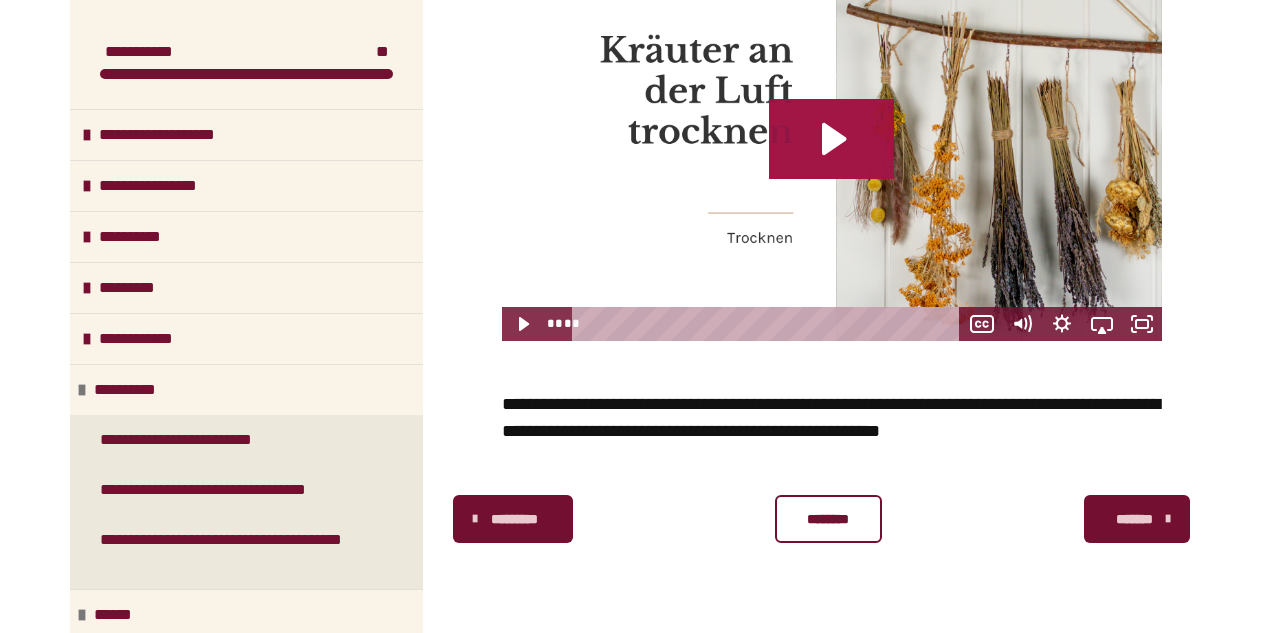 click 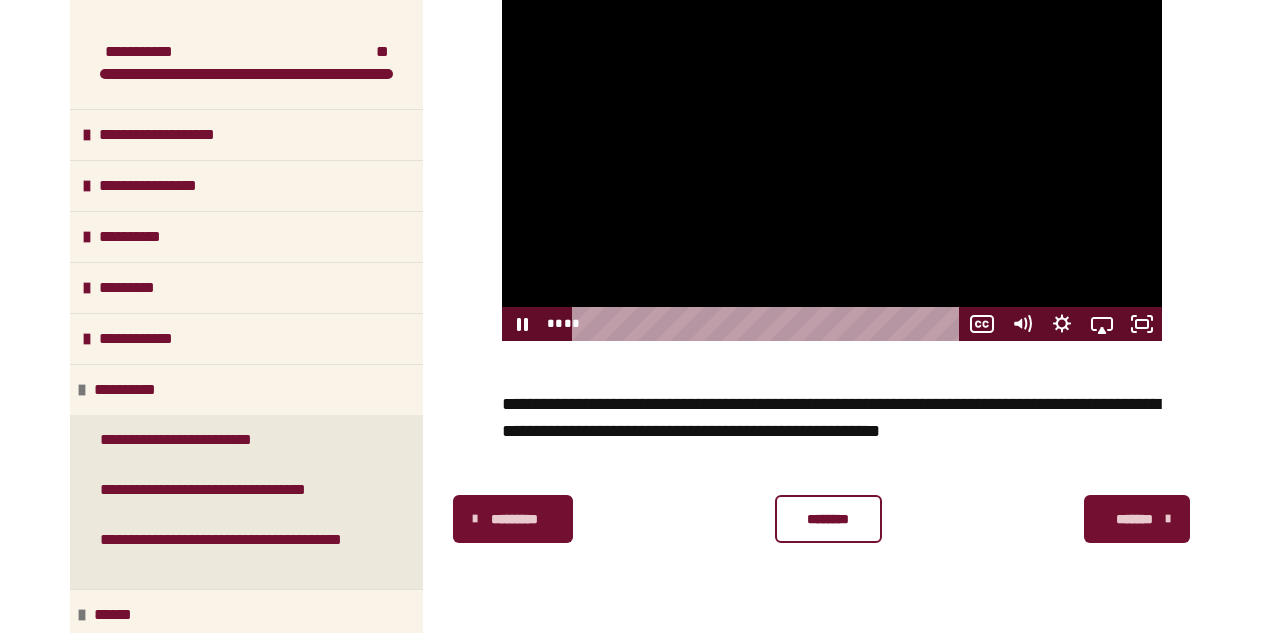type 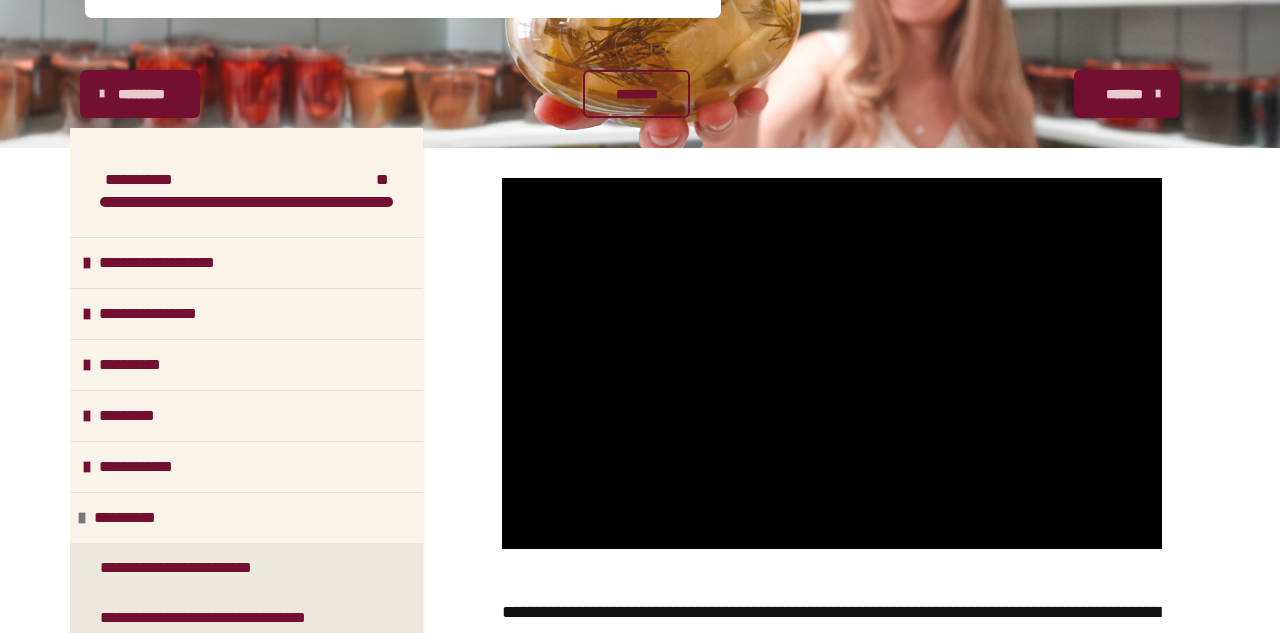 scroll, scrollTop: 238, scrollLeft: 0, axis: vertical 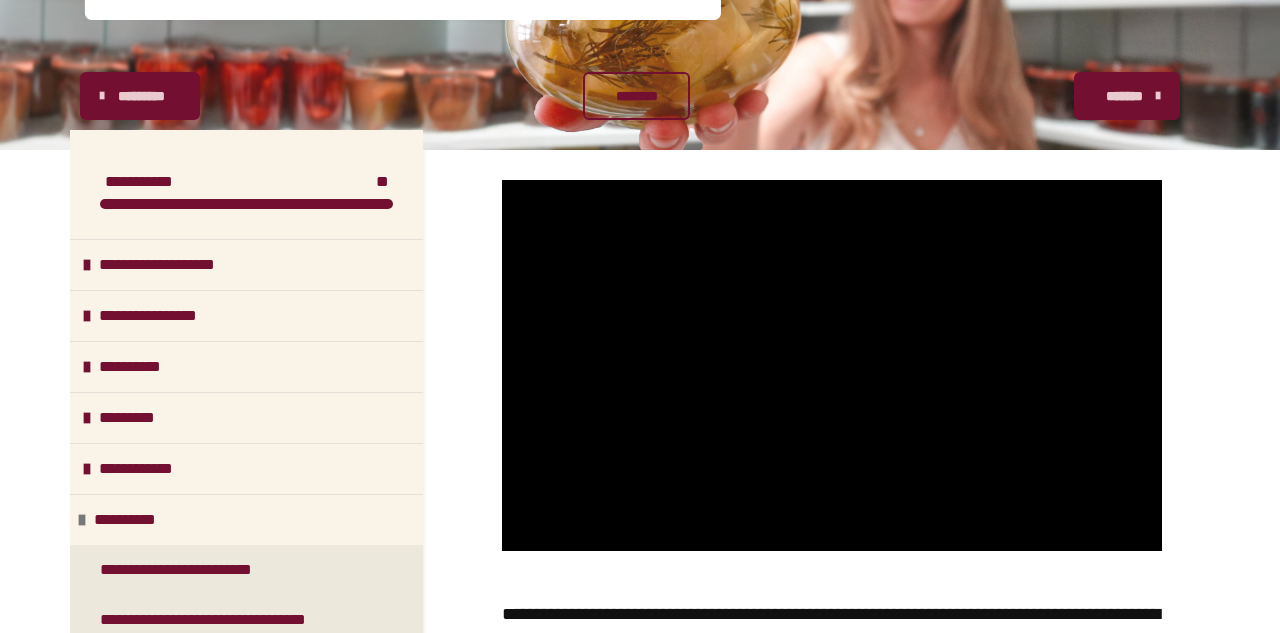 click on "*******" at bounding box center [1125, 96] 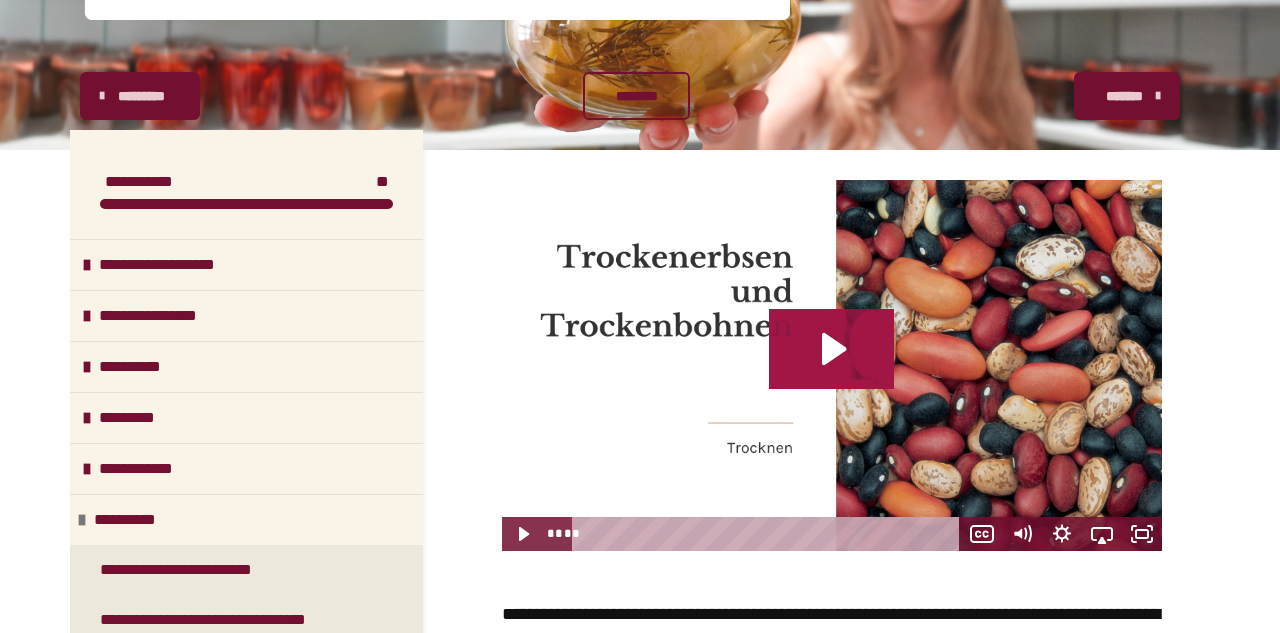 click 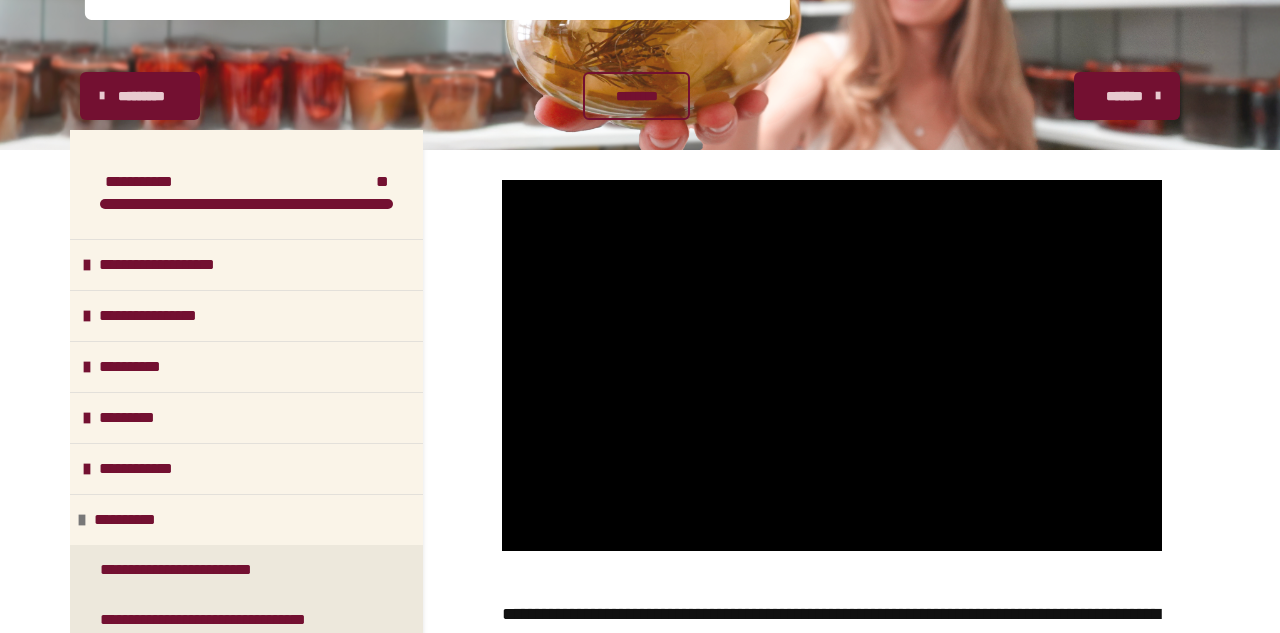 click on "*******" at bounding box center [1125, 96] 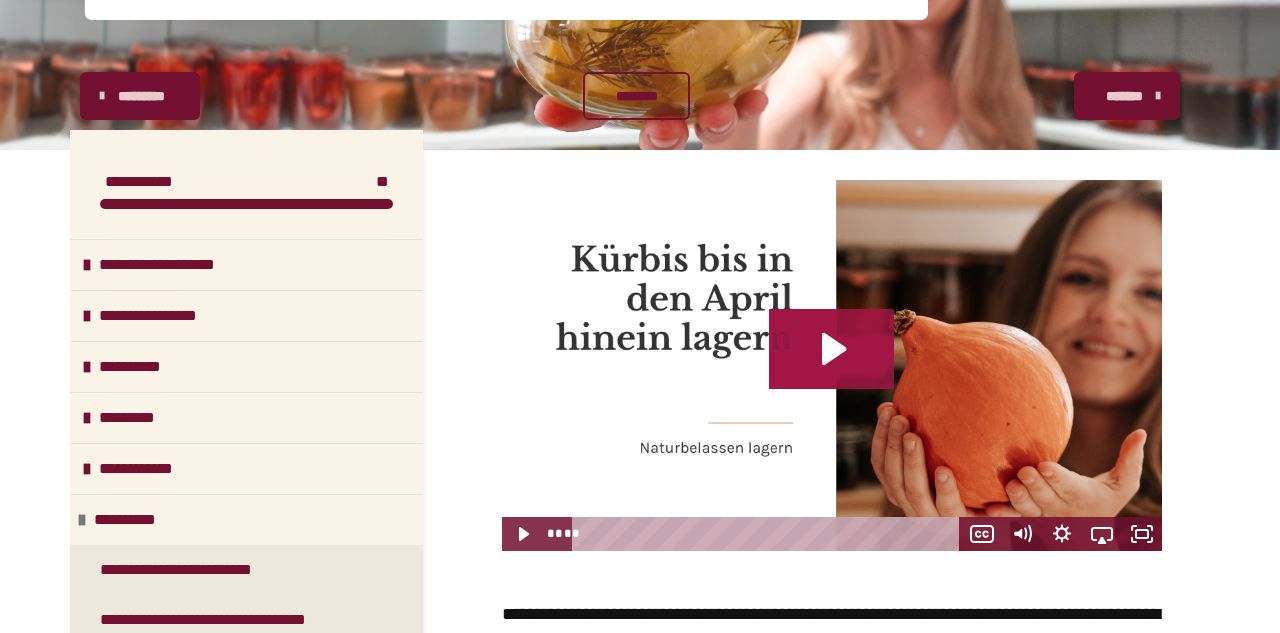 click 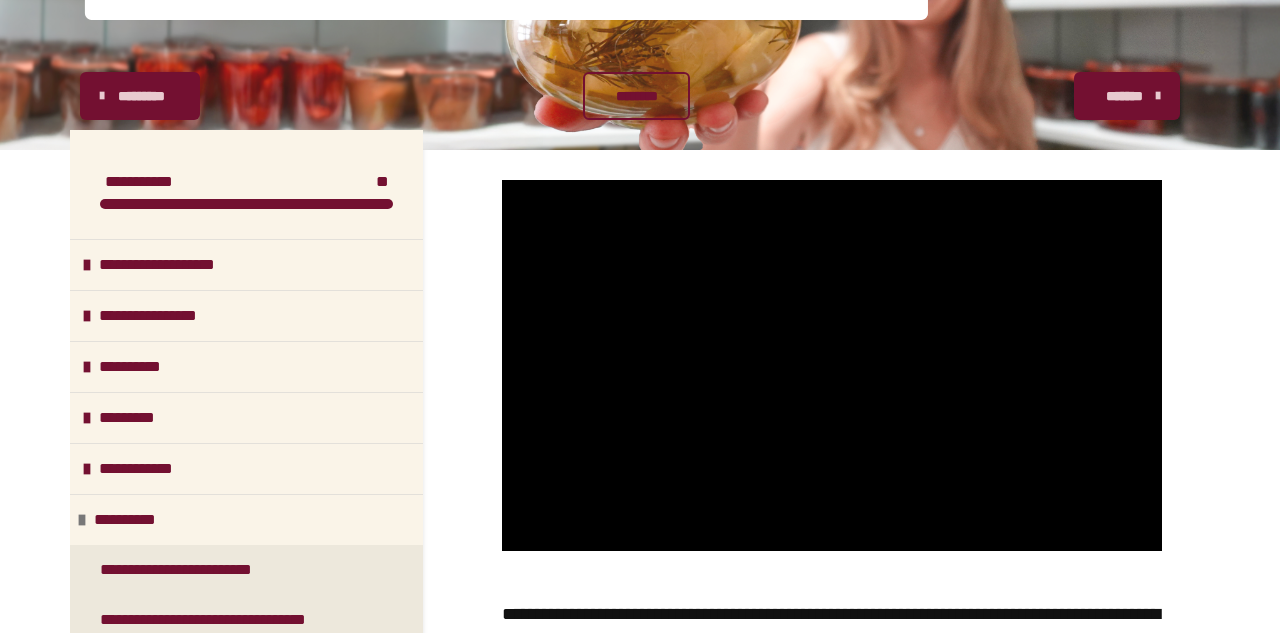 click on "*******" at bounding box center [1125, 96] 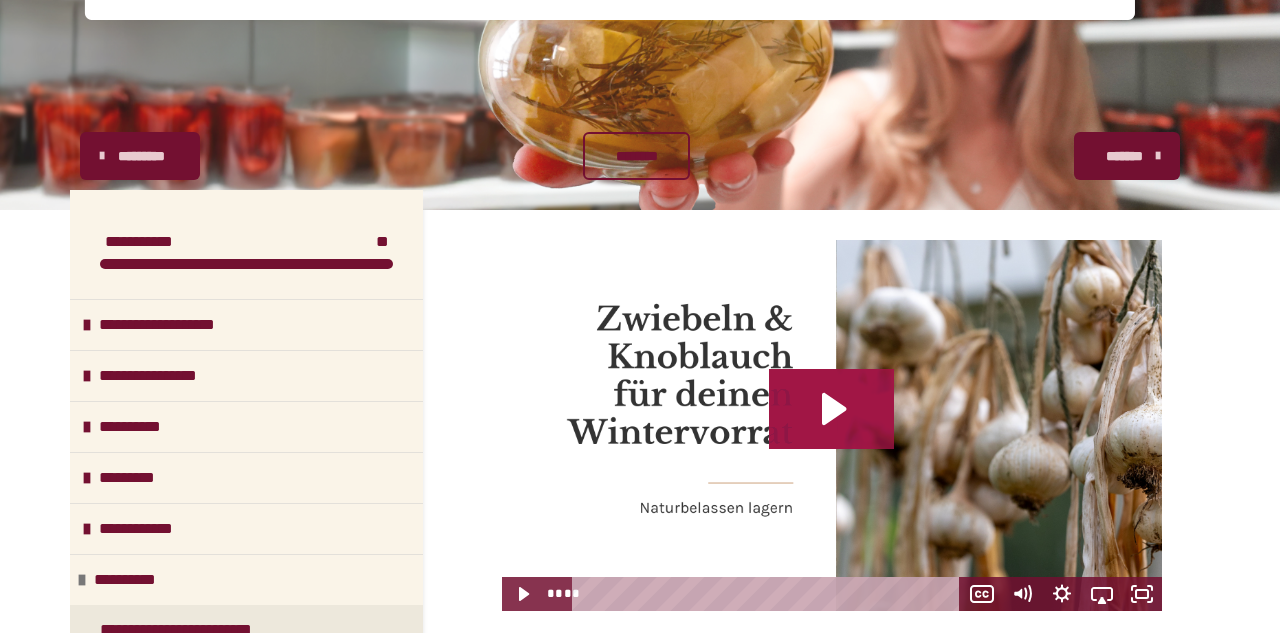 click 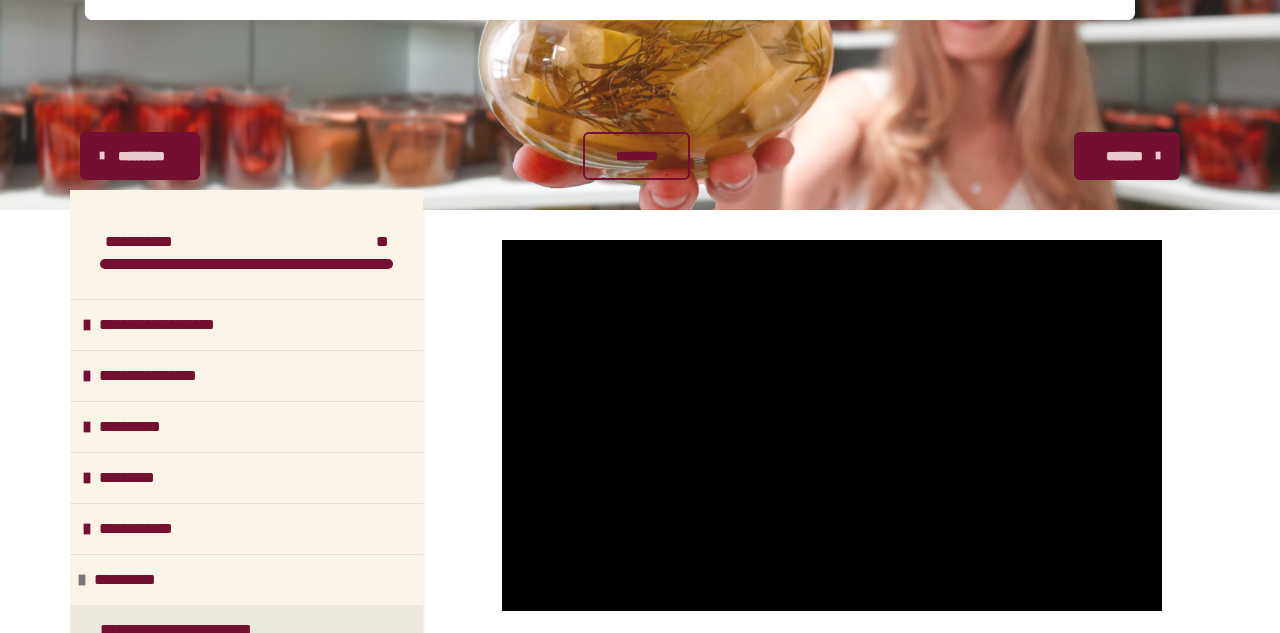 click on "*******" at bounding box center (1125, 156) 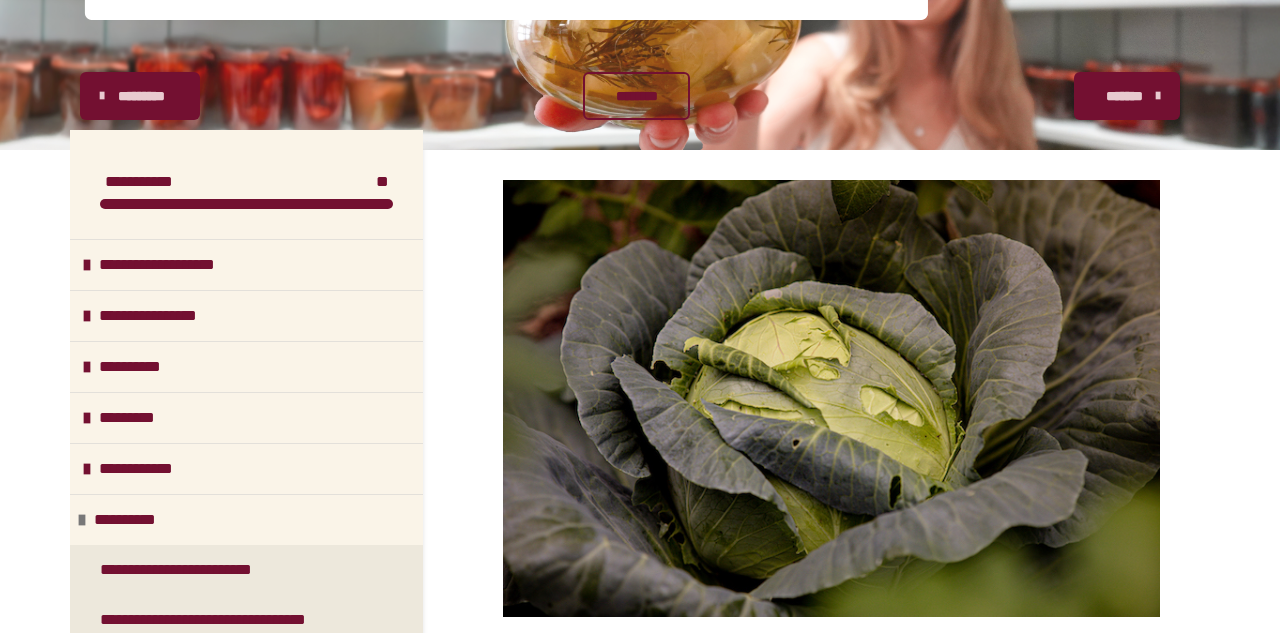 click at bounding box center (831, 398) 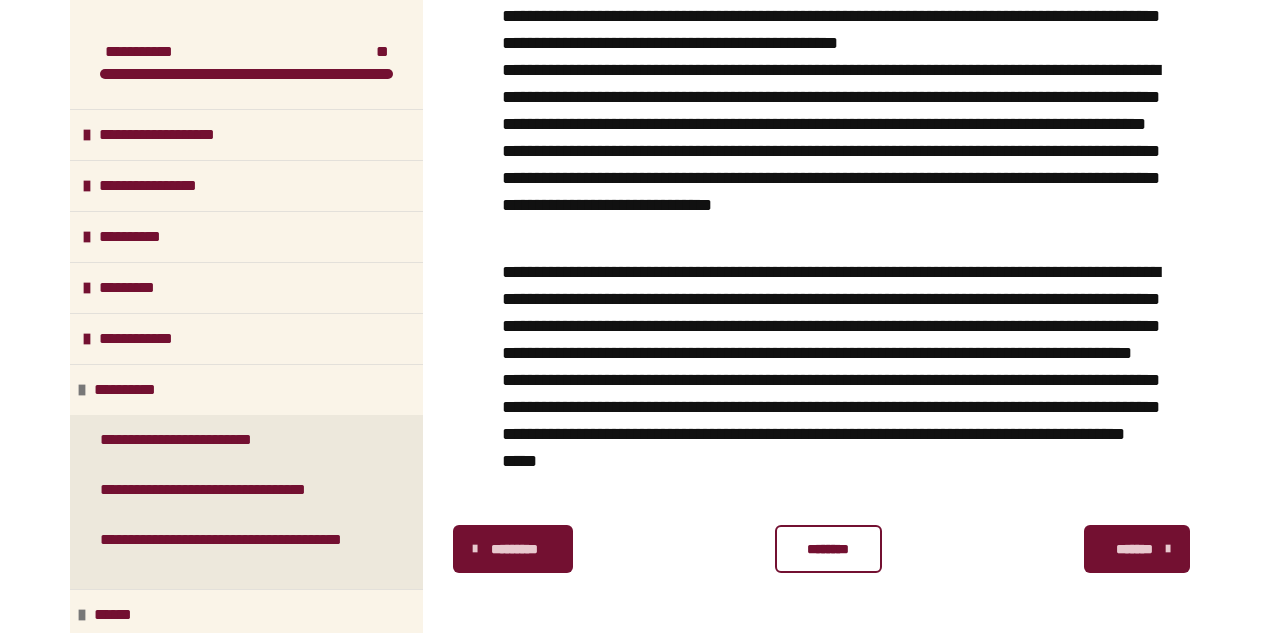 scroll, scrollTop: 1010, scrollLeft: 0, axis: vertical 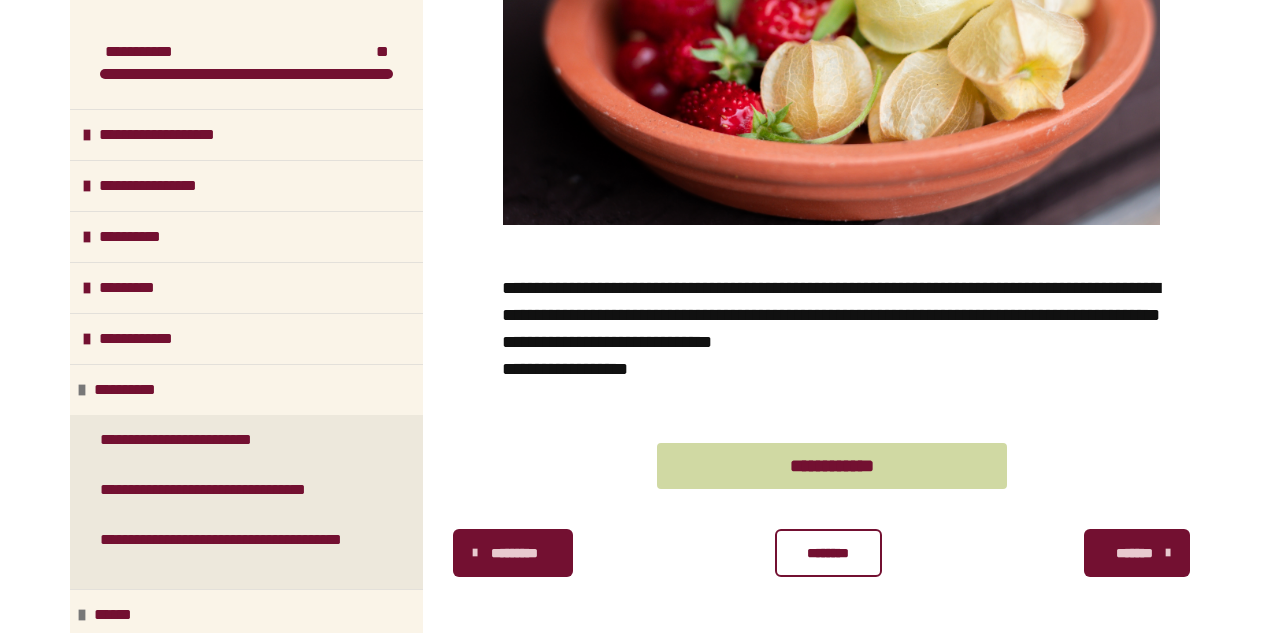 click on "*******" at bounding box center [1135, 553] 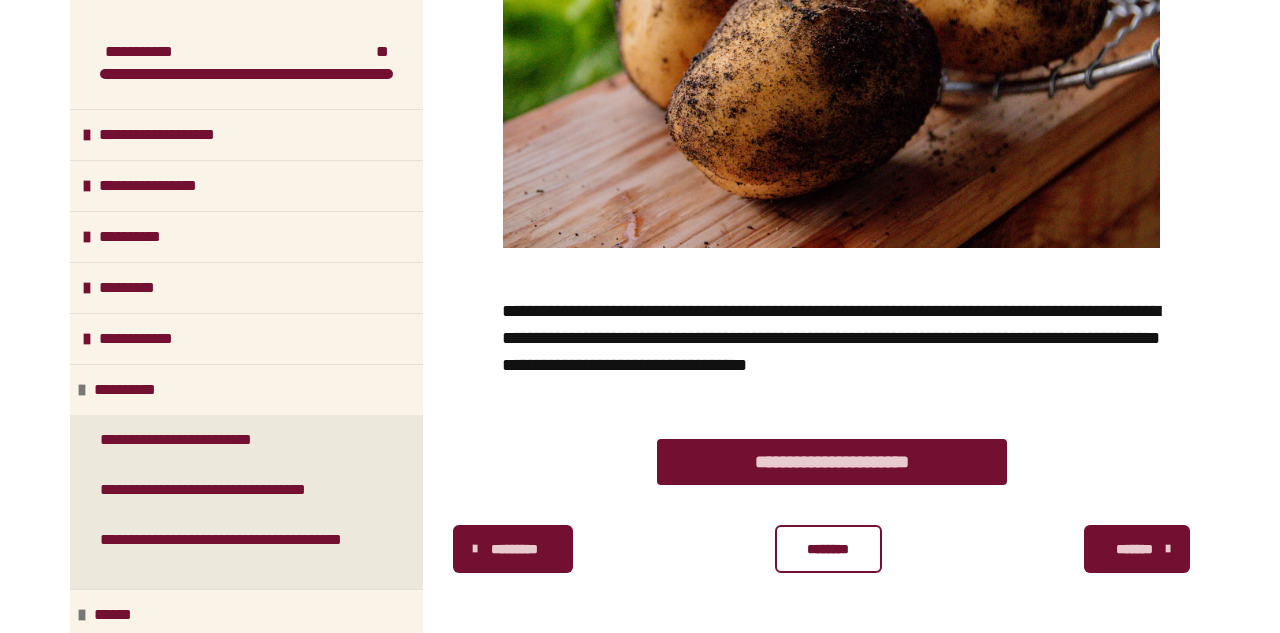 scroll, scrollTop: 608, scrollLeft: 0, axis: vertical 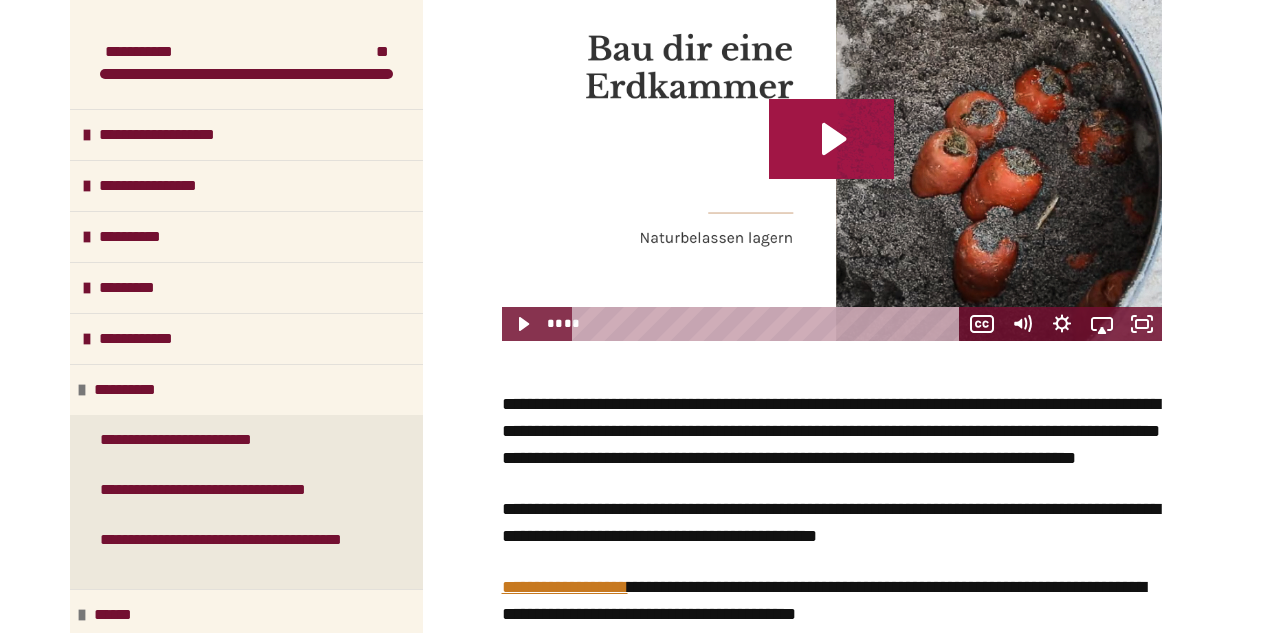 click 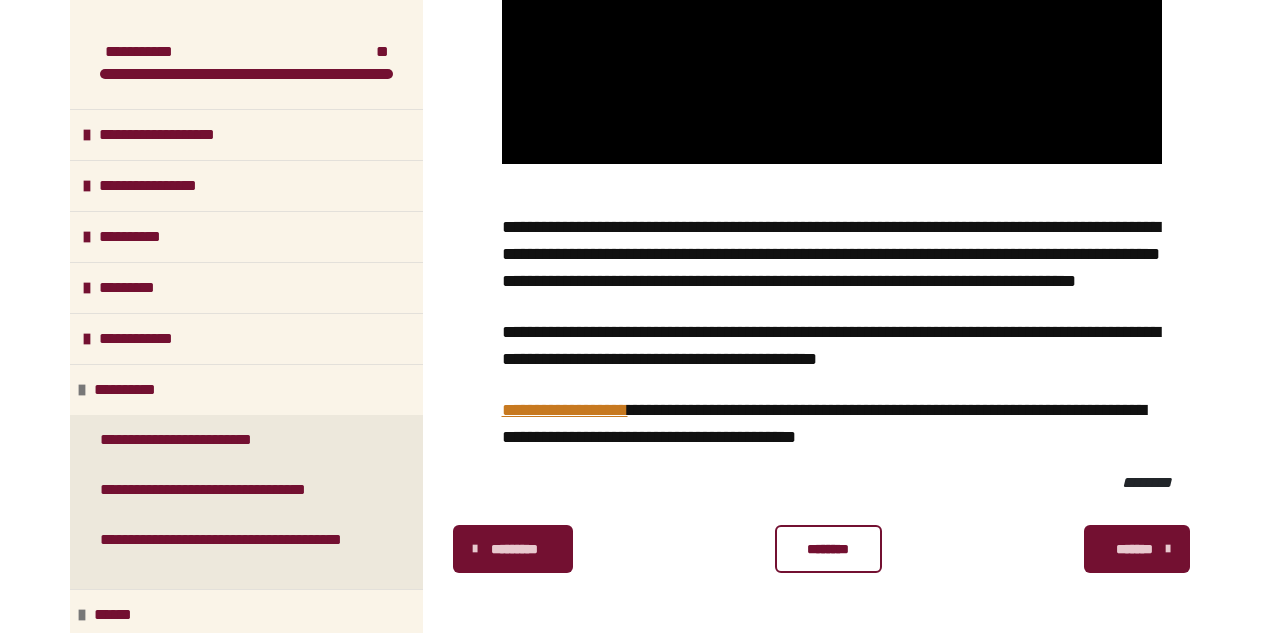 scroll, scrollTop: 652, scrollLeft: 0, axis: vertical 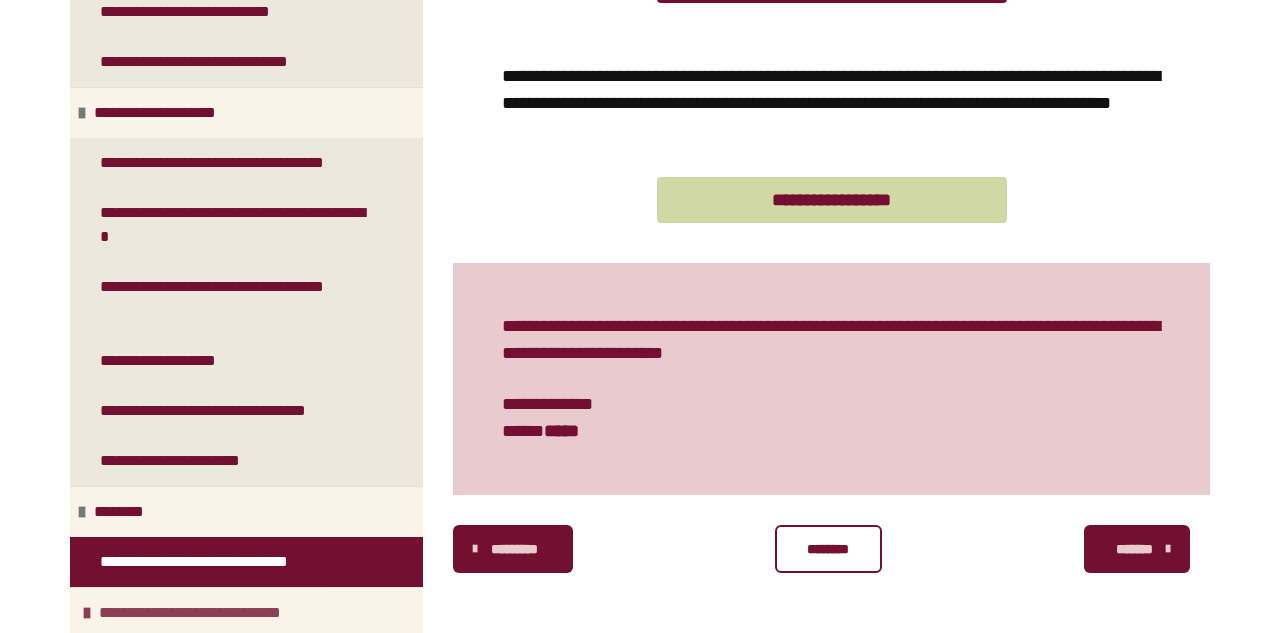 click on "**********" at bounding box center (218, 613) 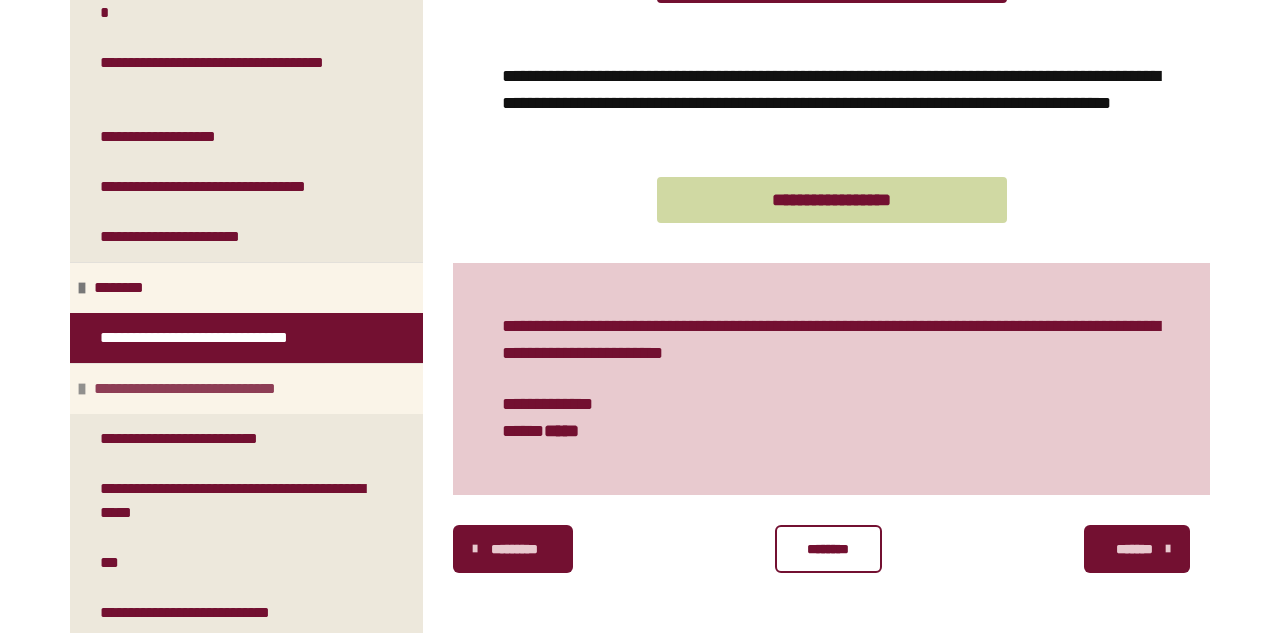 scroll, scrollTop: 1028, scrollLeft: 0, axis: vertical 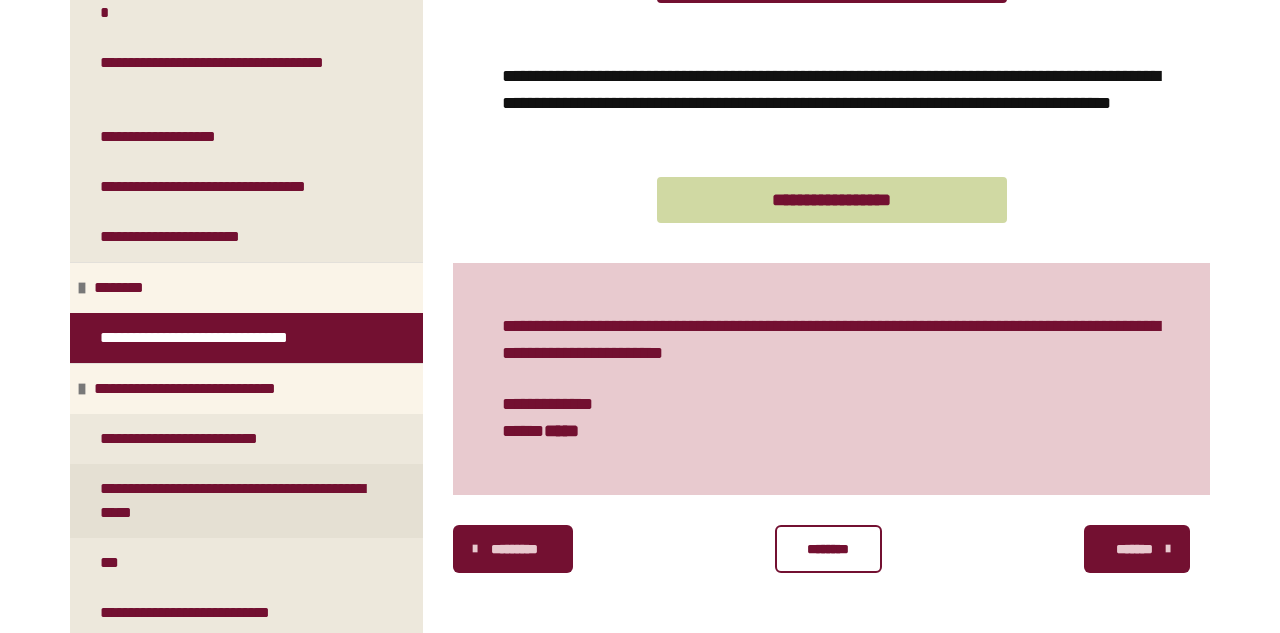 click on "**********" at bounding box center [238, 501] 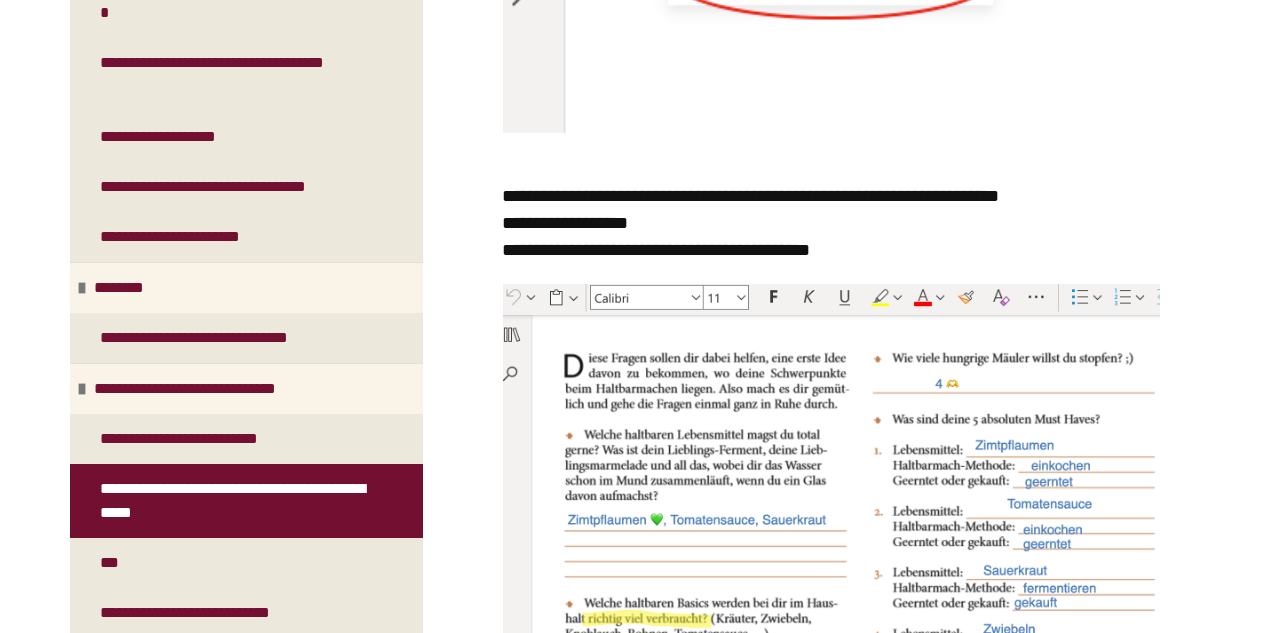 scroll, scrollTop: 1297, scrollLeft: 0, axis: vertical 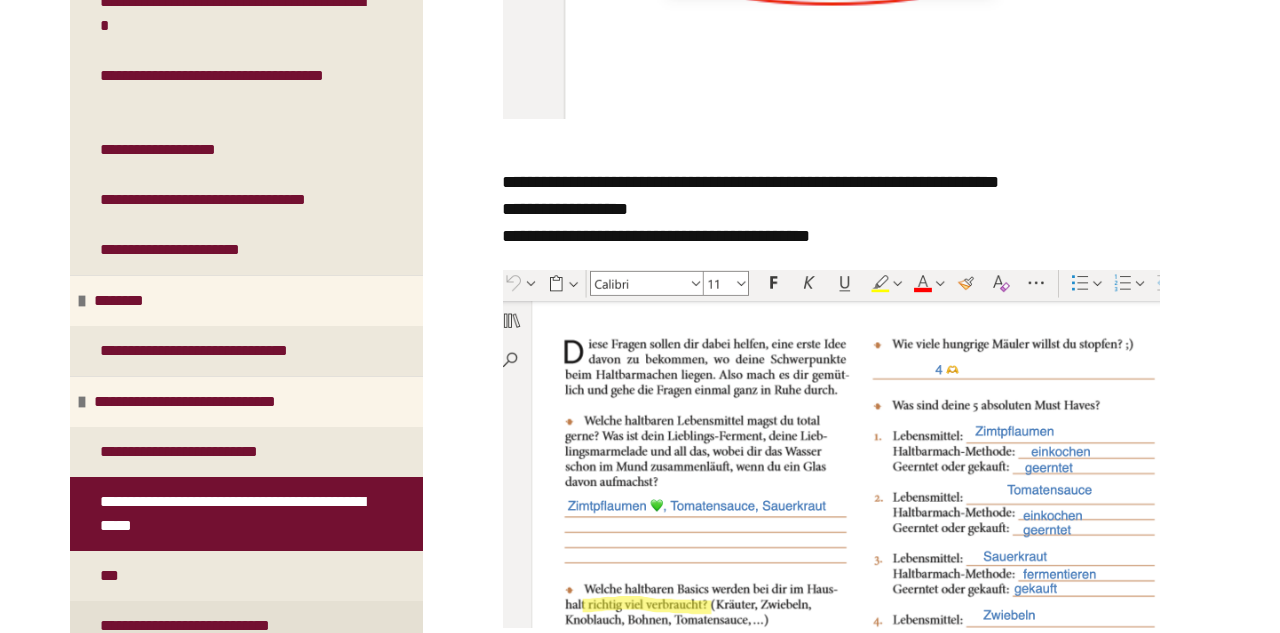 click on "**********" at bounding box center [215, 626] 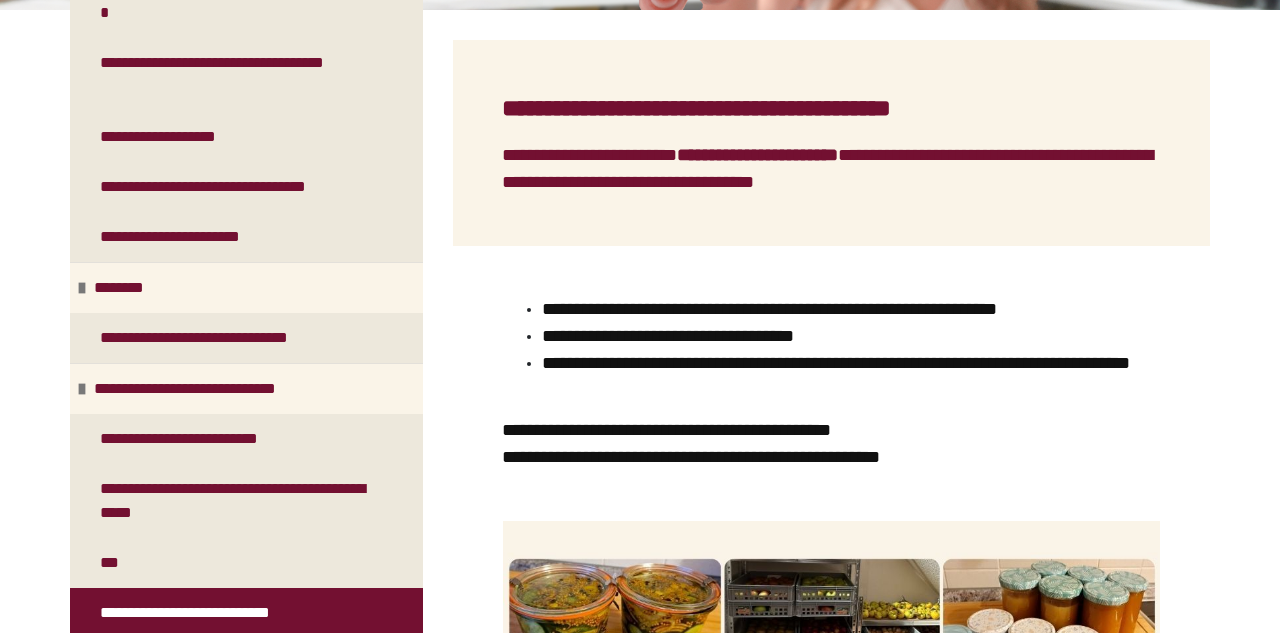scroll, scrollTop: 1031, scrollLeft: 0, axis: vertical 